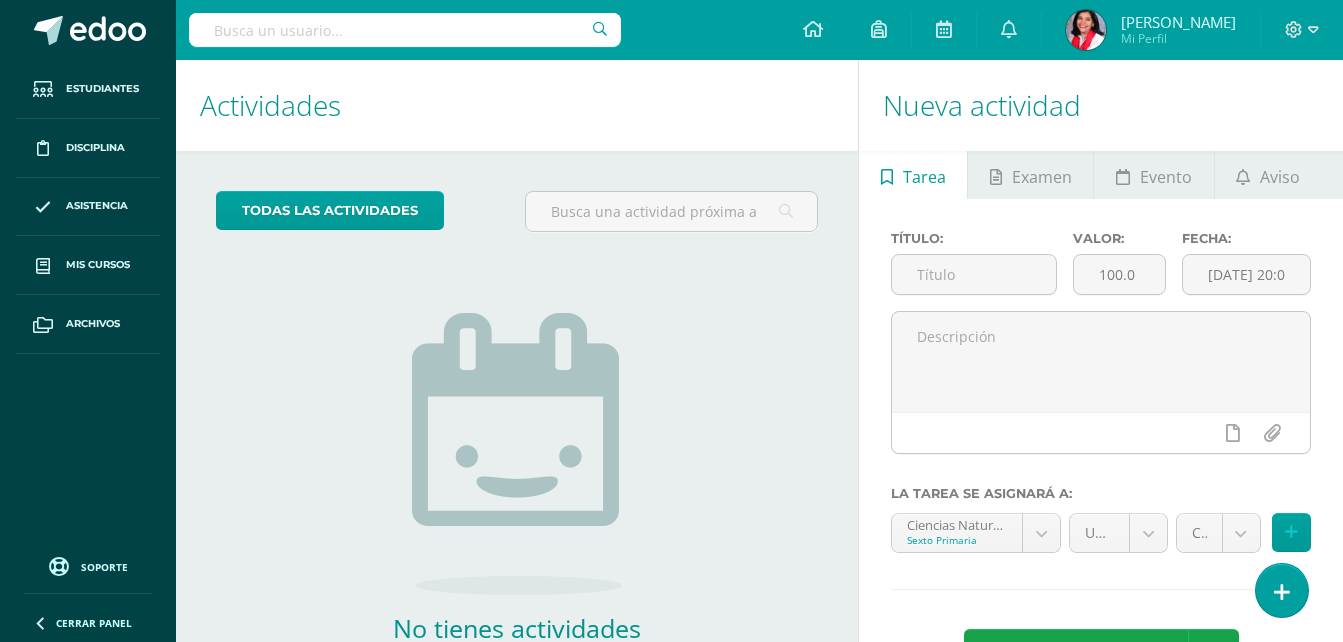 scroll, scrollTop: 0, scrollLeft: 0, axis: both 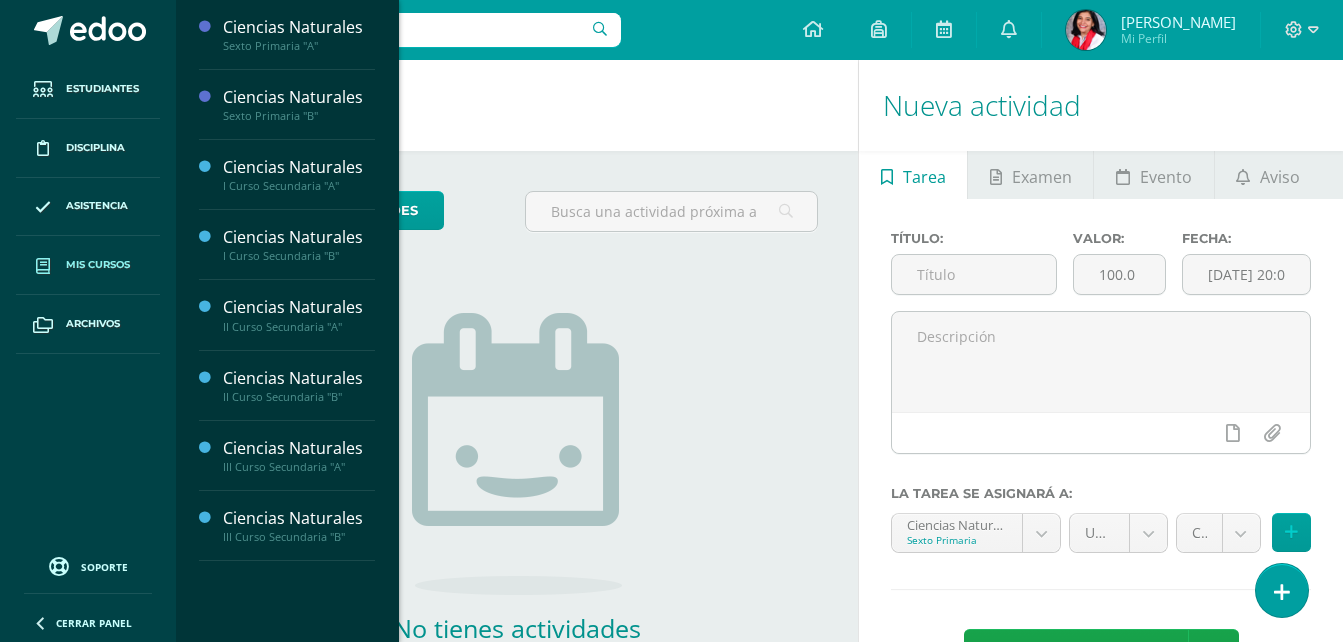 click on "Mis cursos" at bounding box center (98, 265) 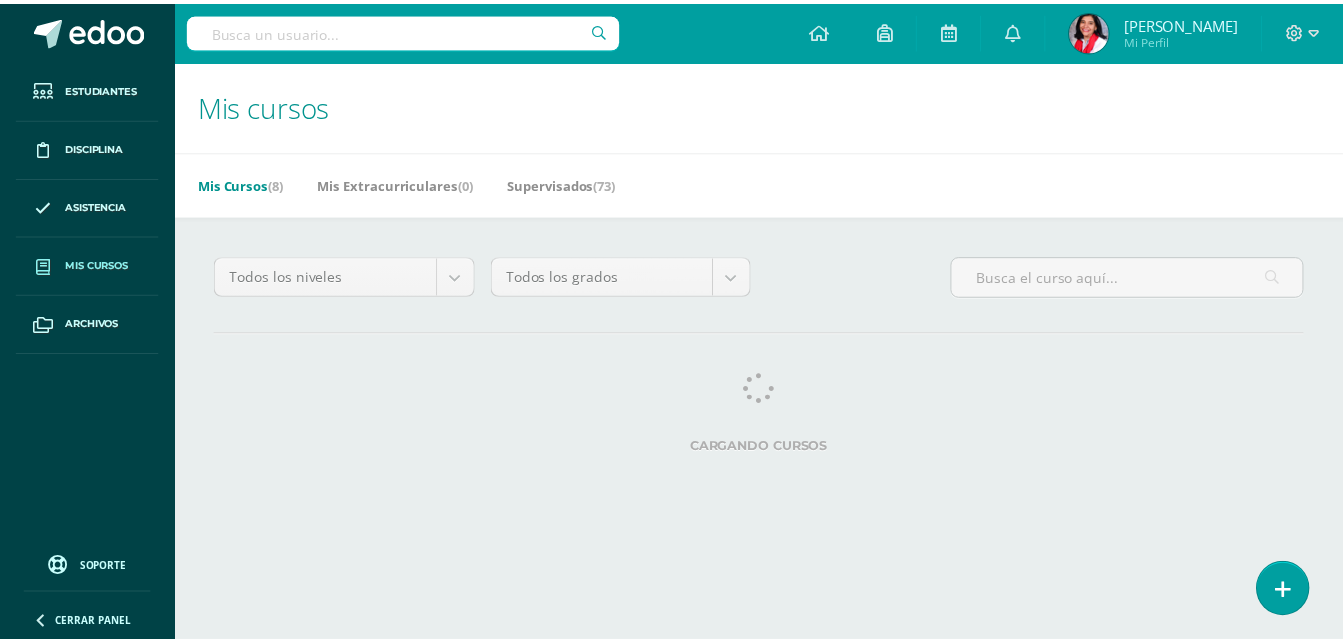 scroll, scrollTop: 0, scrollLeft: 0, axis: both 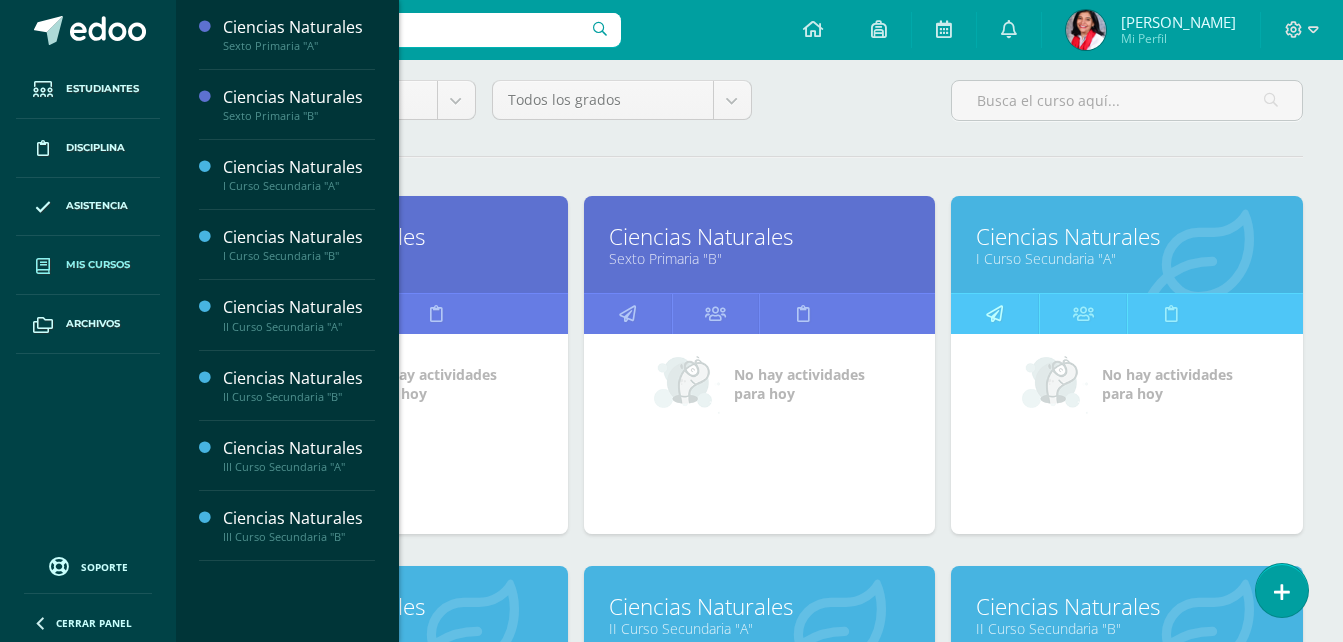 click at bounding box center (994, 313) 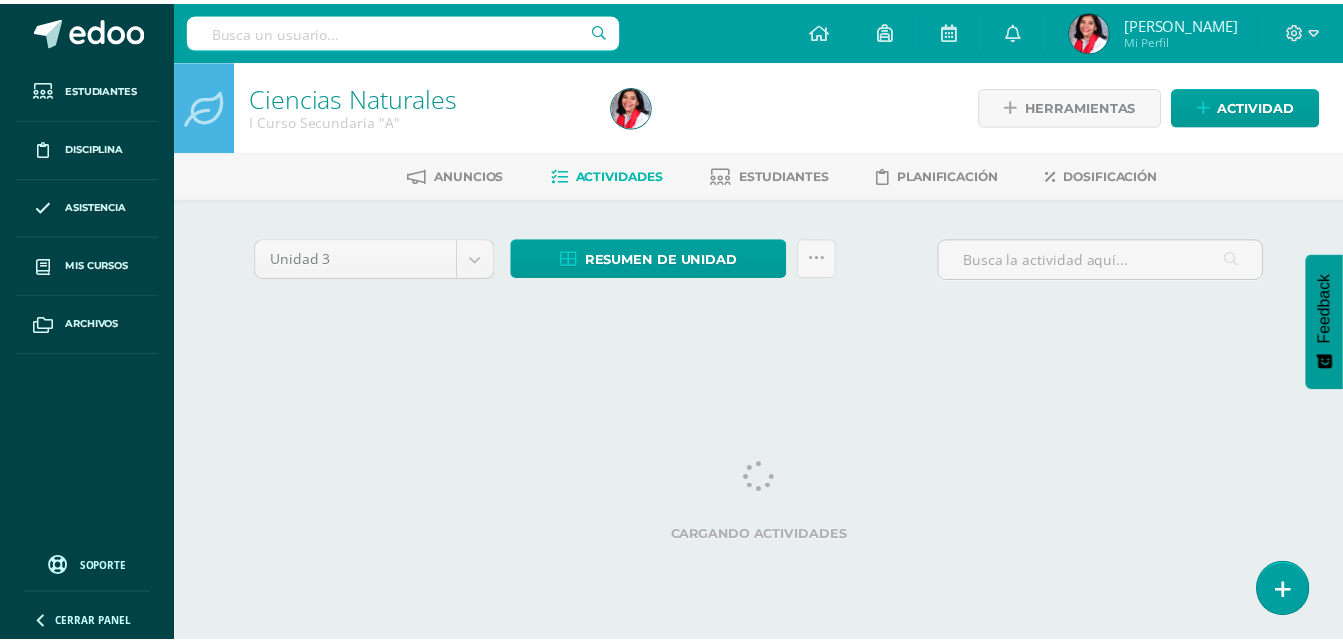 scroll, scrollTop: 0, scrollLeft: 0, axis: both 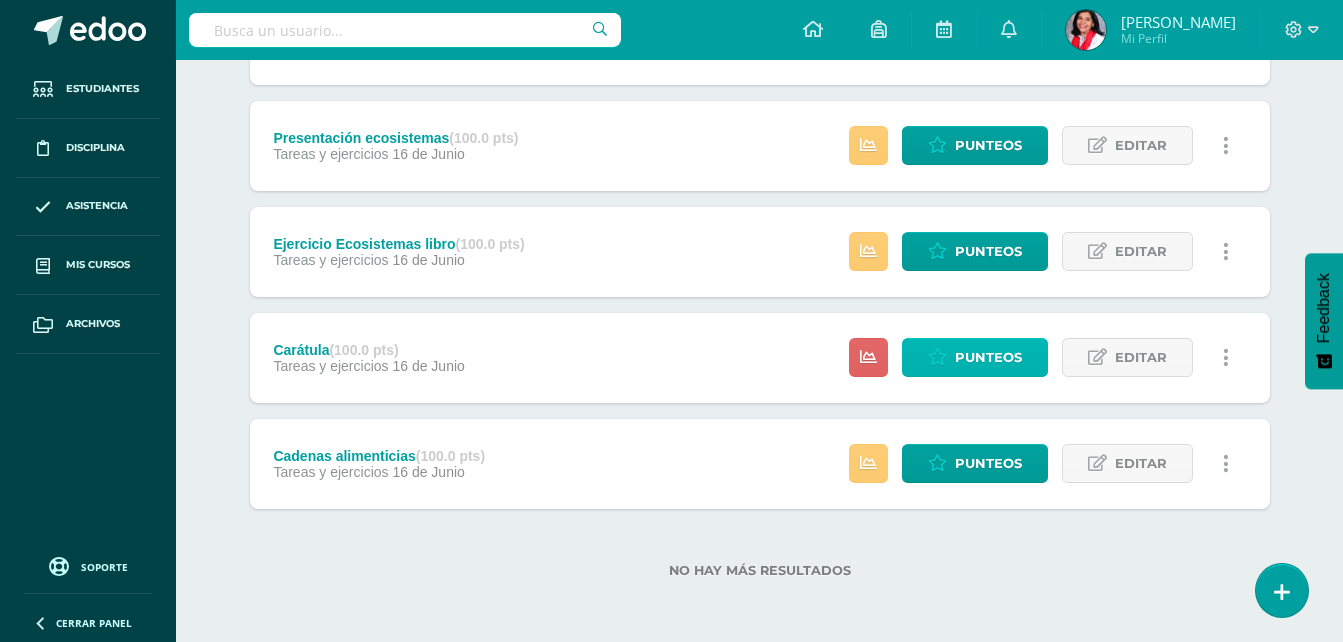 click on "Punteos" at bounding box center [988, 357] 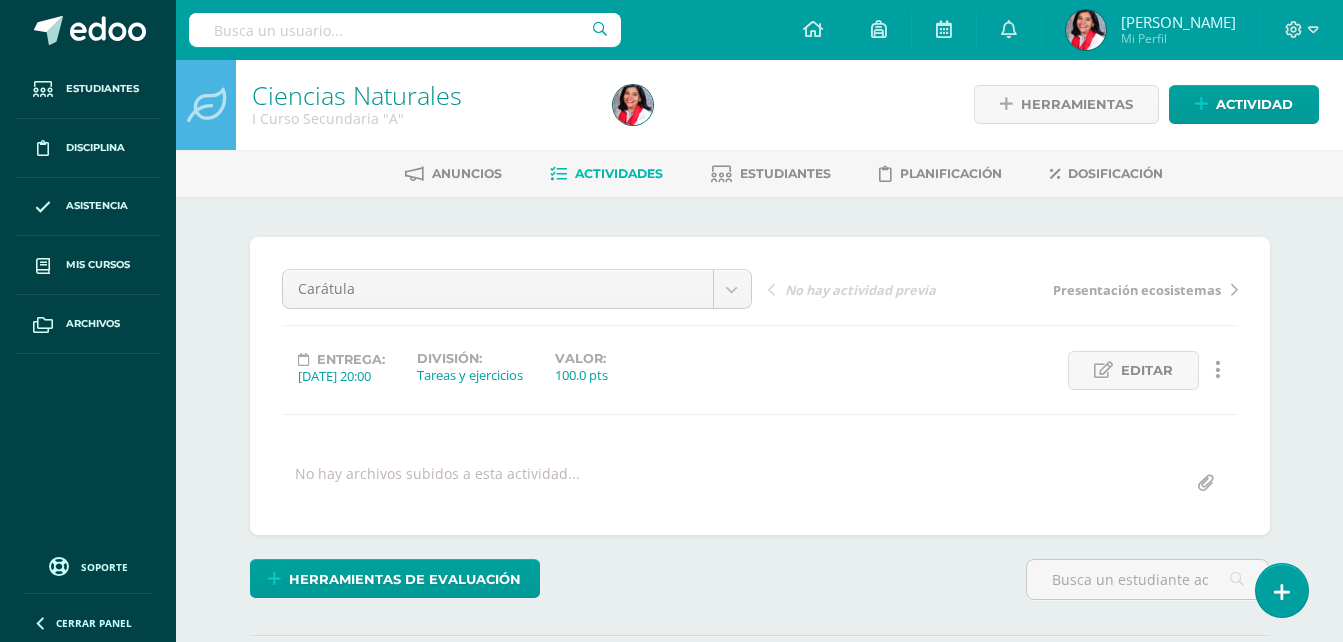 scroll, scrollTop: 2, scrollLeft: 0, axis: vertical 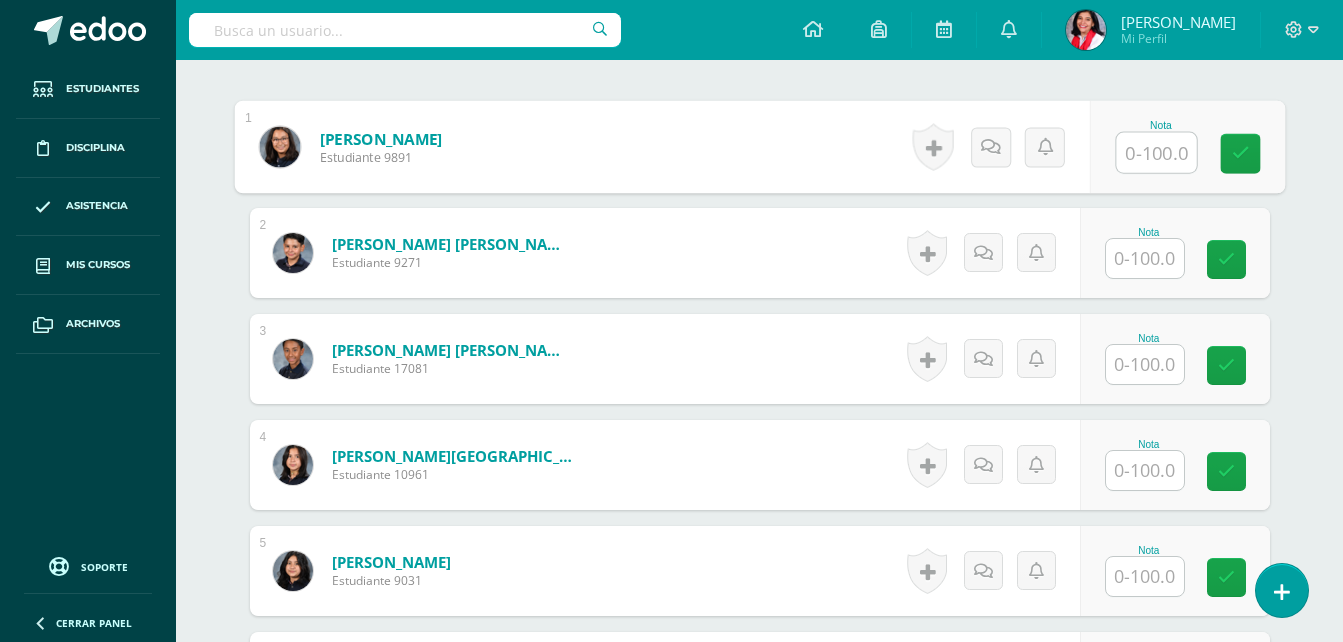 click at bounding box center [1156, 153] 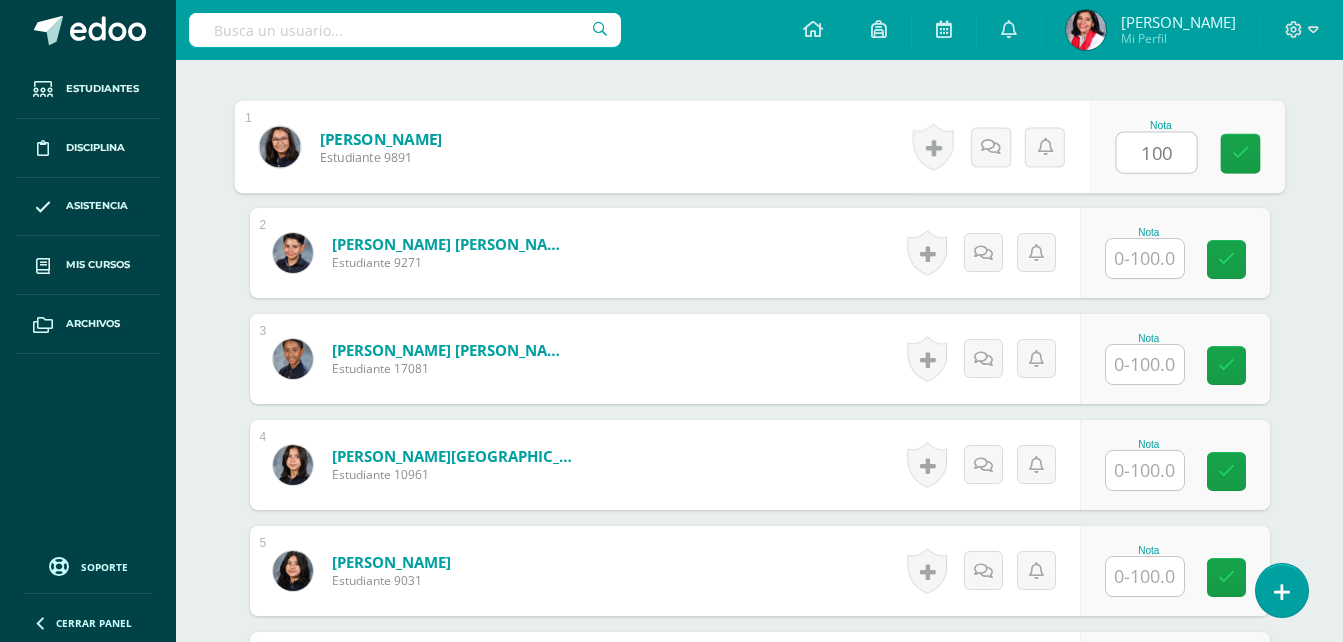 type on "100" 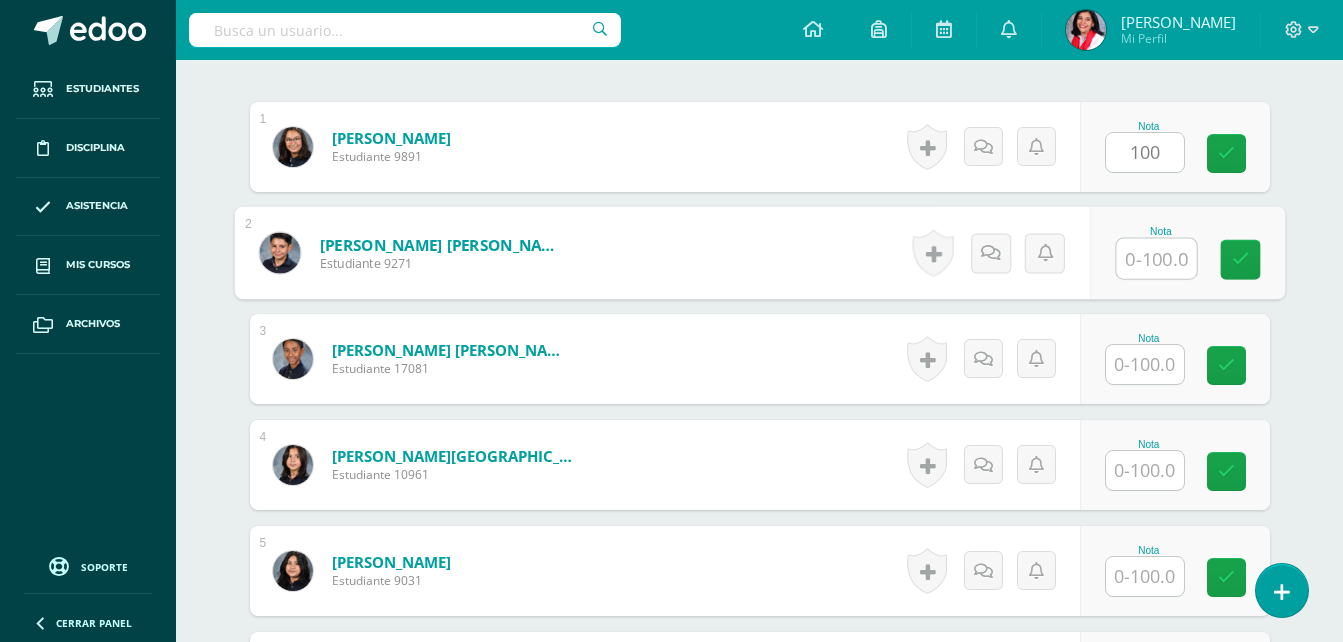 click at bounding box center [1156, 259] 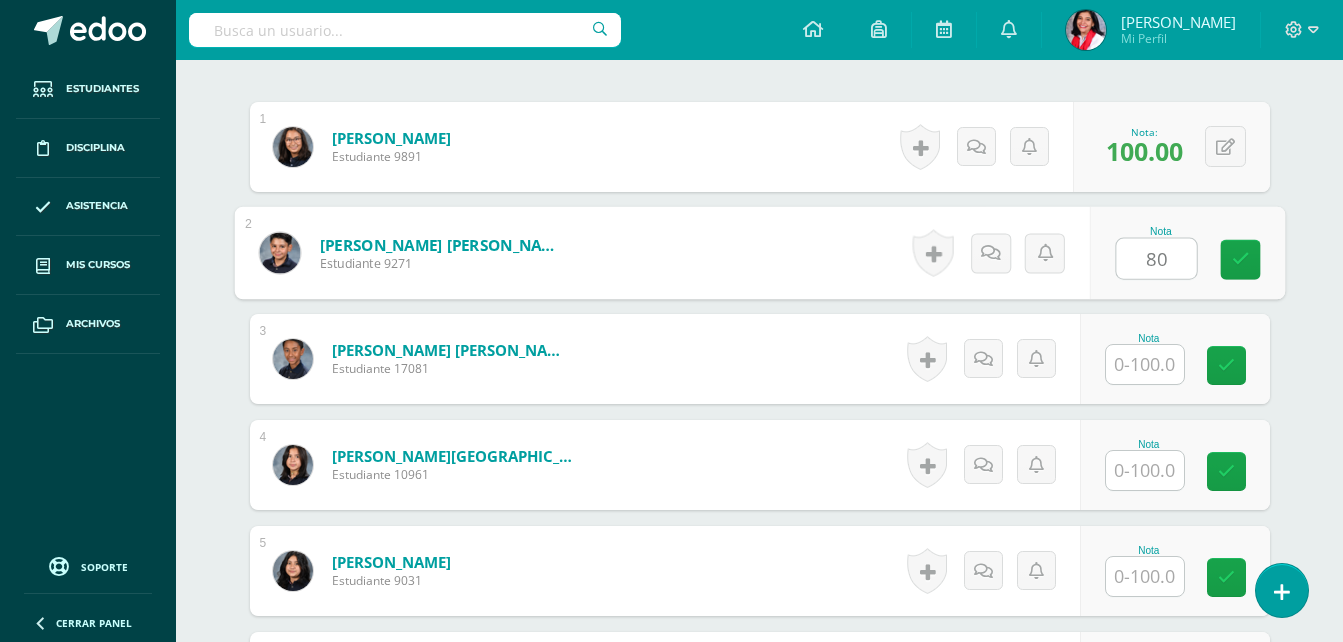 type on "80" 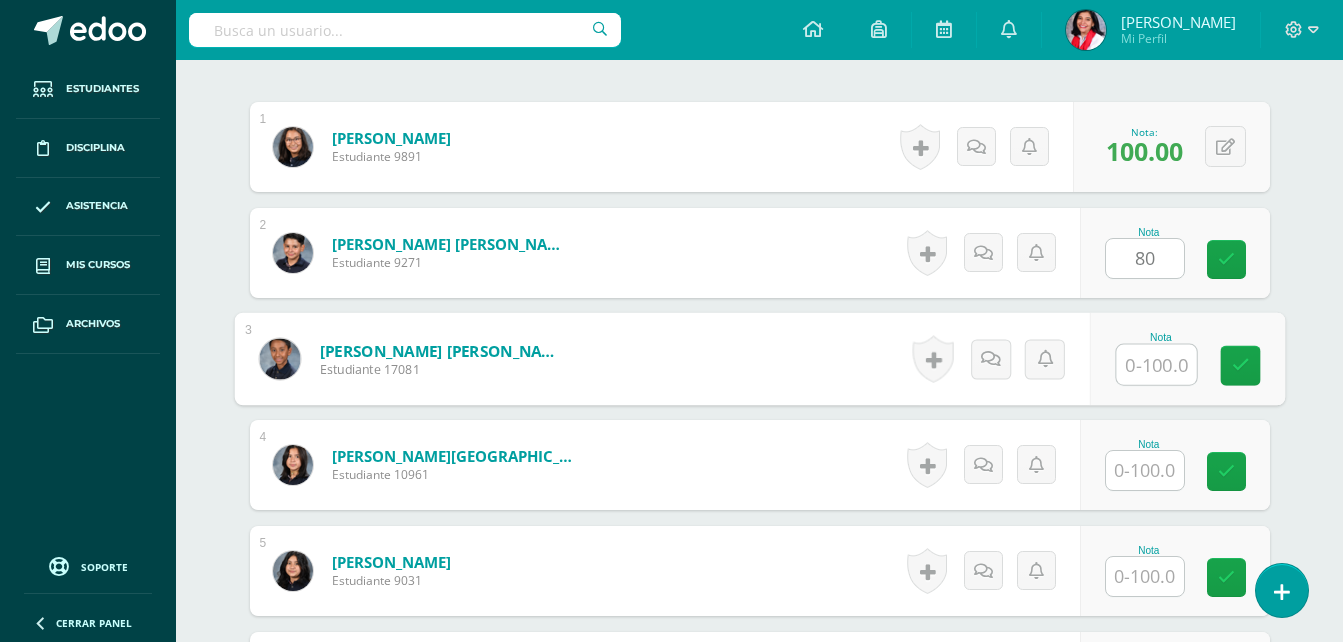 click at bounding box center (1156, 365) 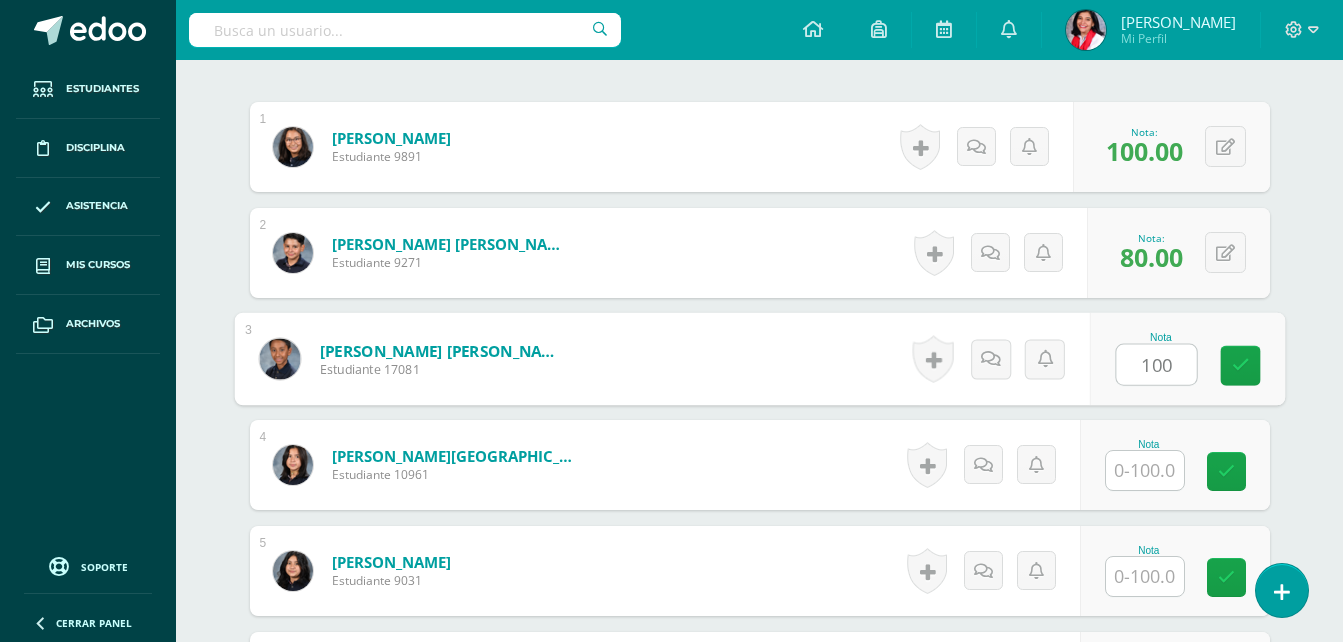 type on "100" 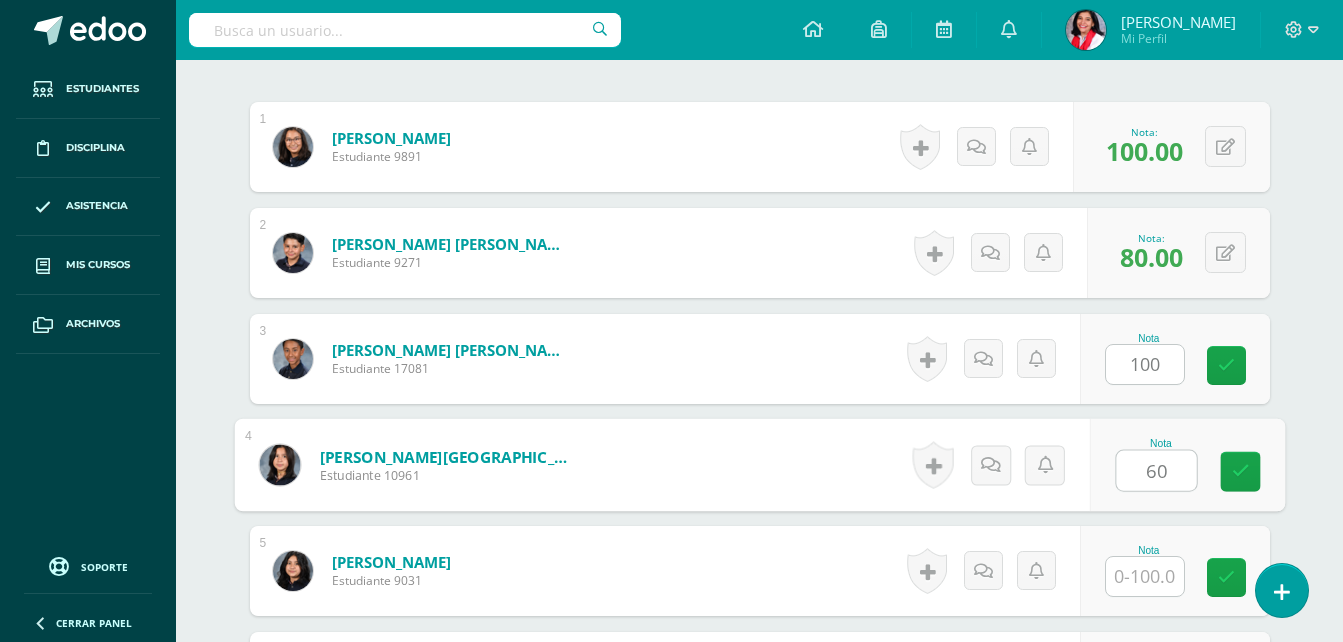 type on "60" 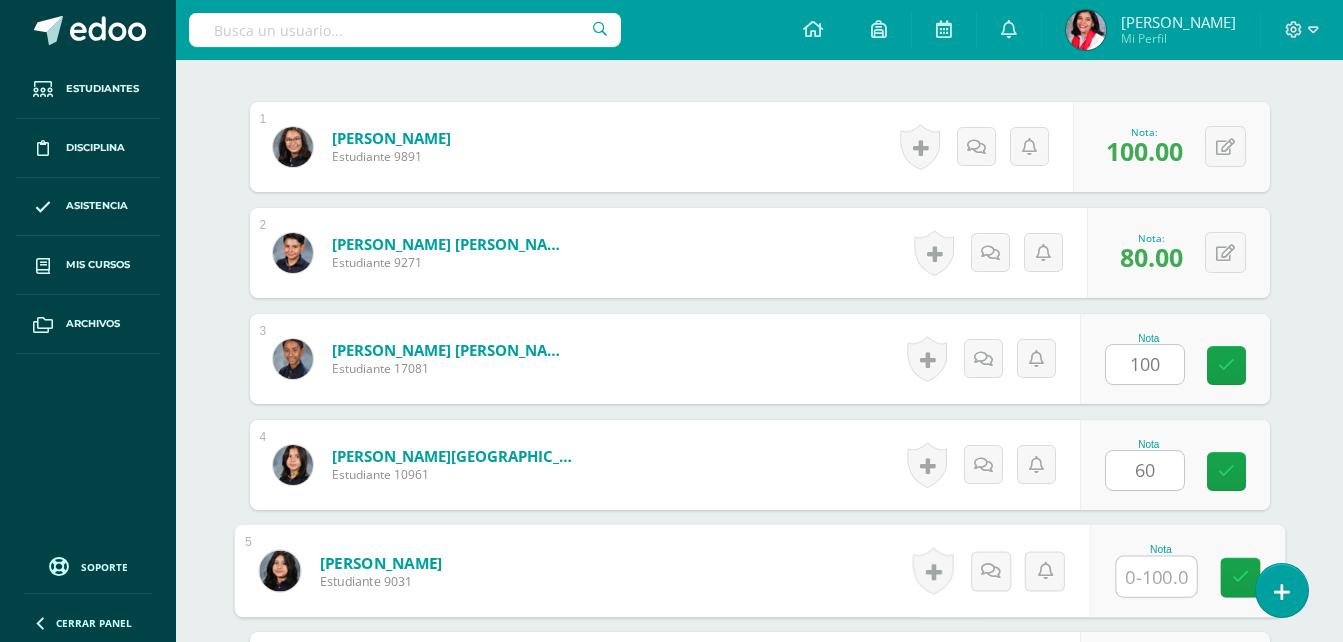 click at bounding box center [1156, 577] 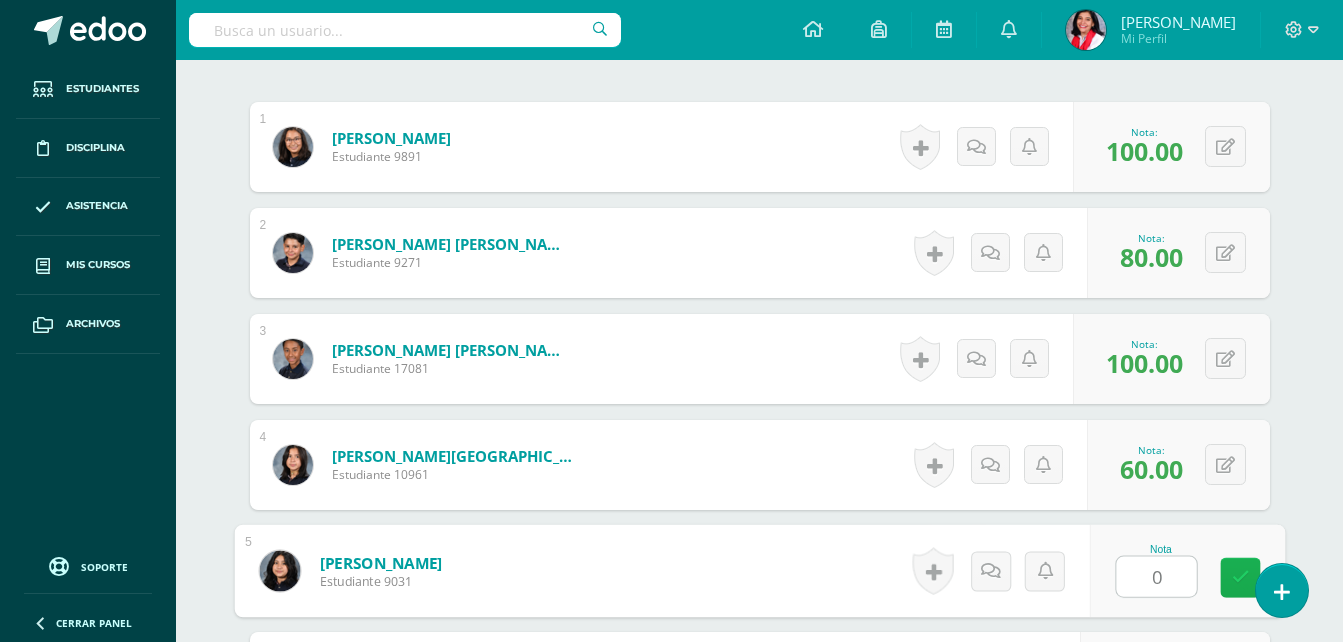 click at bounding box center [1240, 577] 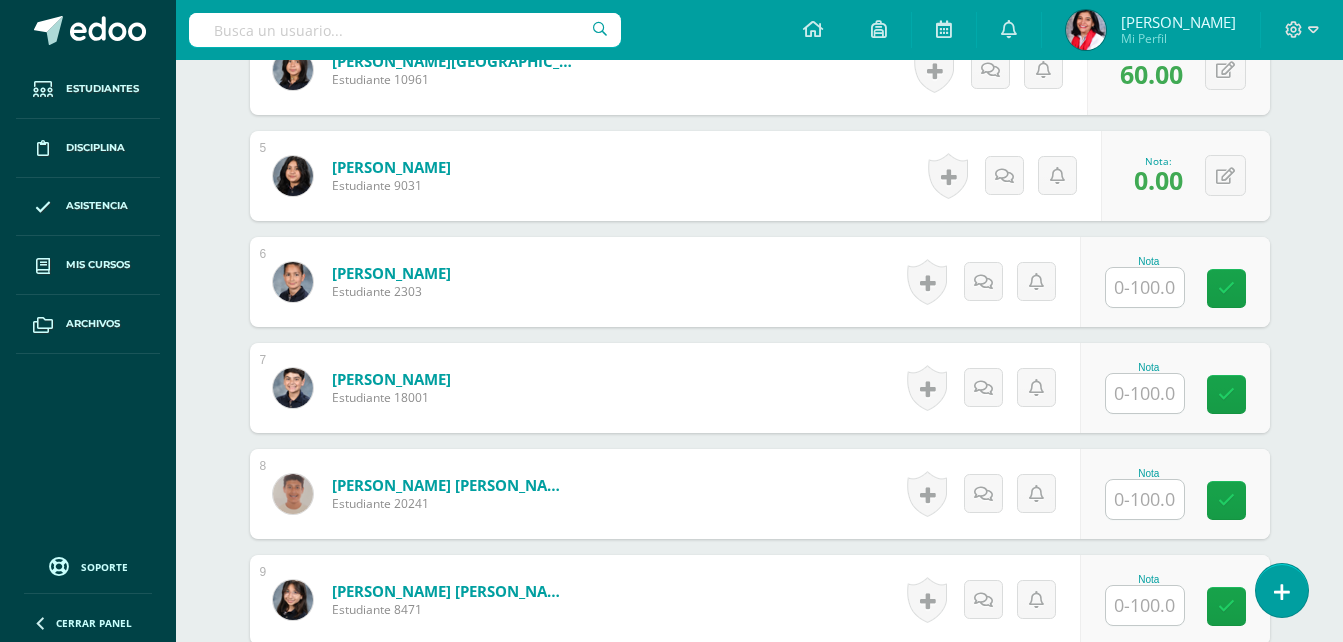 scroll, scrollTop: 997, scrollLeft: 0, axis: vertical 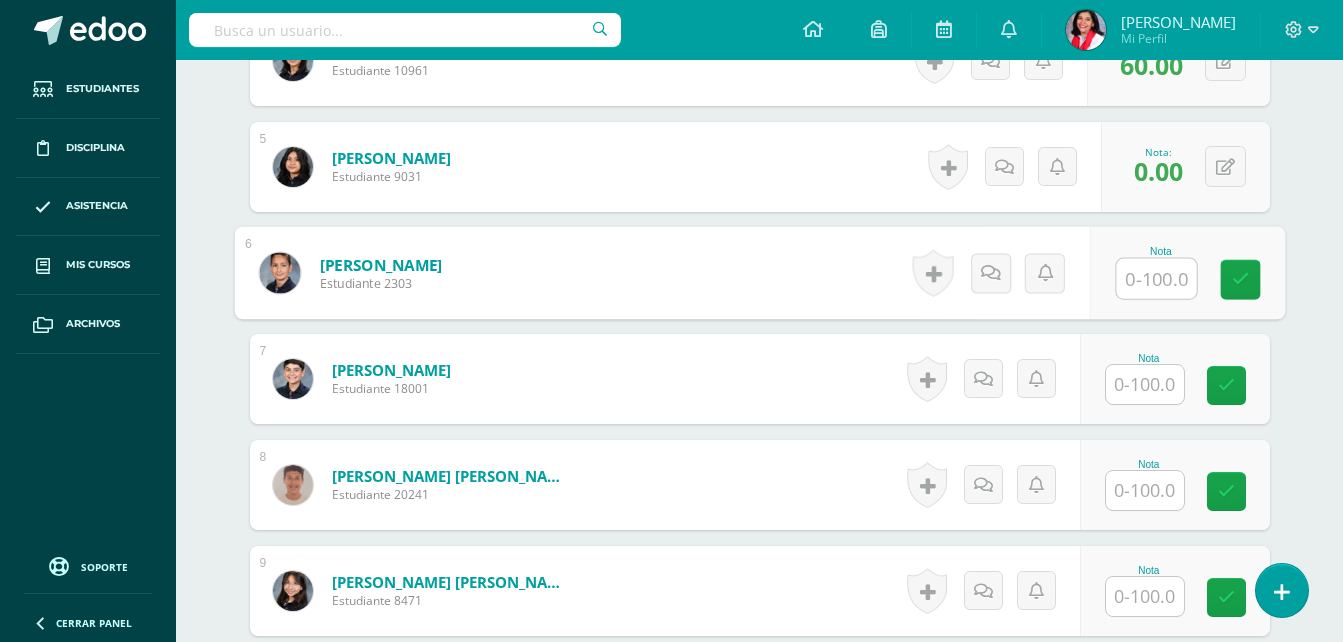 click at bounding box center (1156, 279) 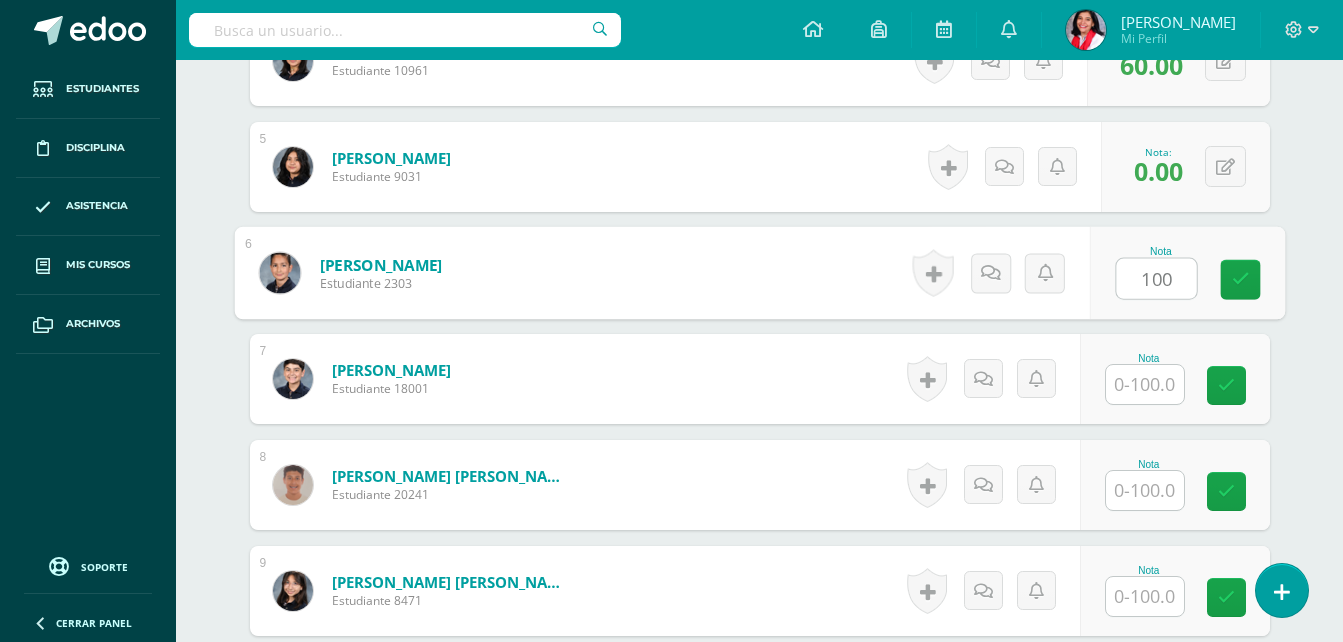 type on "100" 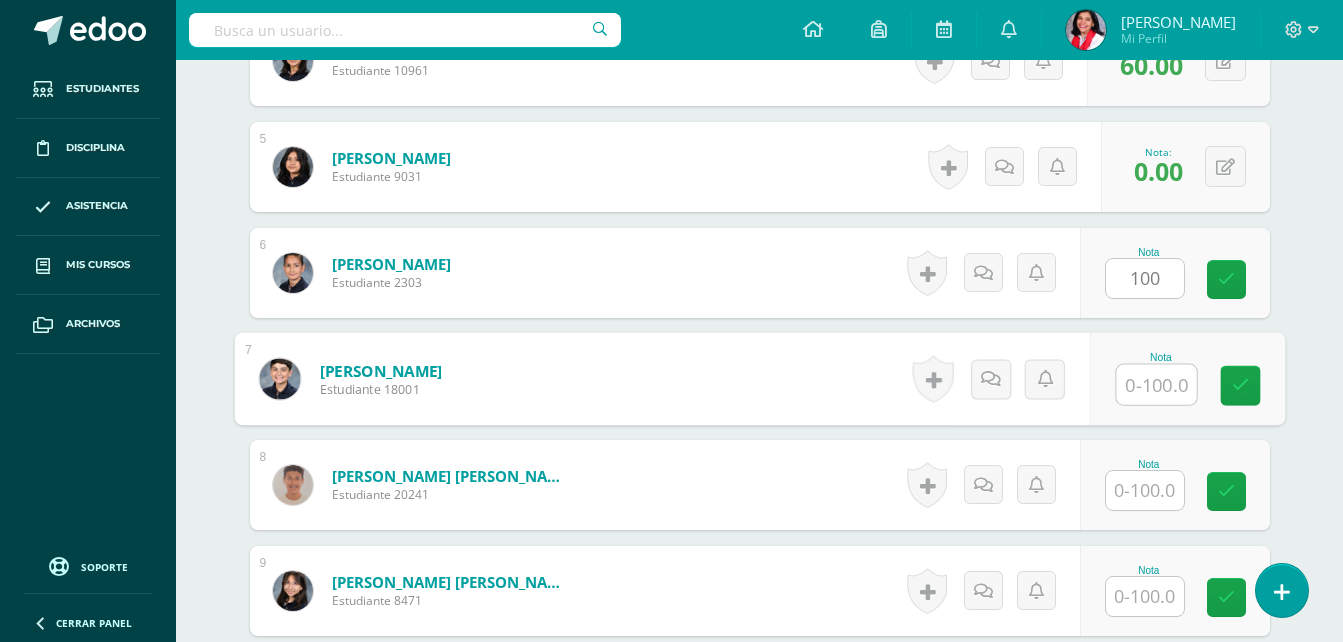 click at bounding box center (1156, 385) 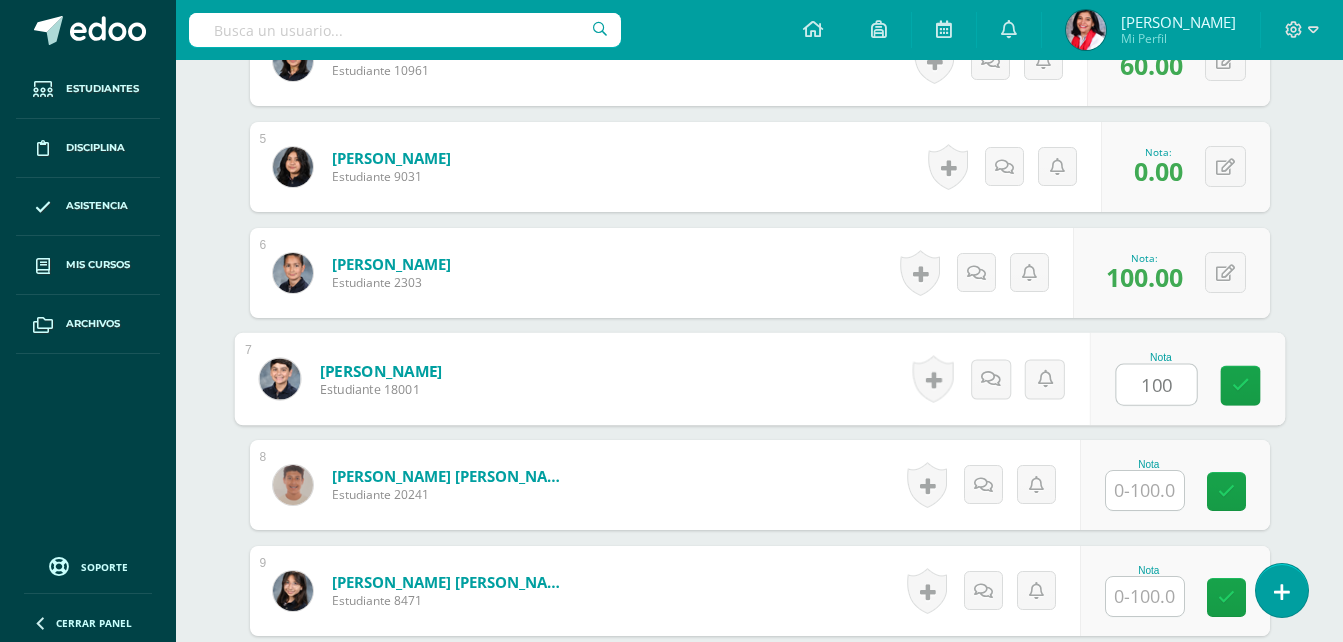 type on "100" 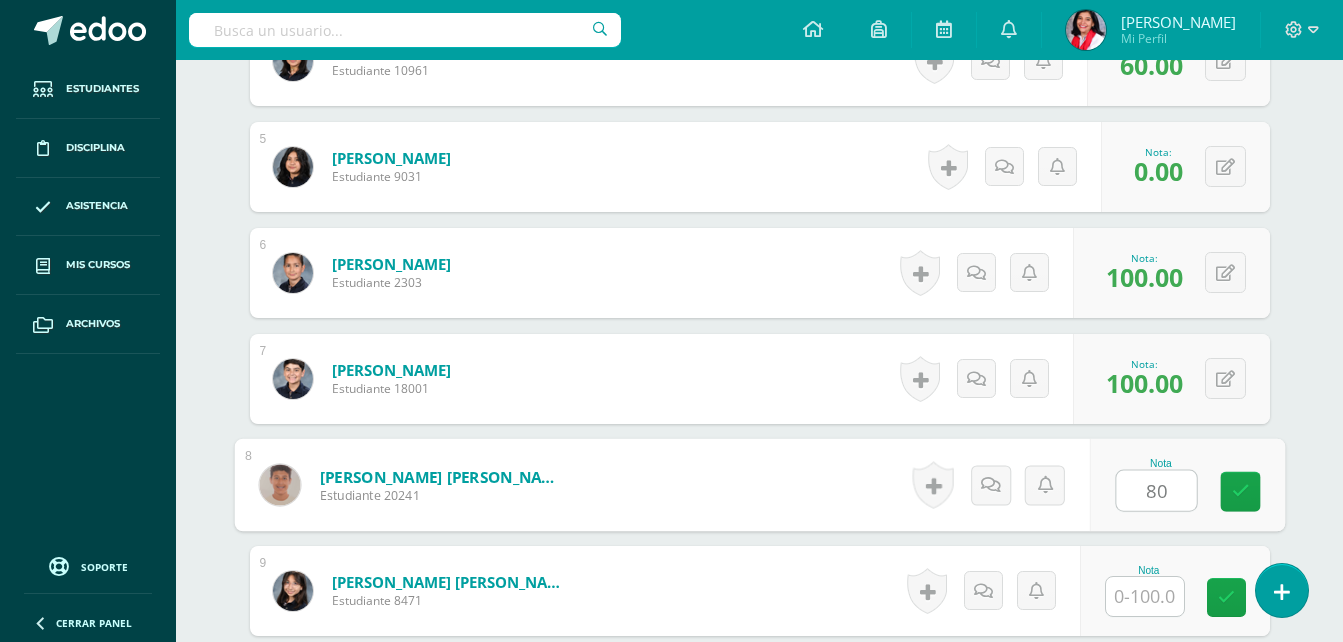 type on "80" 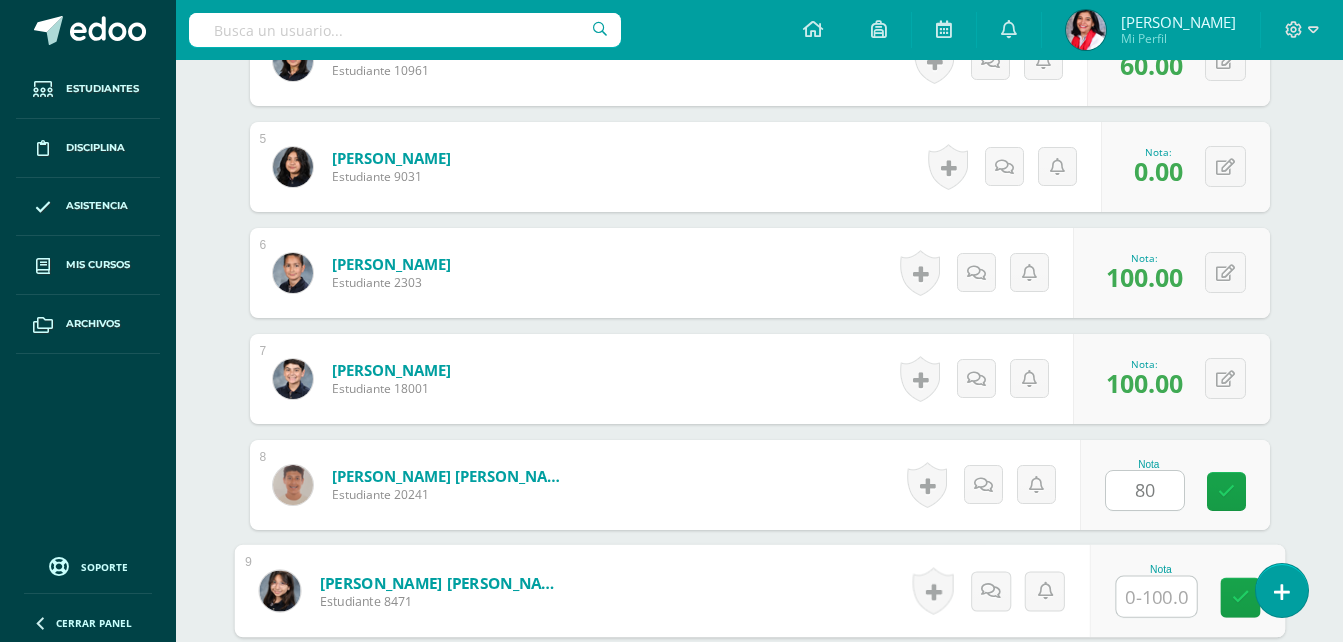 click at bounding box center [1156, 597] 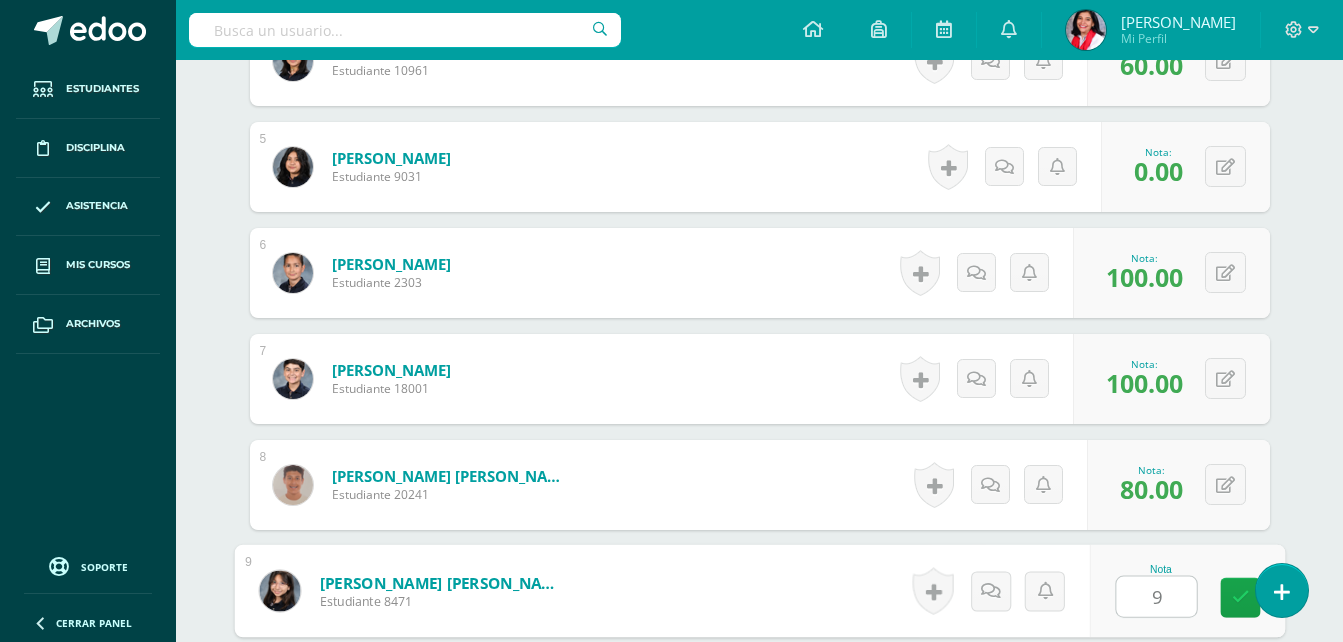 type on "90" 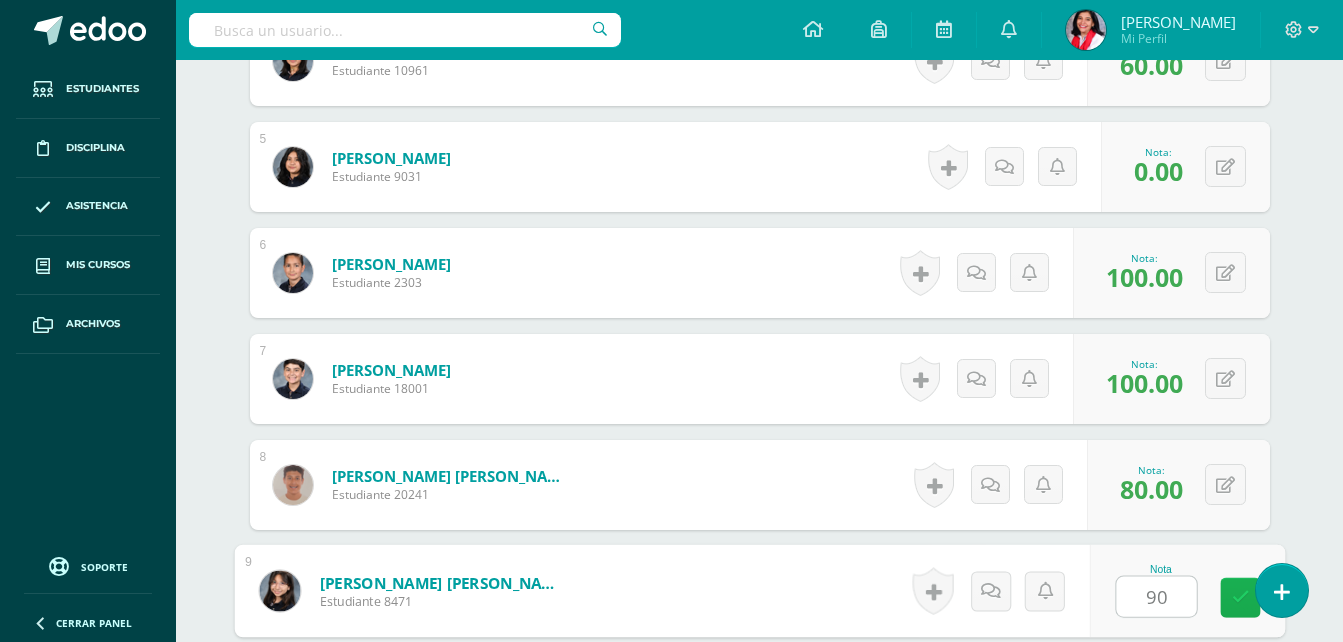 click at bounding box center [1240, 597] 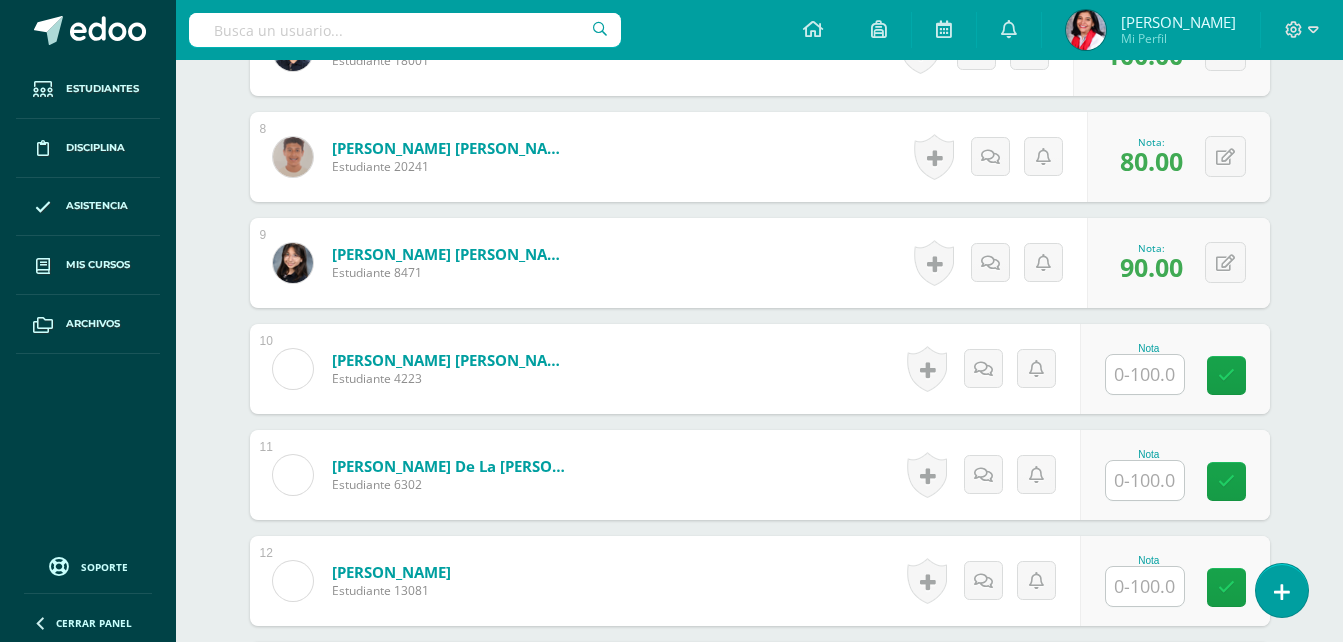 scroll, scrollTop: 1366, scrollLeft: 0, axis: vertical 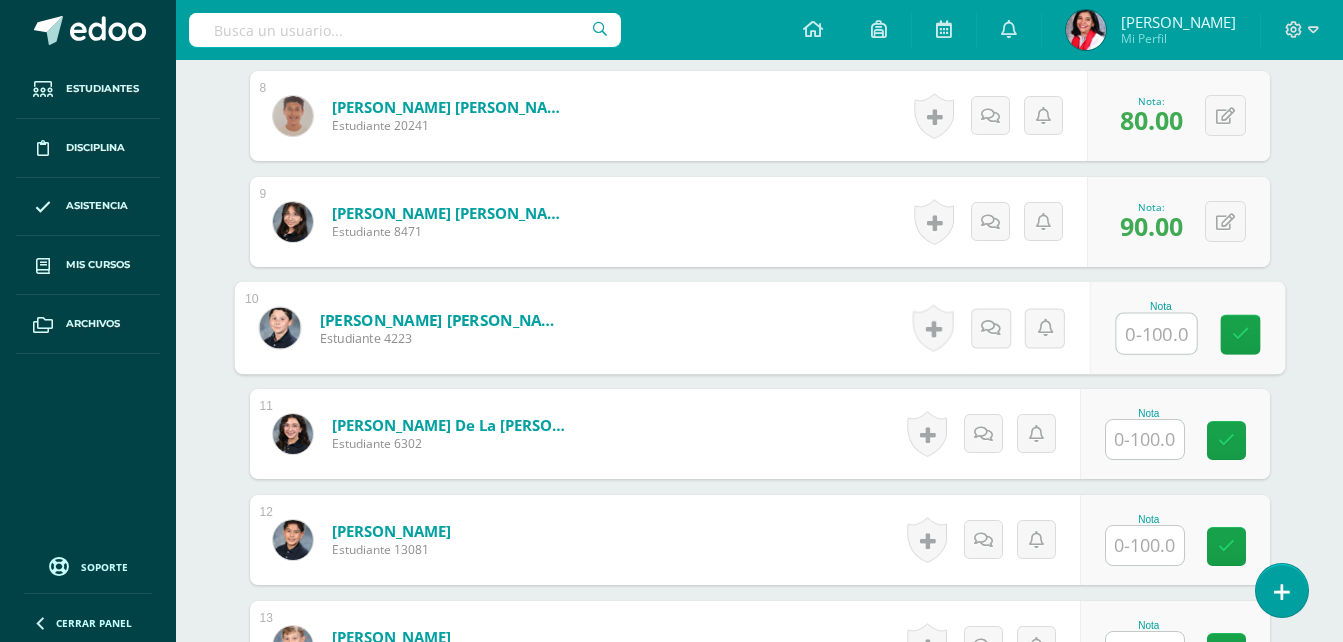 click at bounding box center [1156, 334] 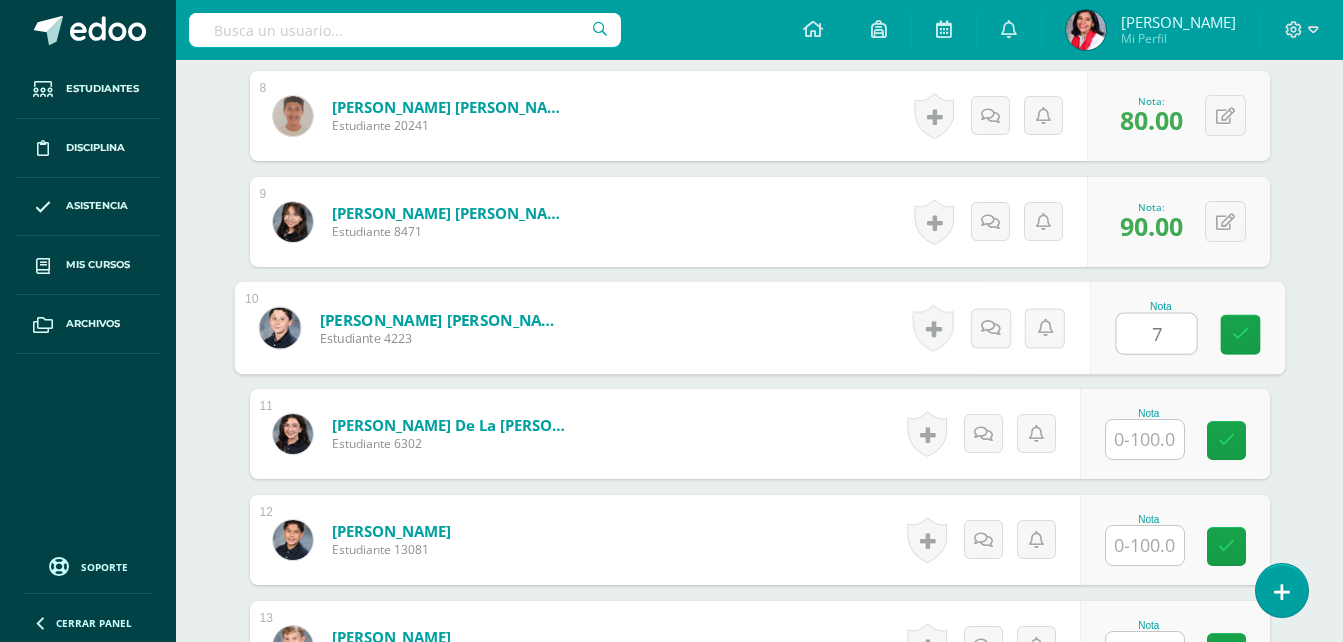 type on "78" 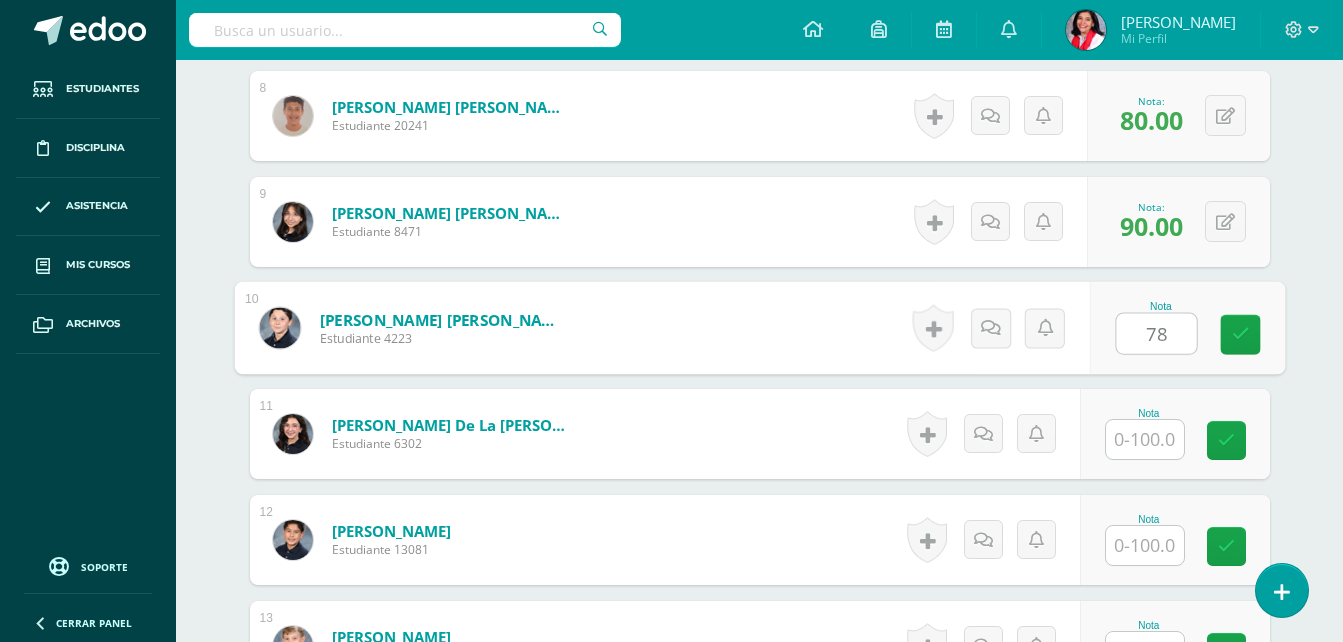 drag, startPoint x: 1144, startPoint y: 335, endPoint x: 1192, endPoint y: 471, distance: 144.22205 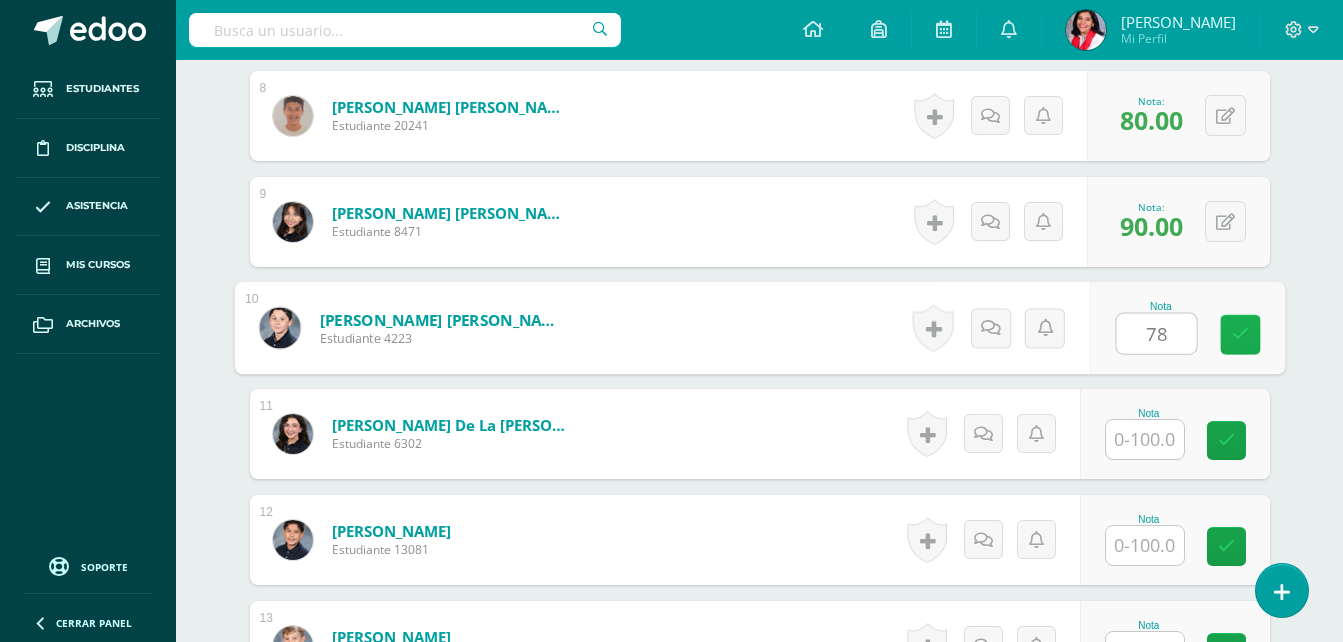 click at bounding box center (1240, 335) 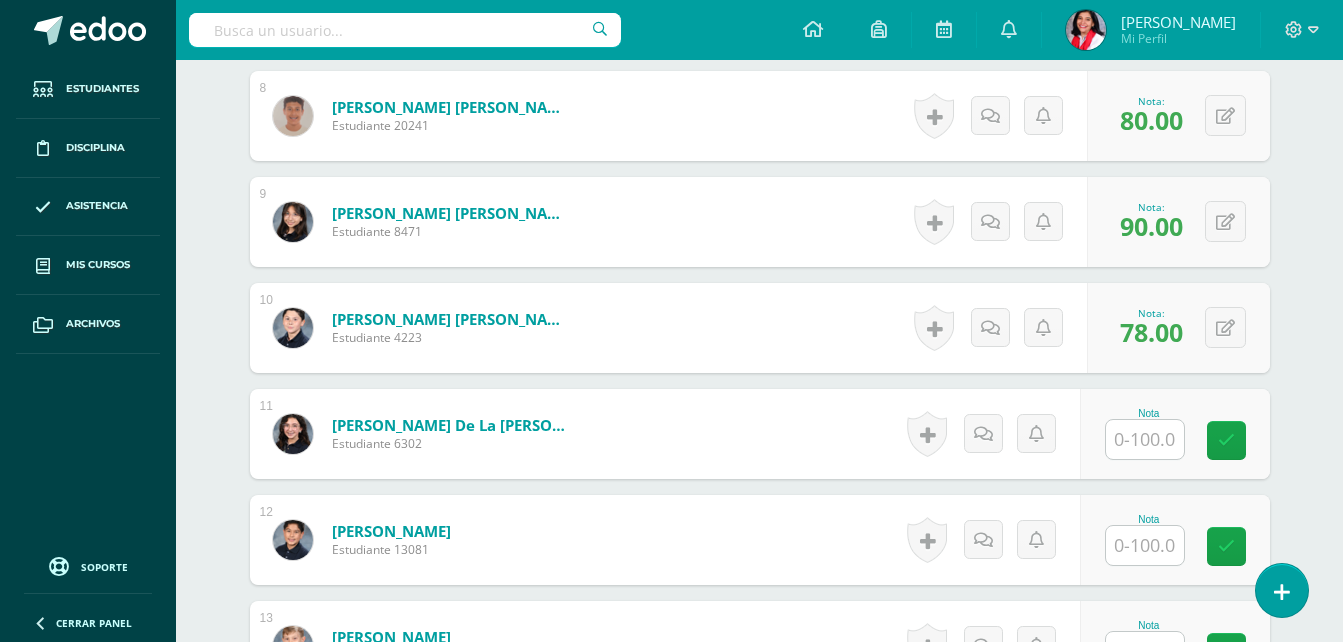 click at bounding box center [1145, 439] 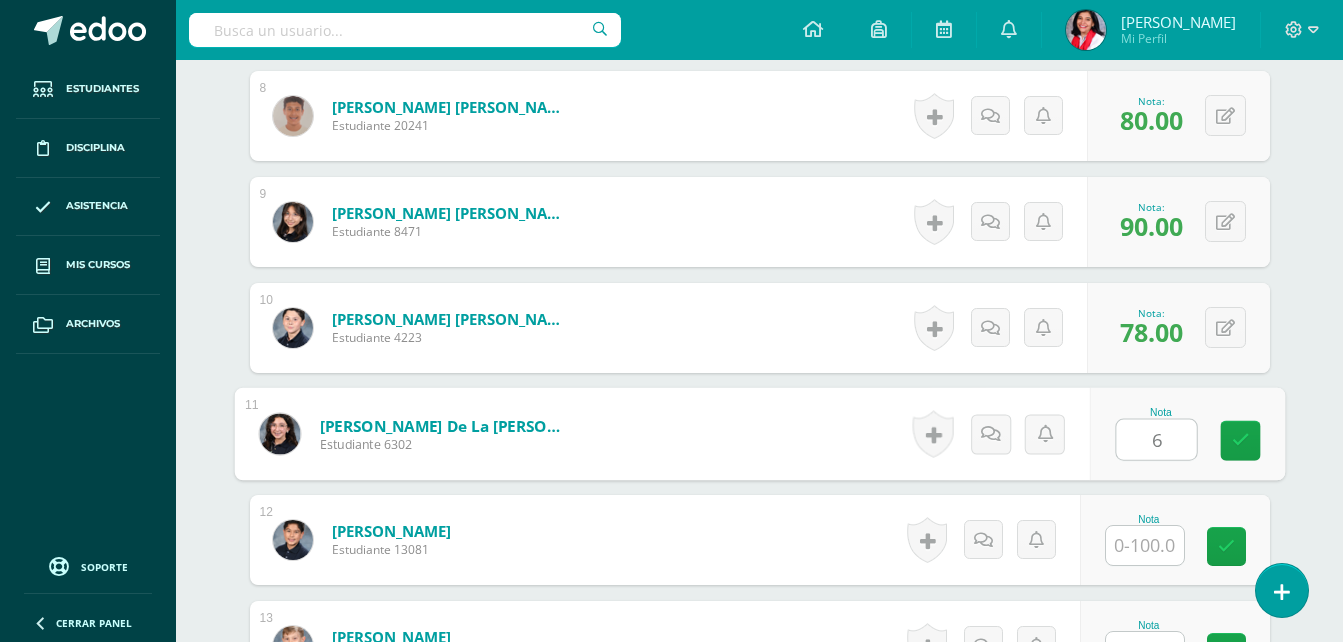 type on "69" 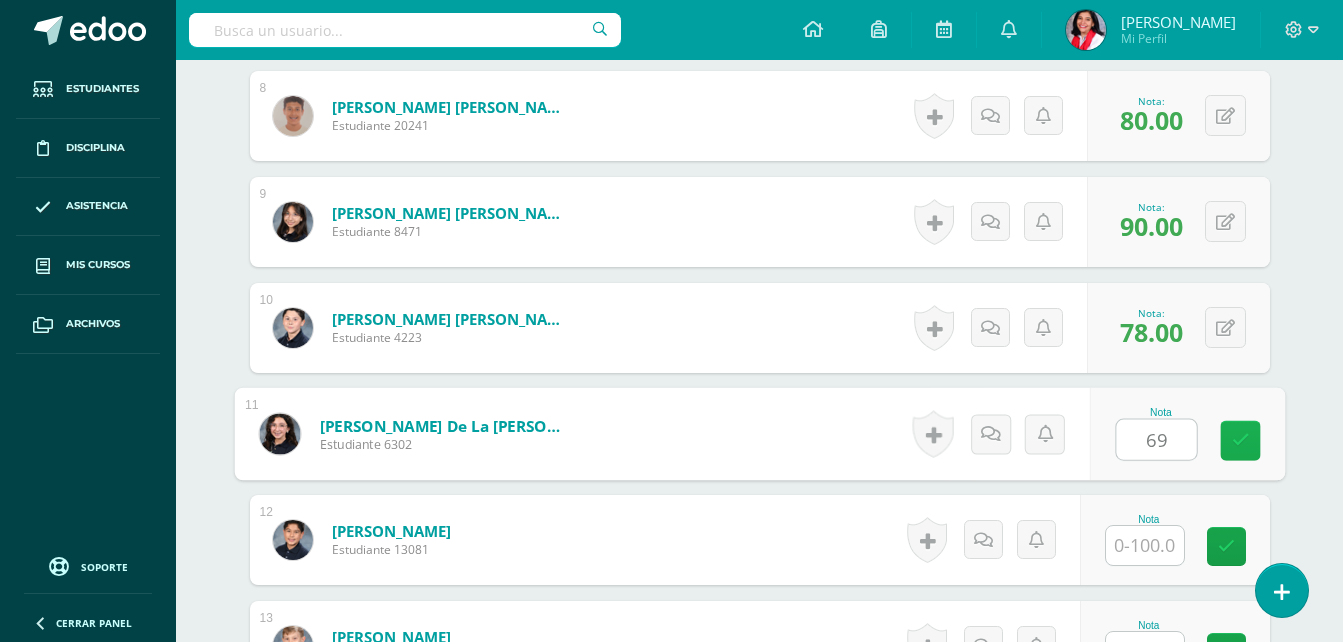 click at bounding box center [1240, 440] 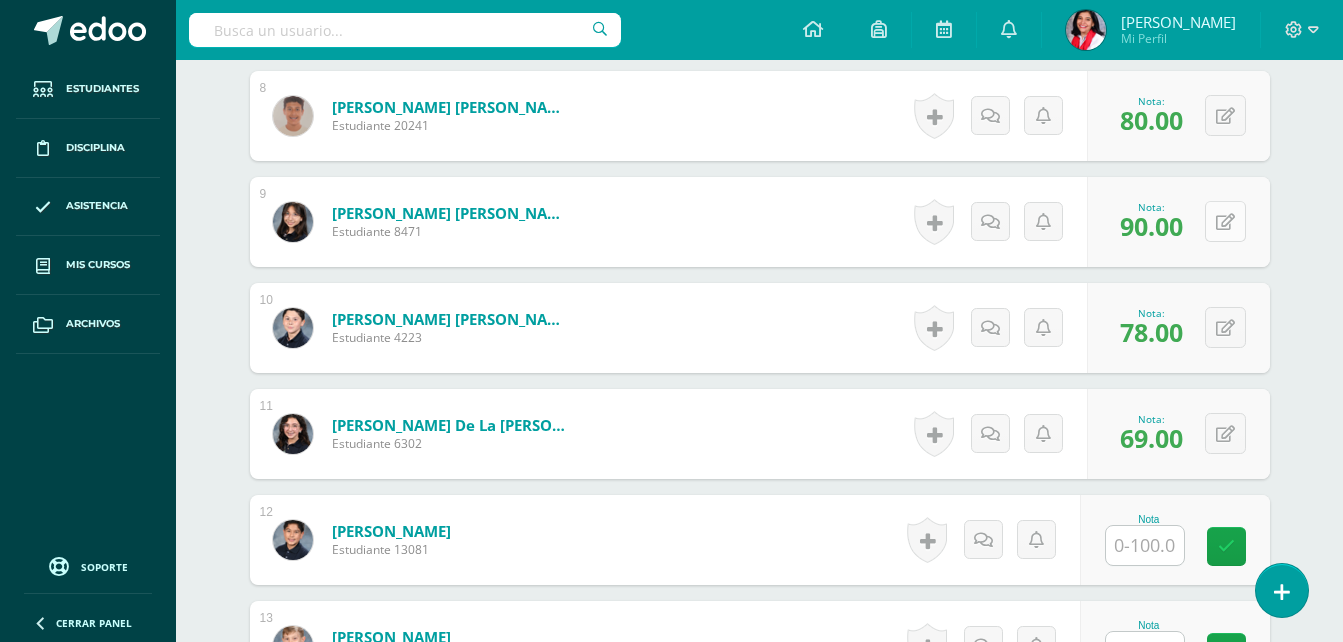 click at bounding box center [1225, 221] 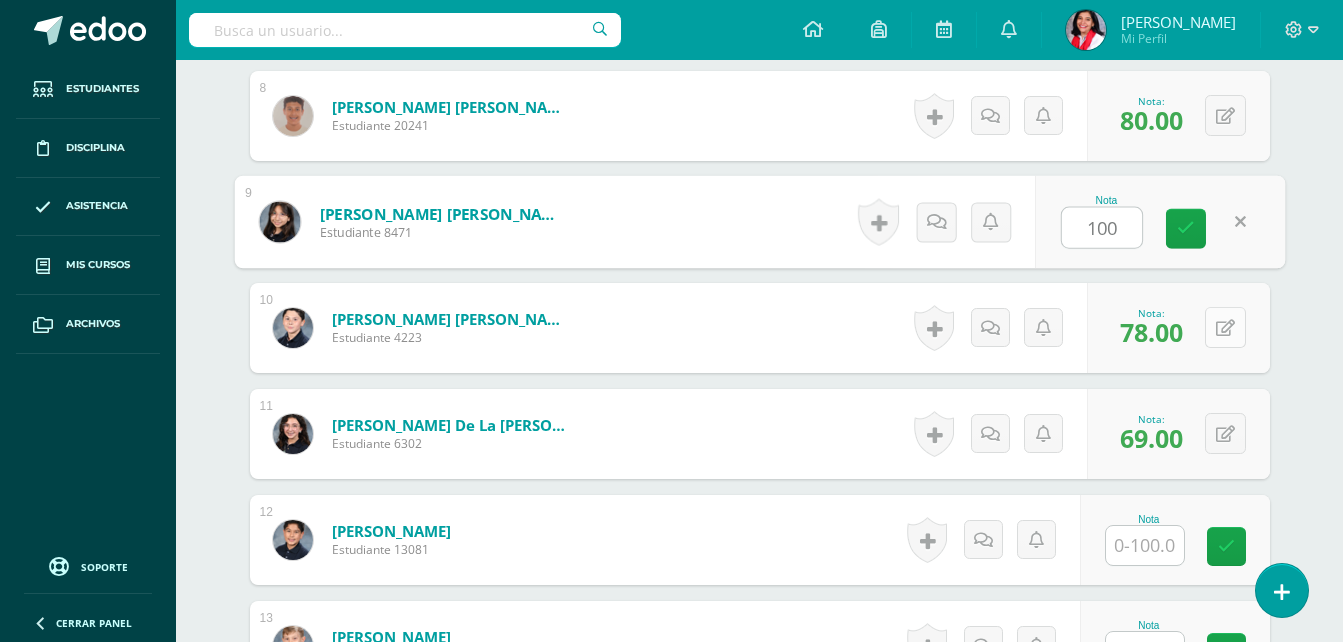 type on "100" 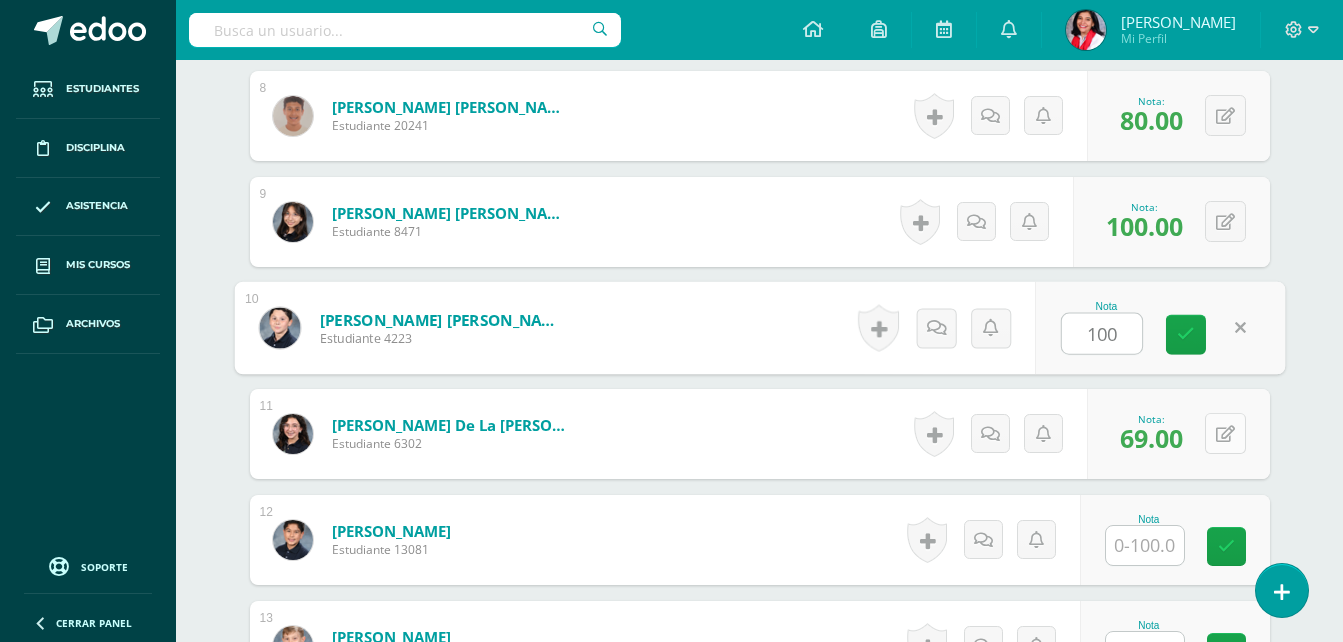 type on "100" 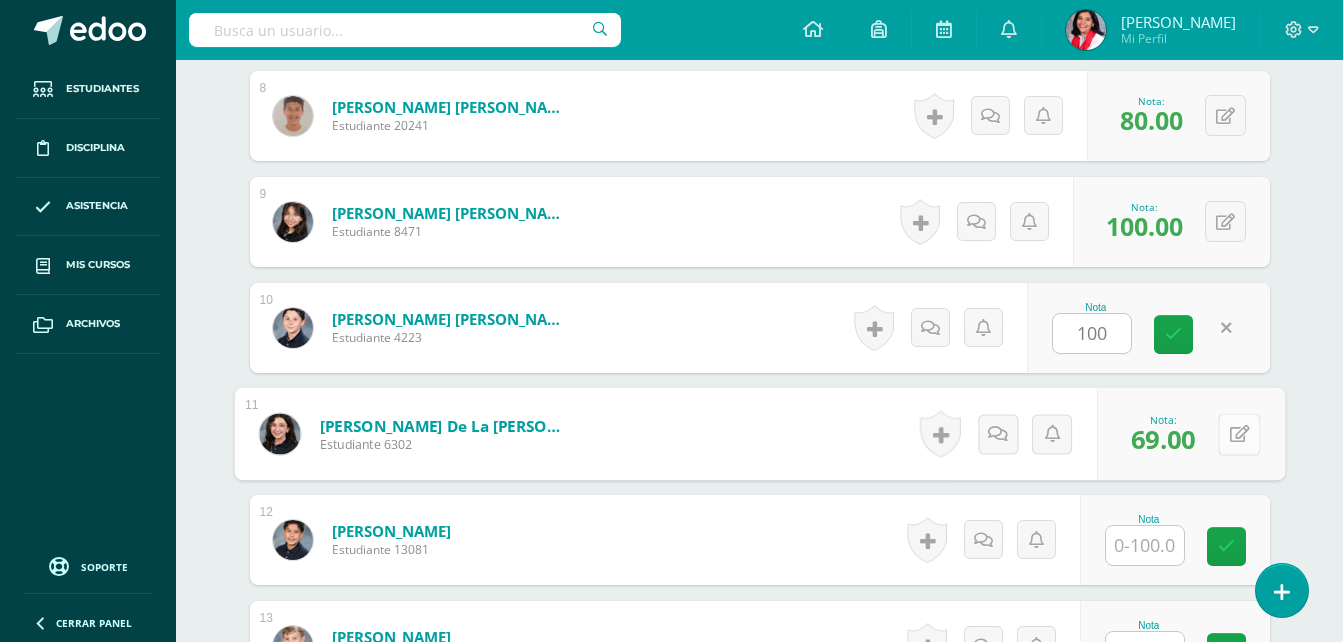 click at bounding box center [1239, 433] 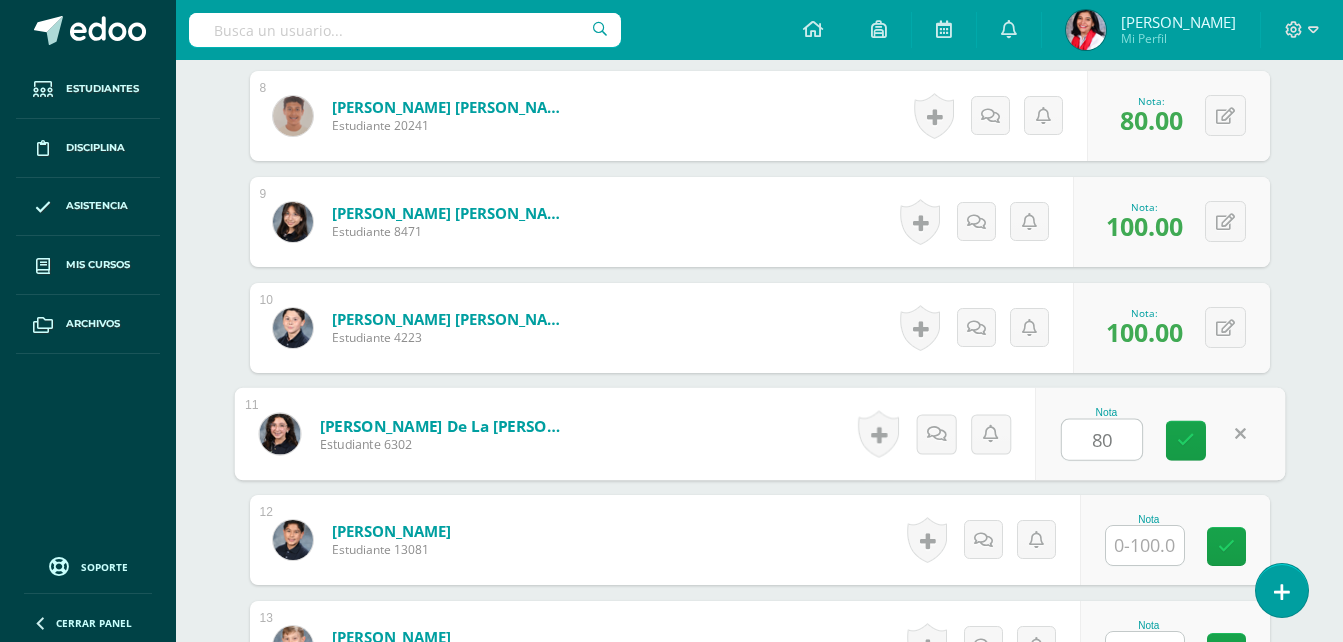 type on "80" 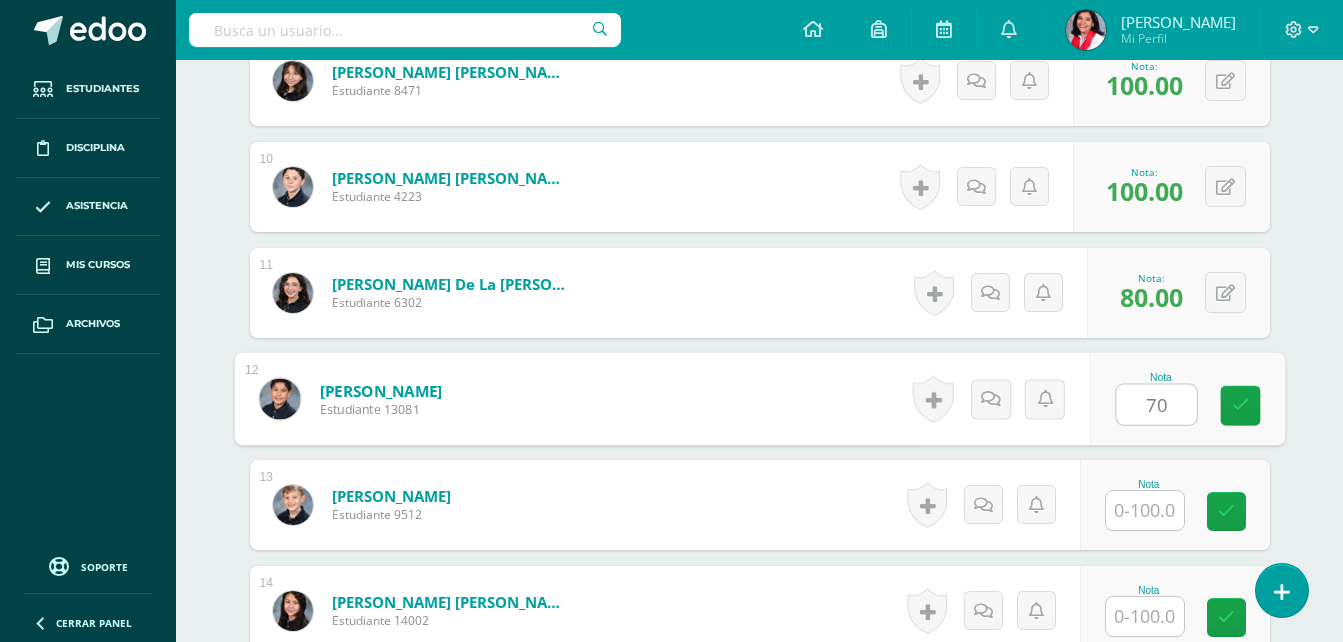 scroll, scrollTop: 1553, scrollLeft: 0, axis: vertical 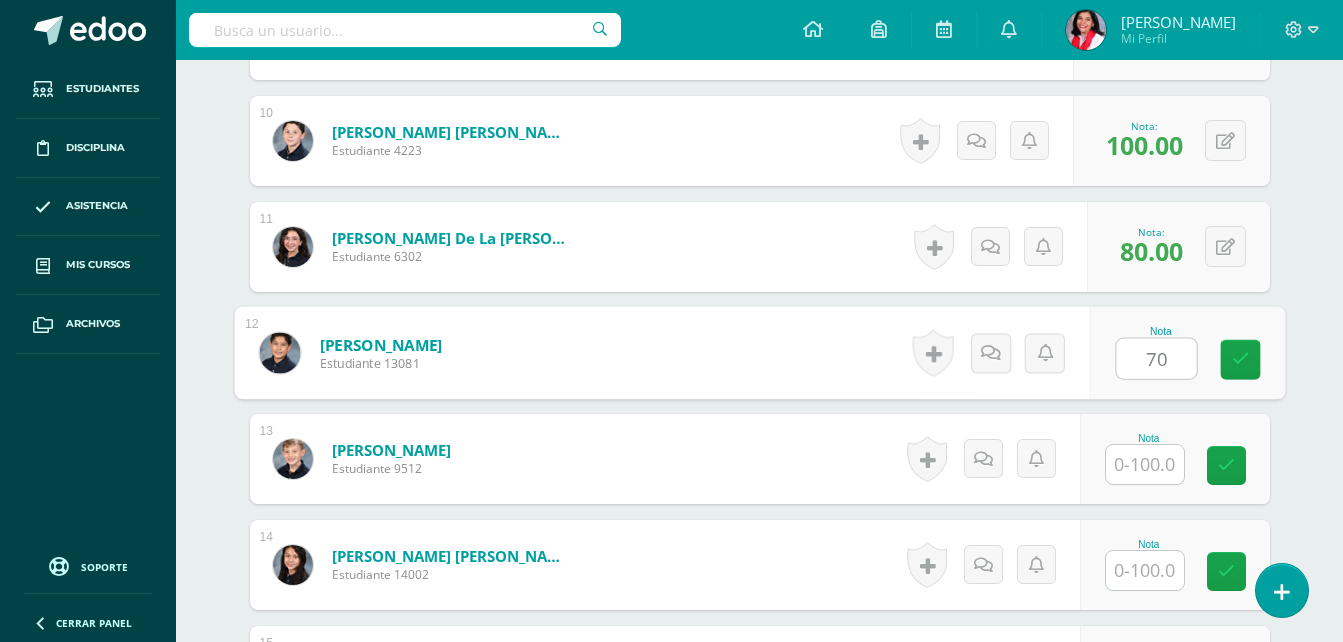 type on "70" 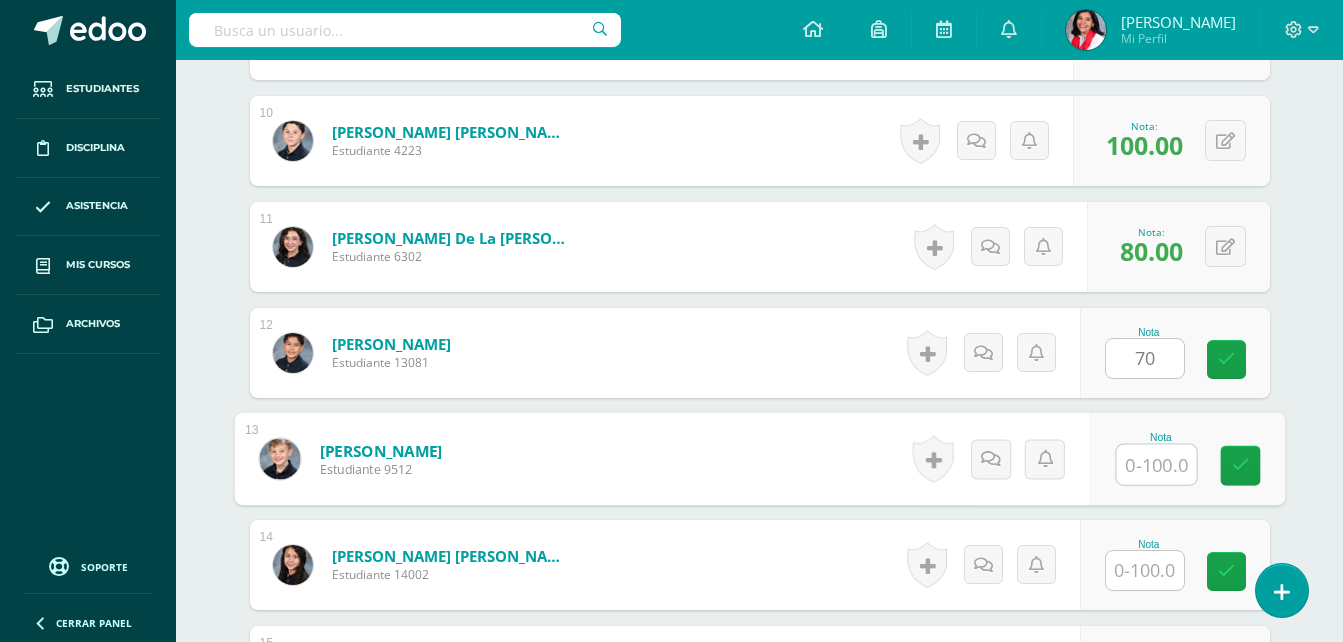click at bounding box center [1156, 465] 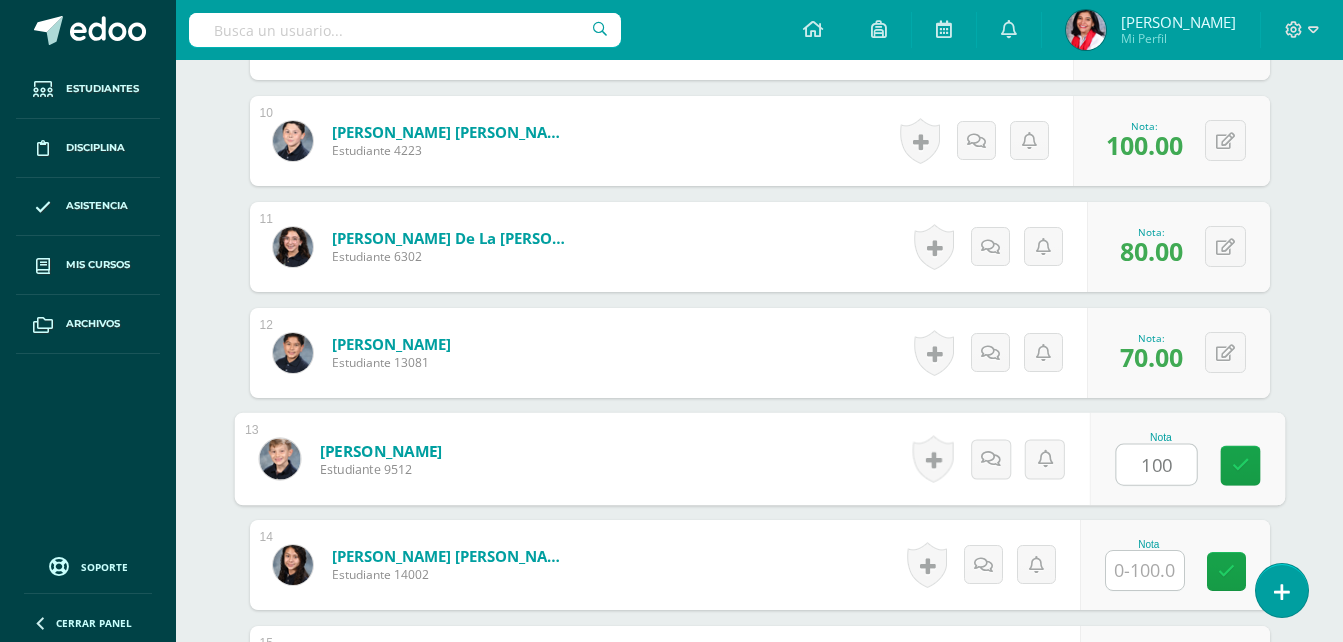 type on "100" 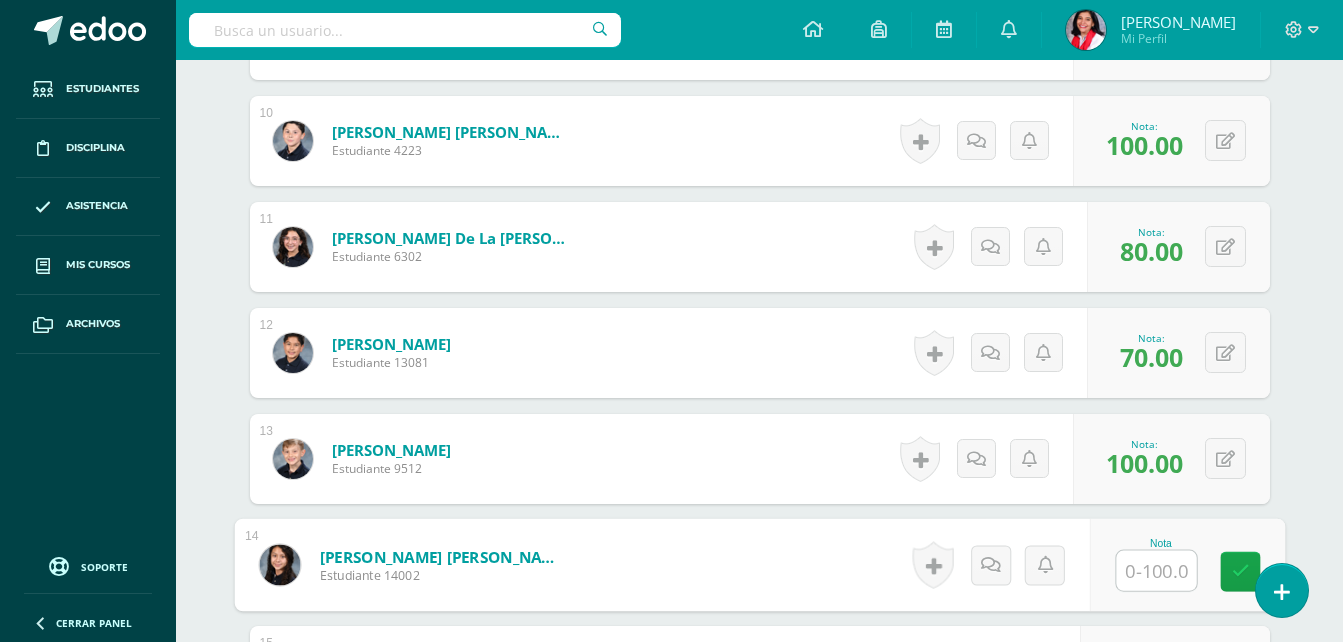 type on "0" 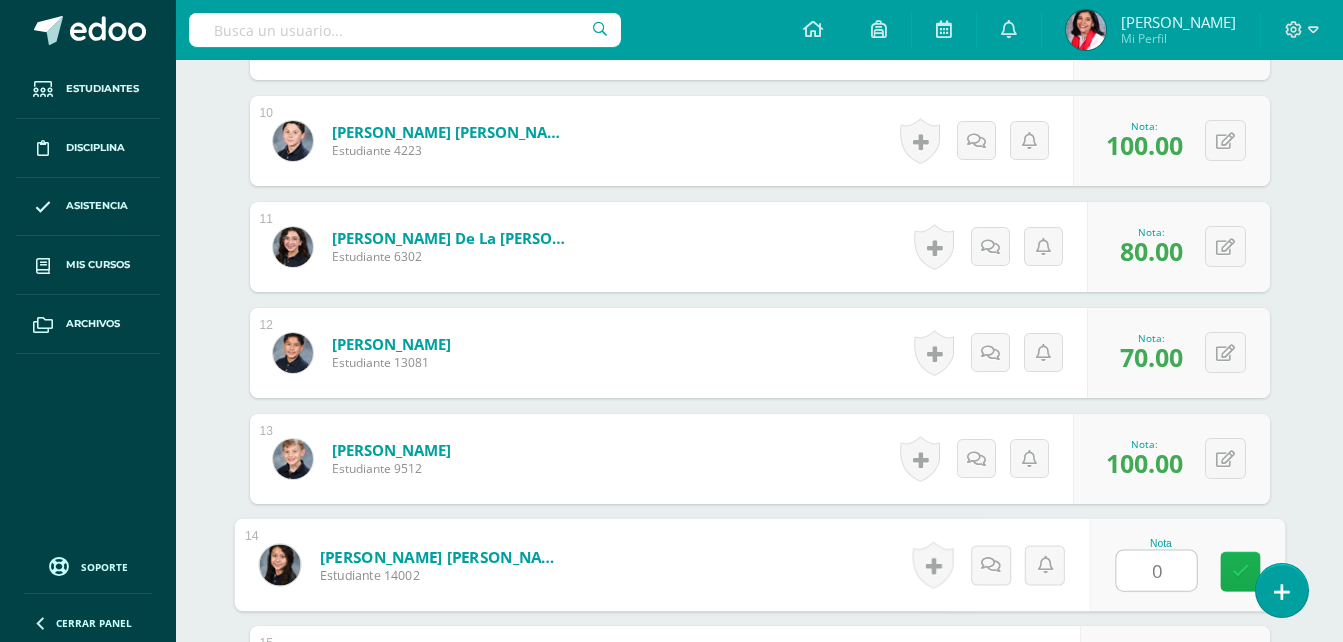 click at bounding box center (1240, 572) 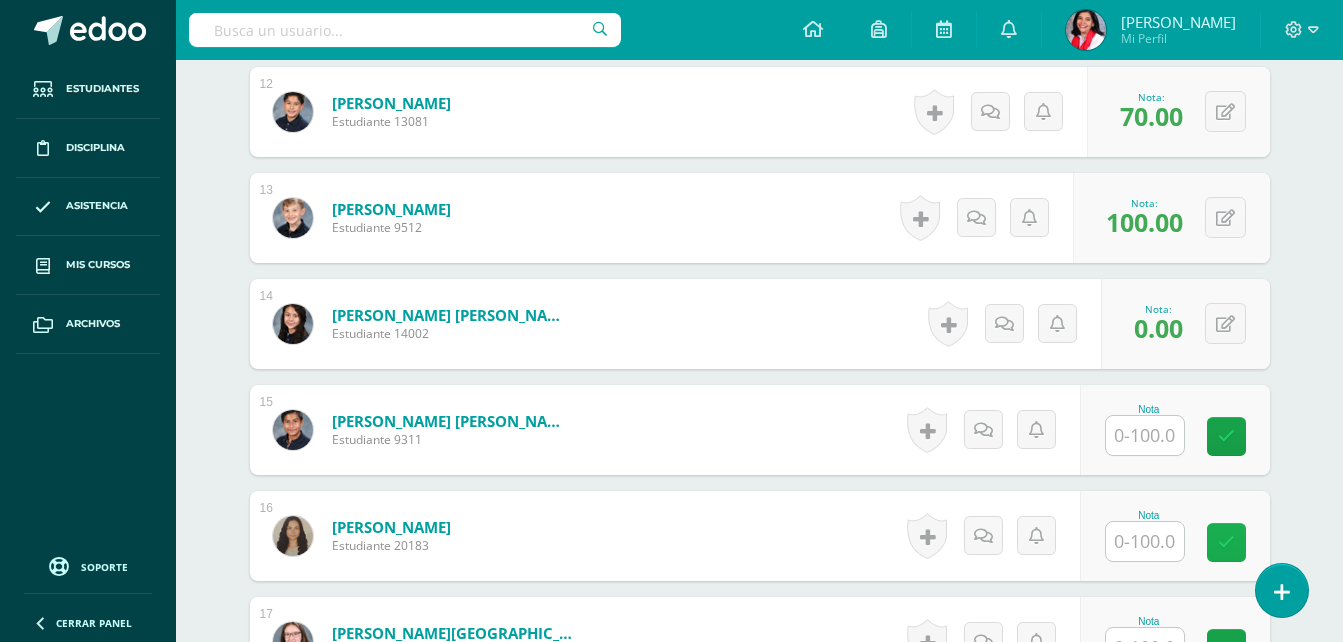 scroll, scrollTop: 1807, scrollLeft: 0, axis: vertical 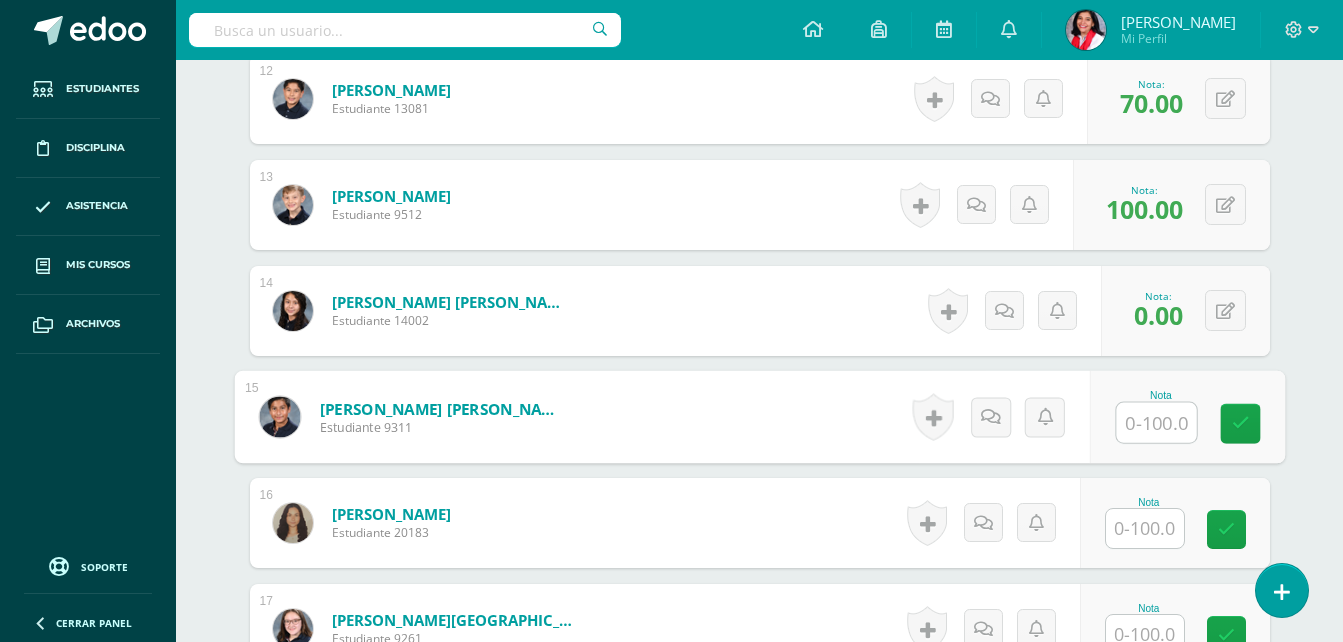 click at bounding box center [1156, 423] 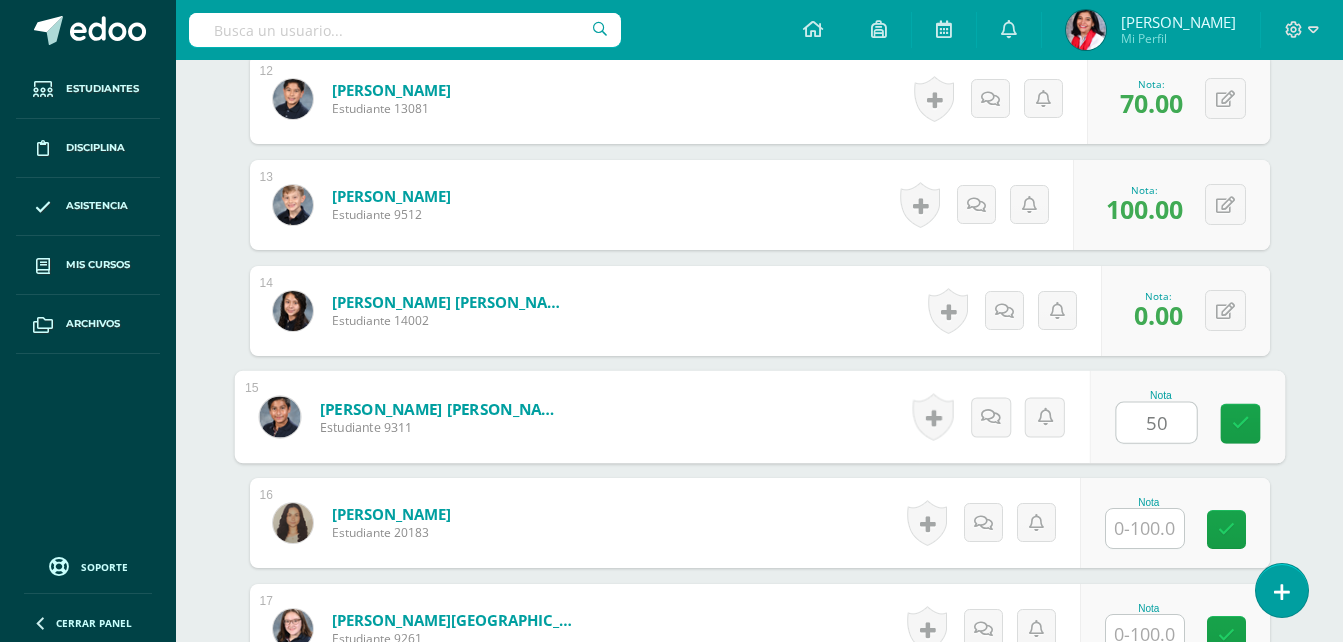 type on "50" 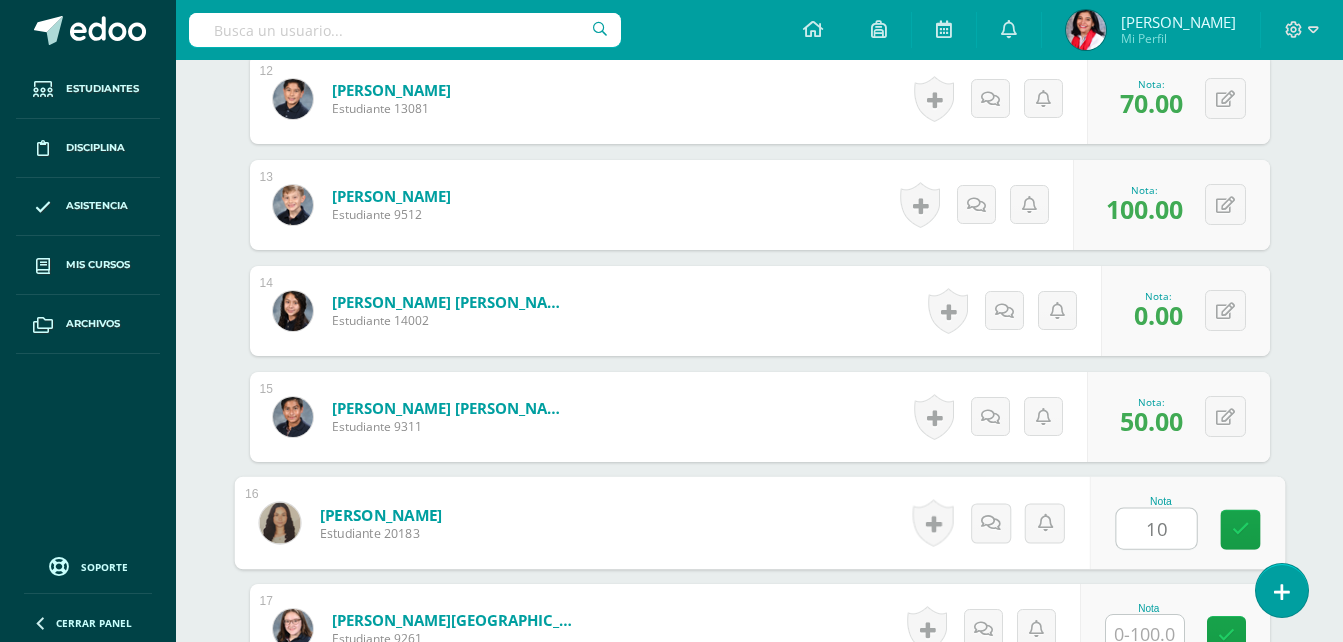 type on "100" 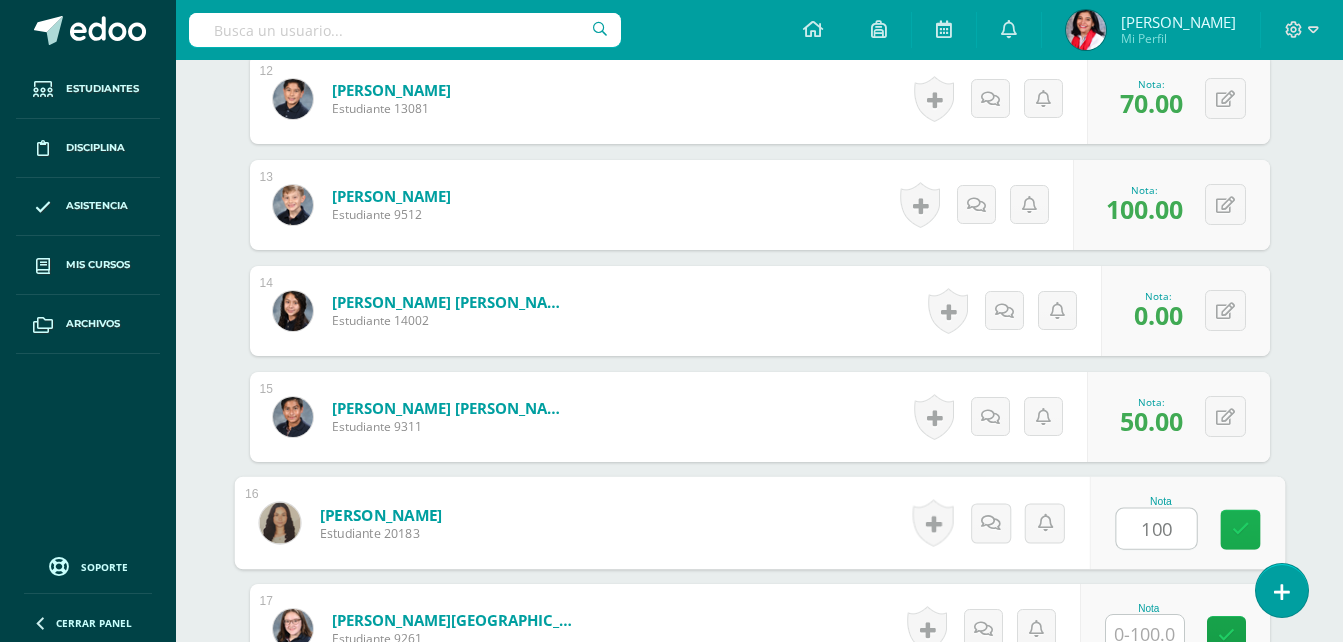click at bounding box center [1240, 530] 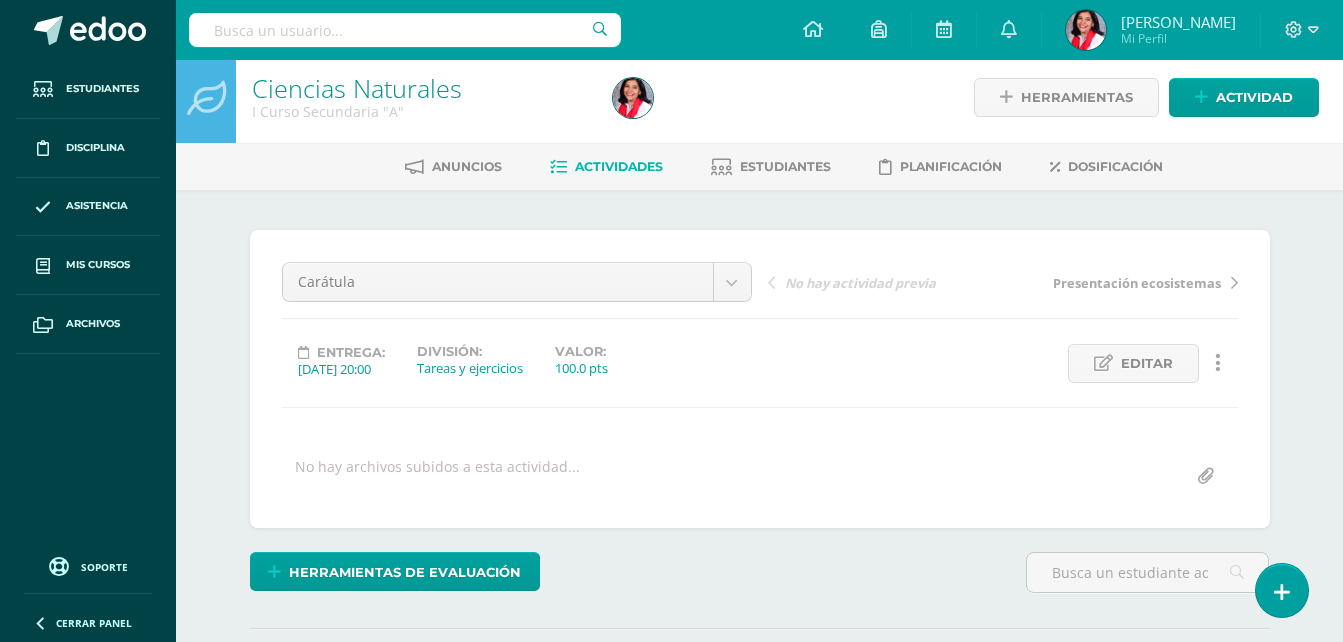 scroll, scrollTop: 0, scrollLeft: 0, axis: both 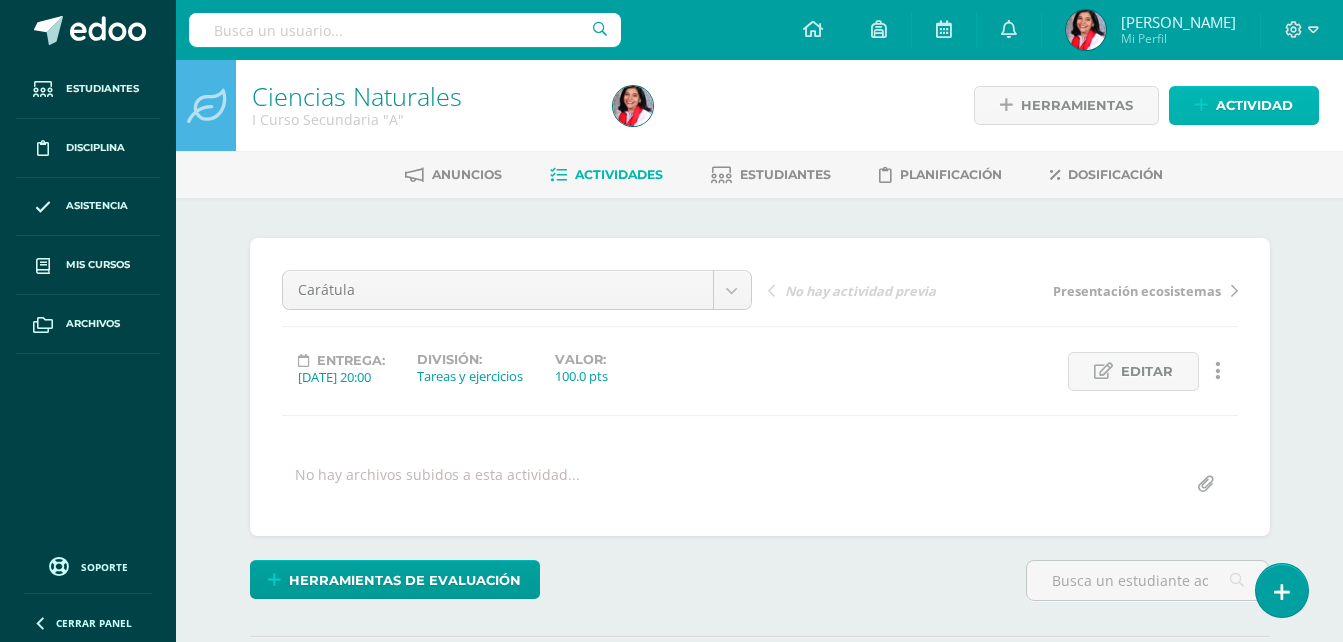 click on "Actividad" at bounding box center (1254, 105) 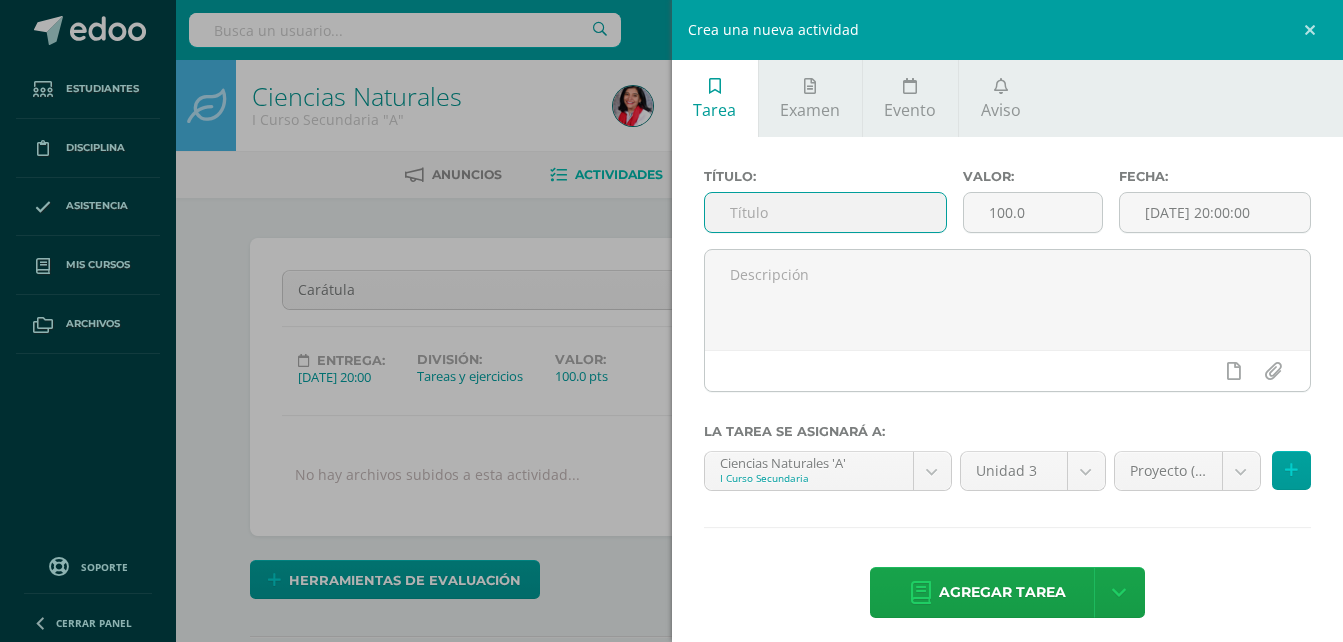 click at bounding box center (826, 212) 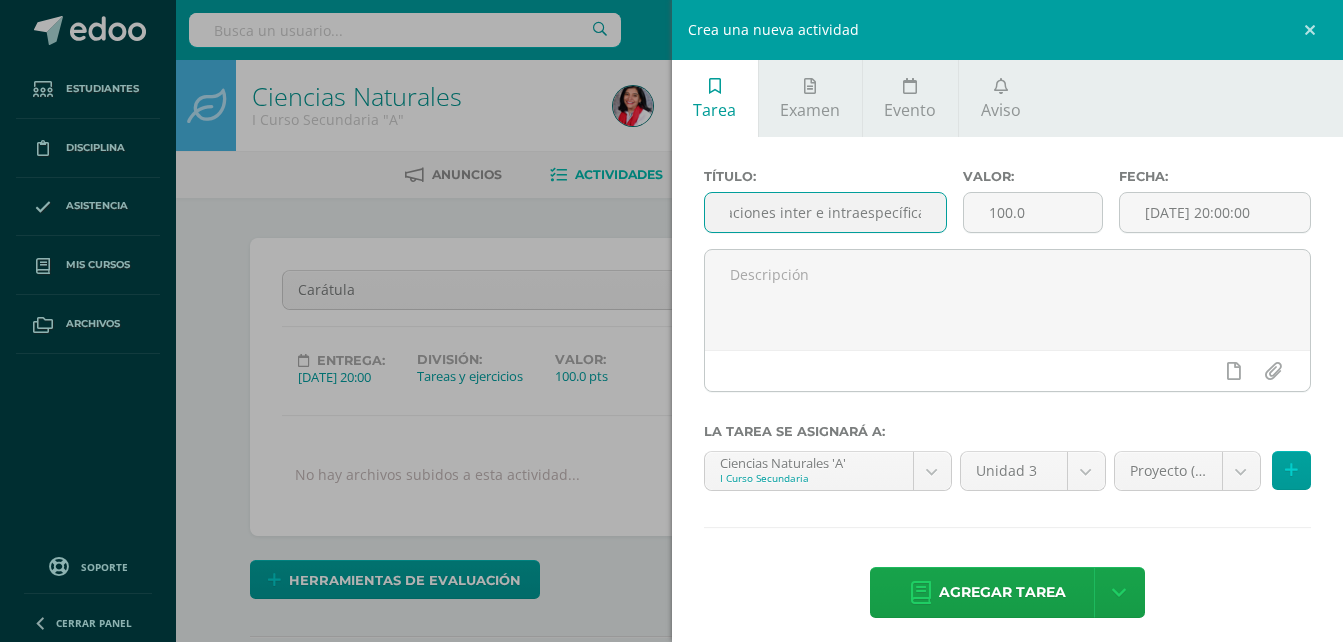 scroll, scrollTop: 0, scrollLeft: 76, axis: horizontal 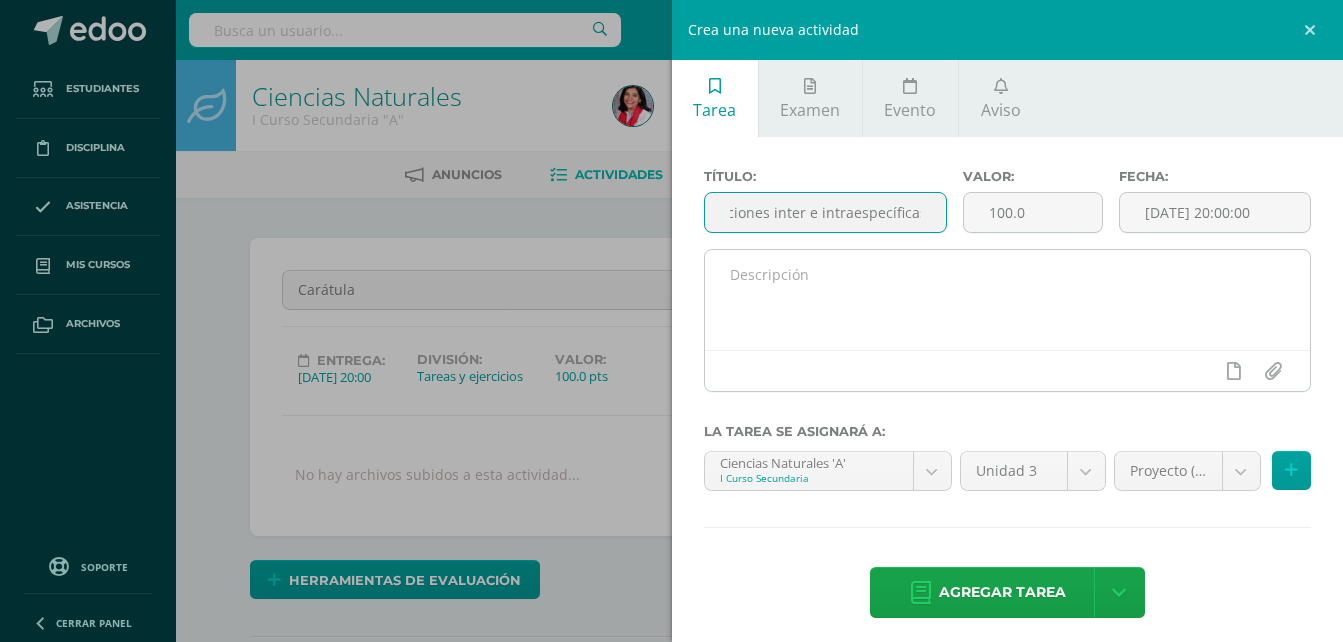 type on "álbum relaciones inter e intraespecíficas" 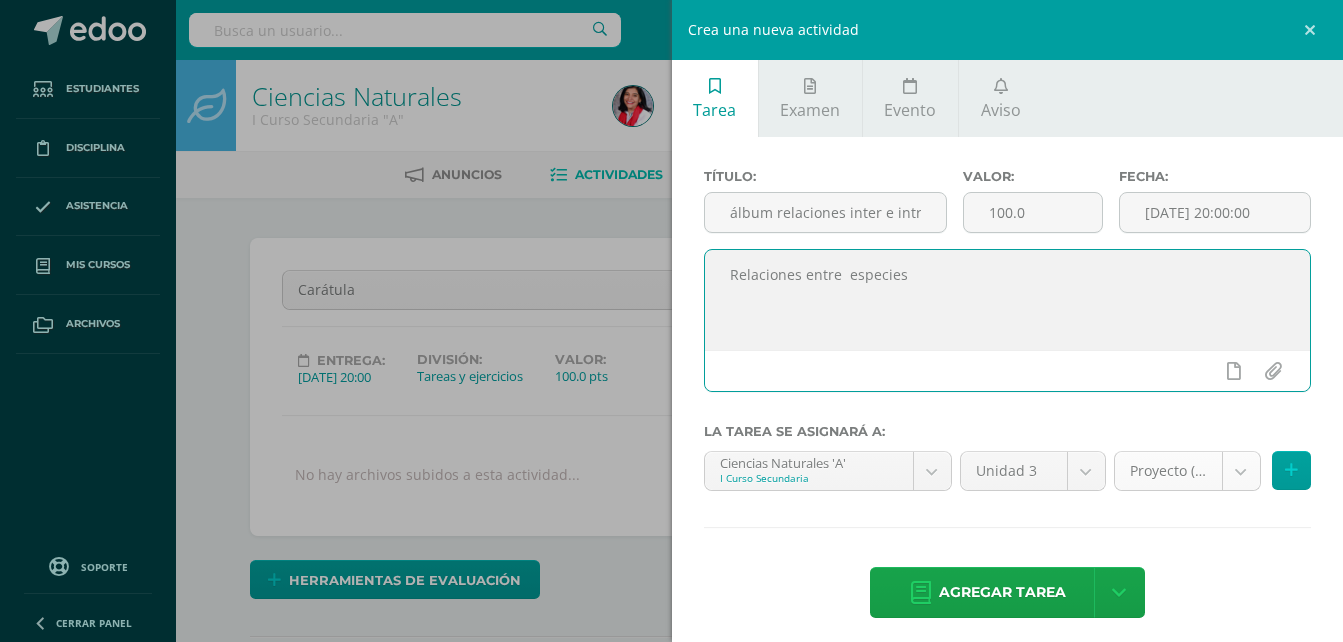 type on "Relaciones entre  especies" 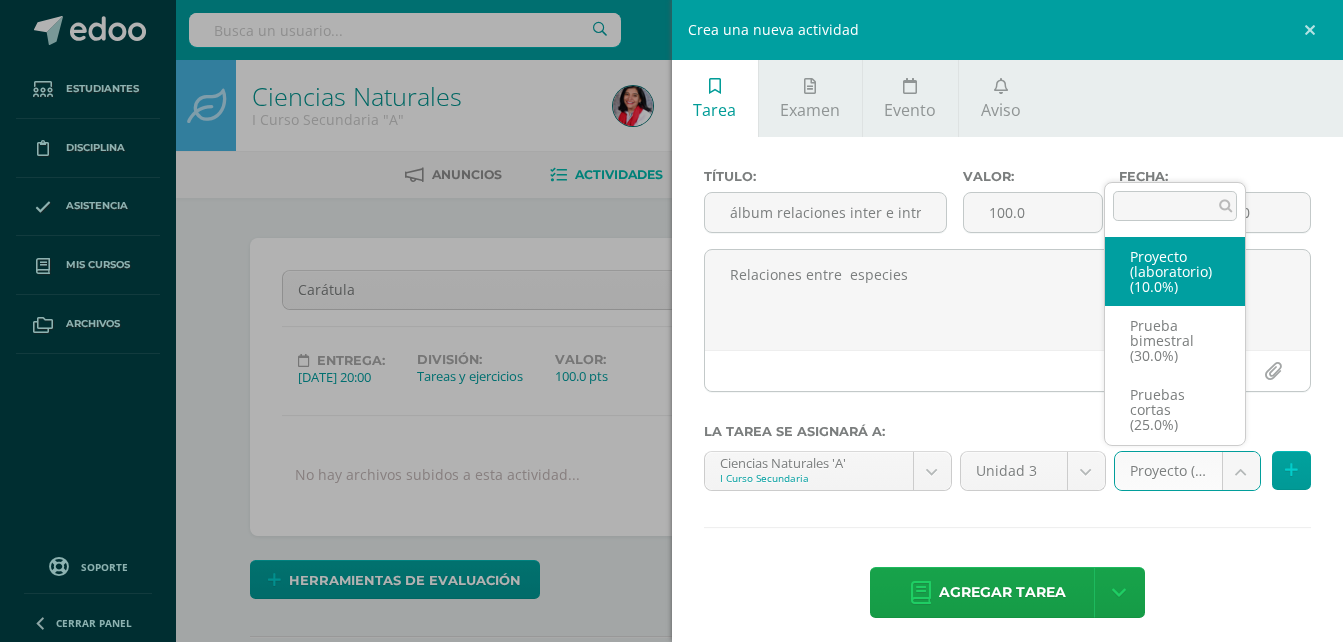 click on "Estudiantes Disciplina Asistencia Mis cursos Archivos Soporte
Centro de ayuda
Últimas actualizaciones
Cerrar panel
Ciencias Naturales
Sexto
Primaria
"A"
Actividades Estudiantes Planificación Dosificación
Ciencias Naturales
Sexto
Primaria
"B"
Actividades Estudiantes Planificación Dosificación
Ciencias Naturales
I Curso
Secundaria
"A"
Actividades Estudiantes Planificación Dosificación
Ciencias Naturales
Actividades Estudiantes Planificación Dosificación 1" at bounding box center (671, 1355) 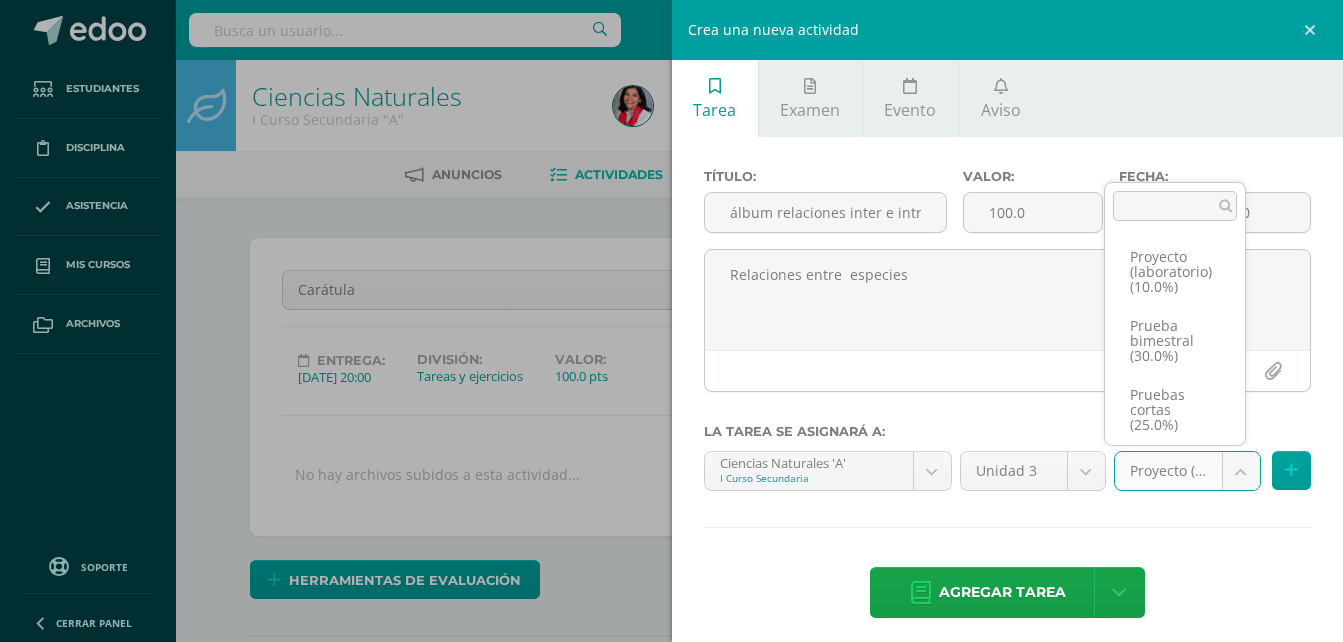 scroll, scrollTop: 76, scrollLeft: 0, axis: vertical 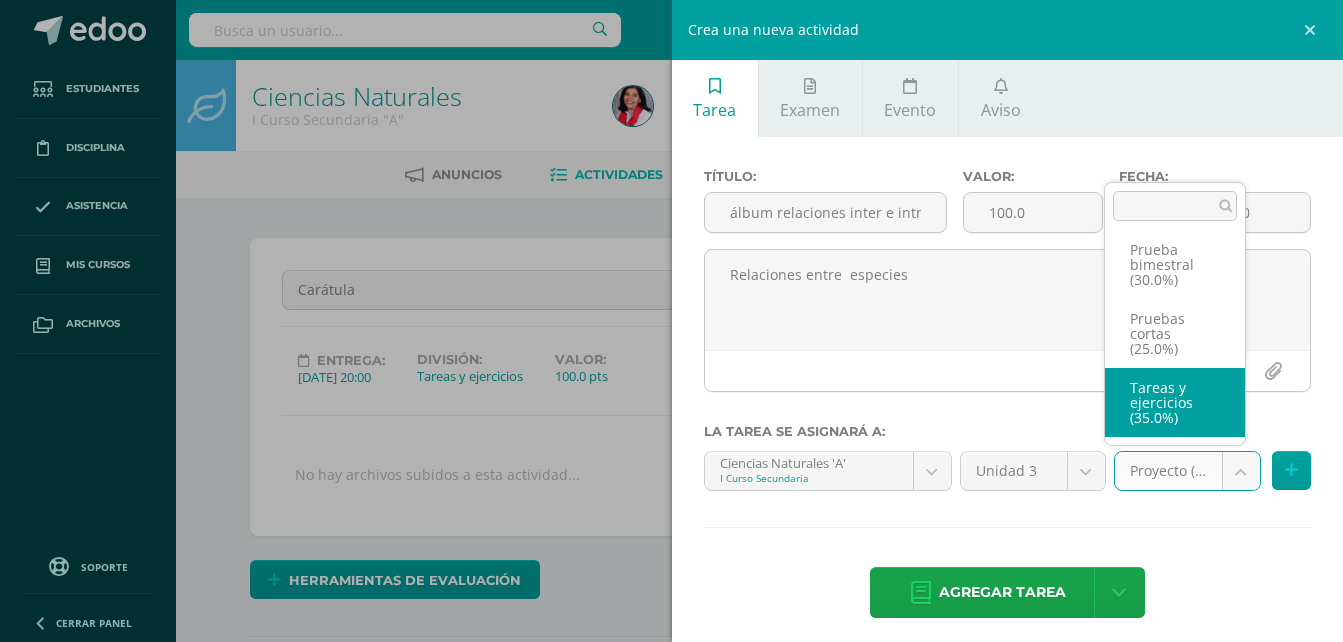 select on "227783" 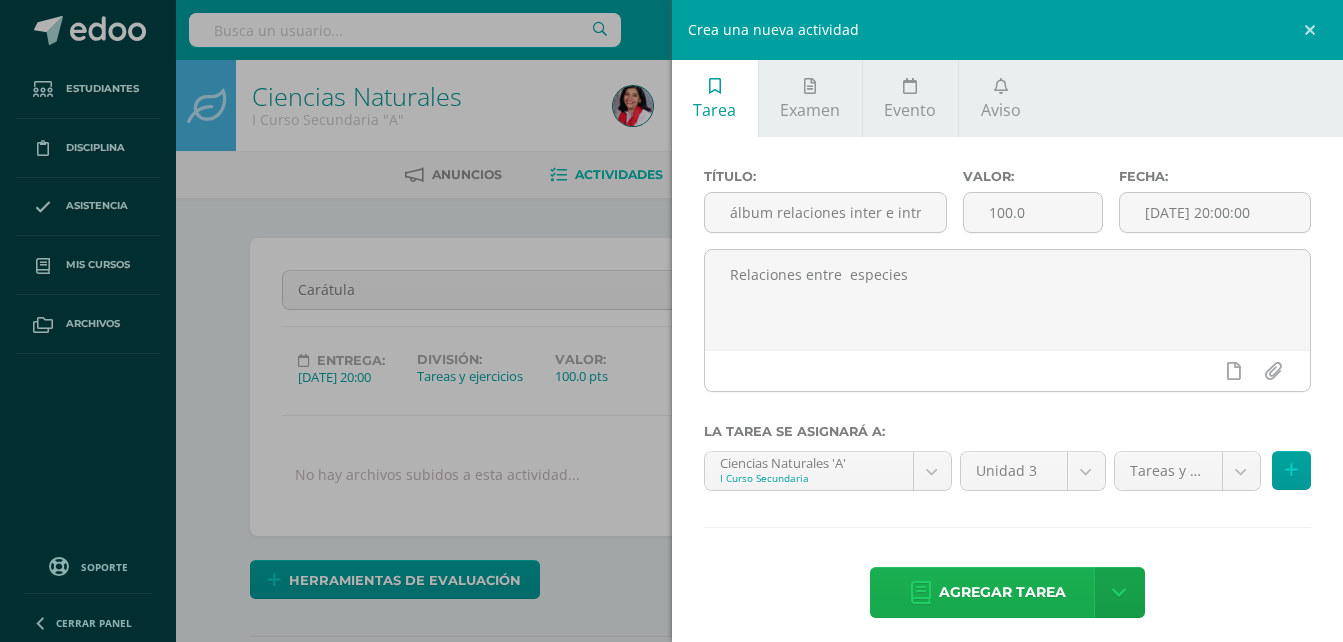 click on "Agregar tarea" at bounding box center (1002, 592) 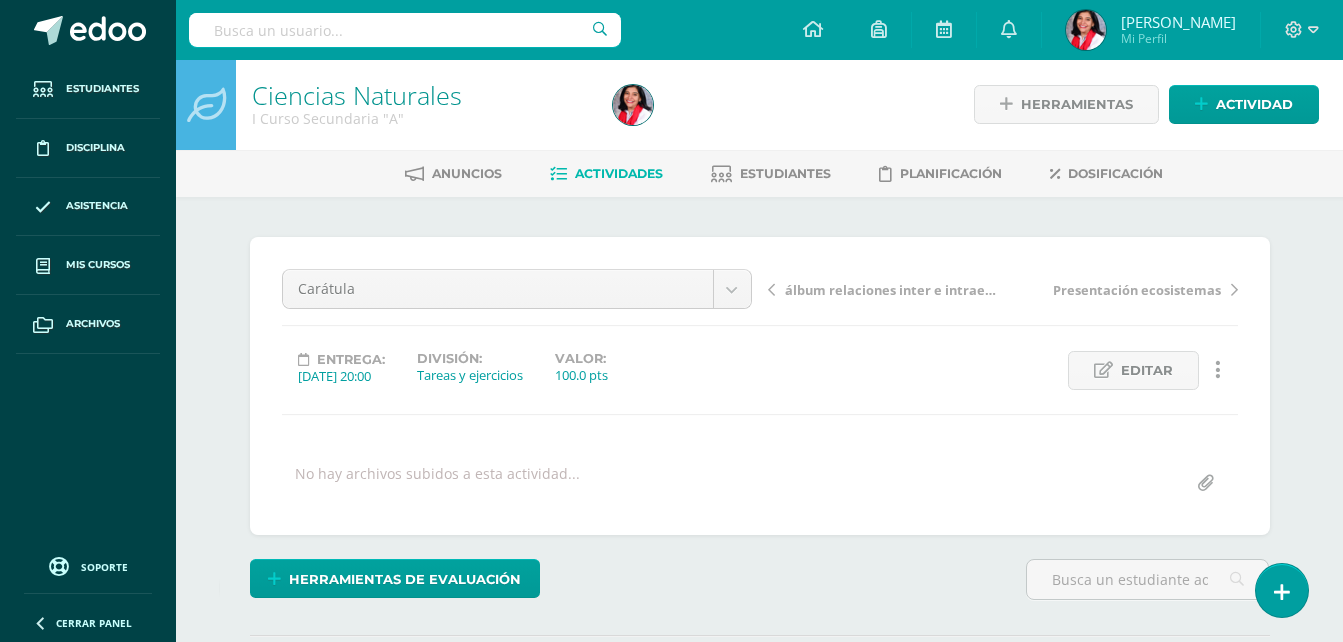 scroll, scrollTop: 2, scrollLeft: 0, axis: vertical 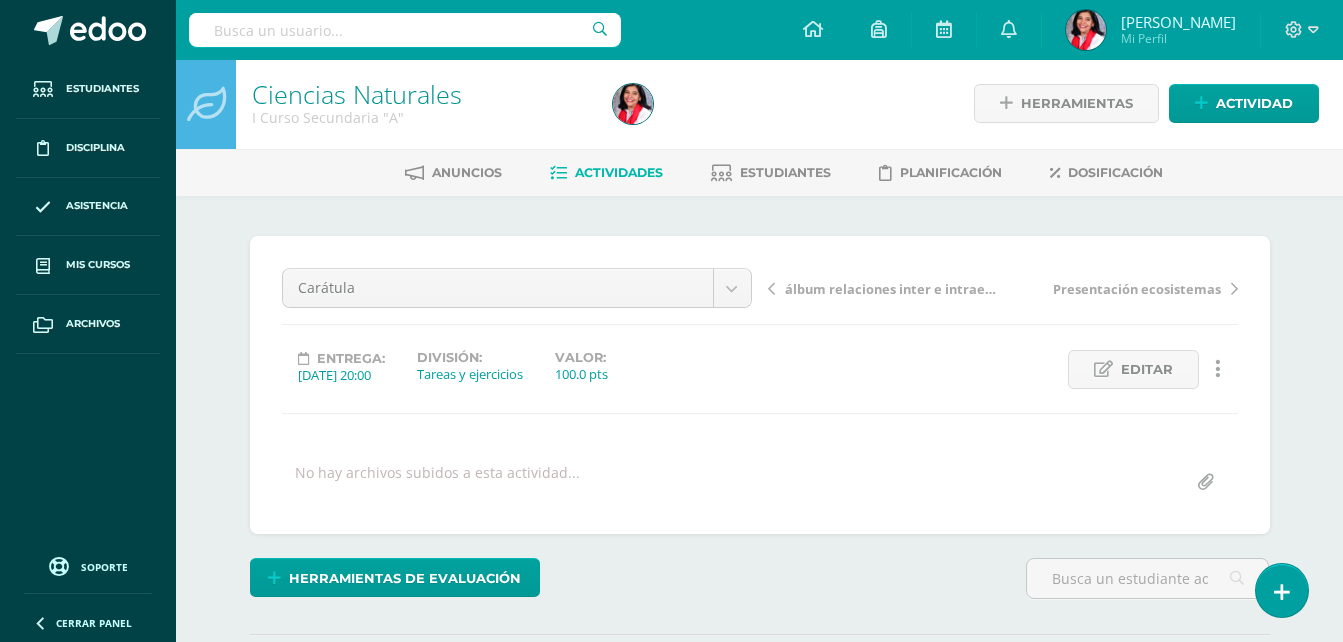 click on "Actividades" at bounding box center (619, 172) 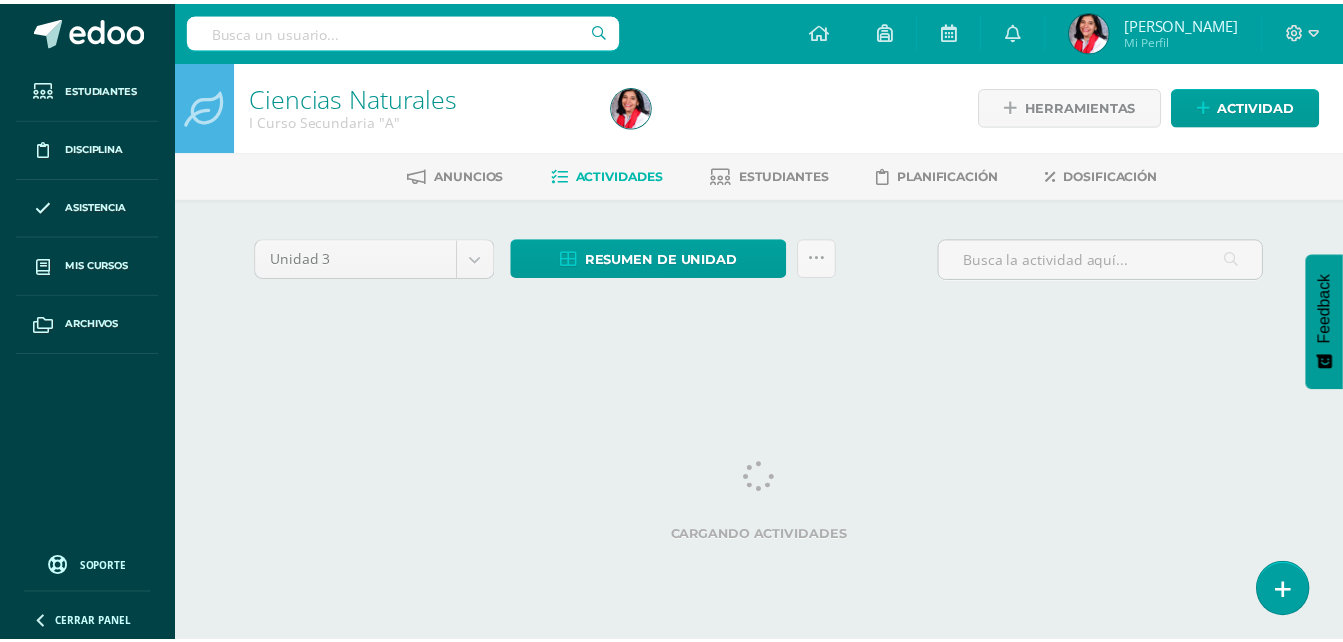 scroll, scrollTop: 0, scrollLeft: 0, axis: both 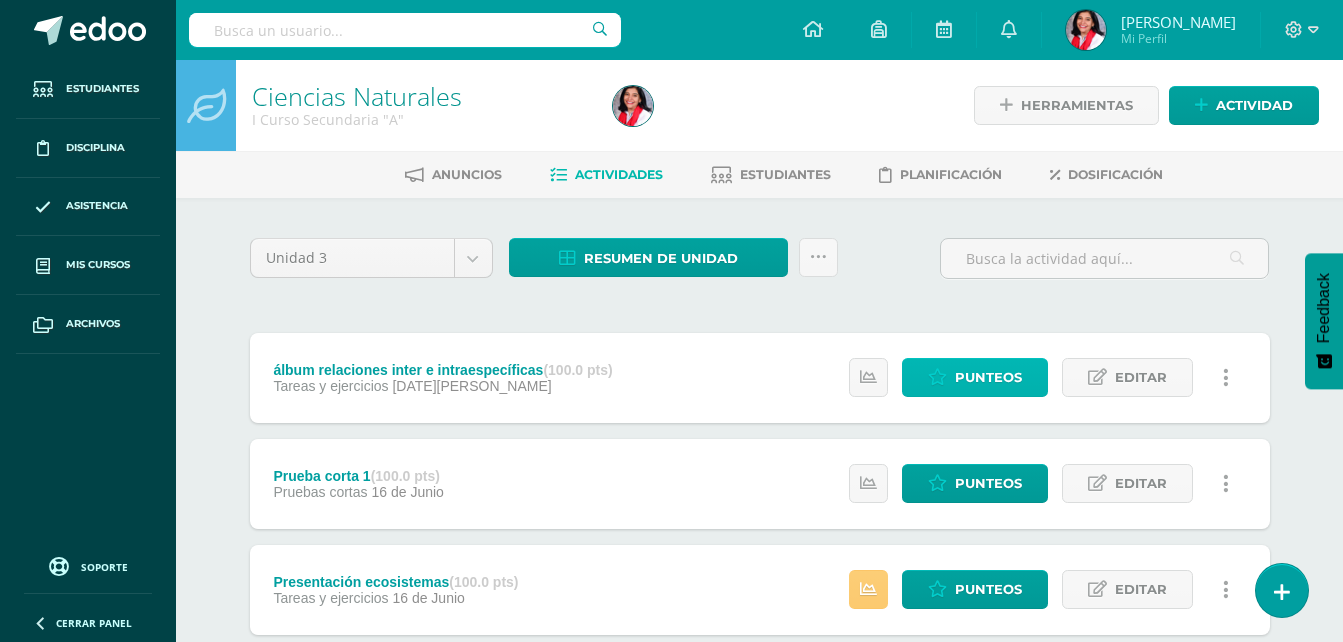 click on "Punteos" at bounding box center (988, 377) 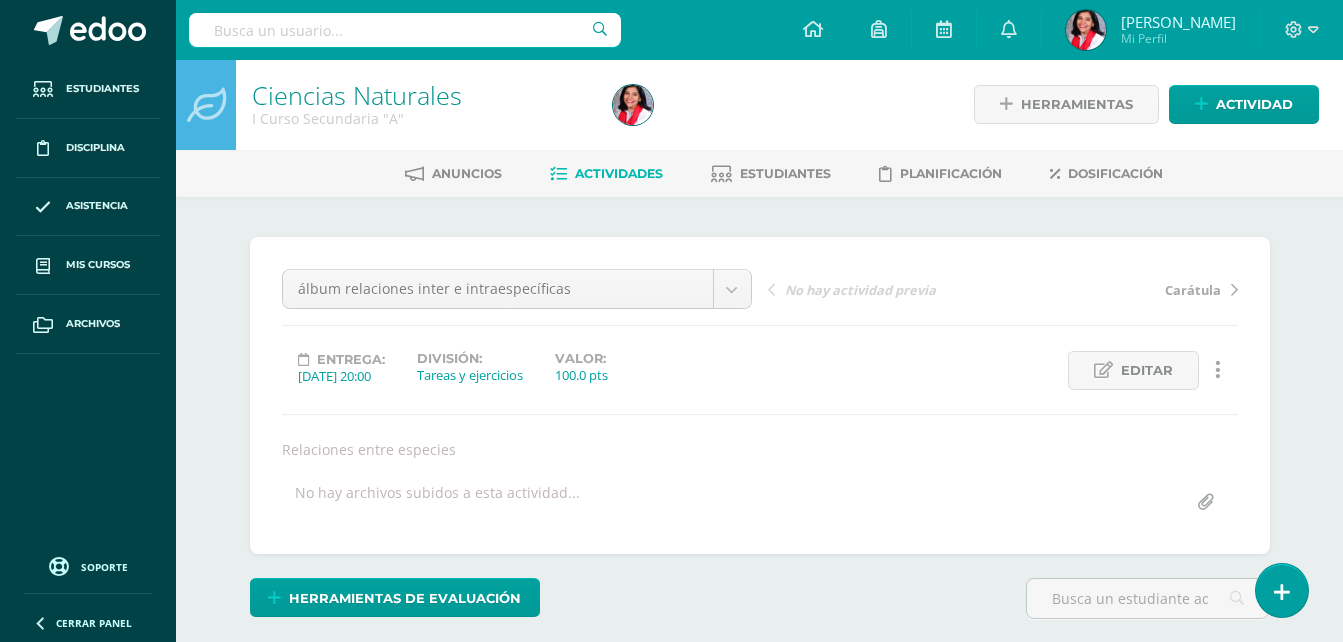 scroll, scrollTop: 2, scrollLeft: 0, axis: vertical 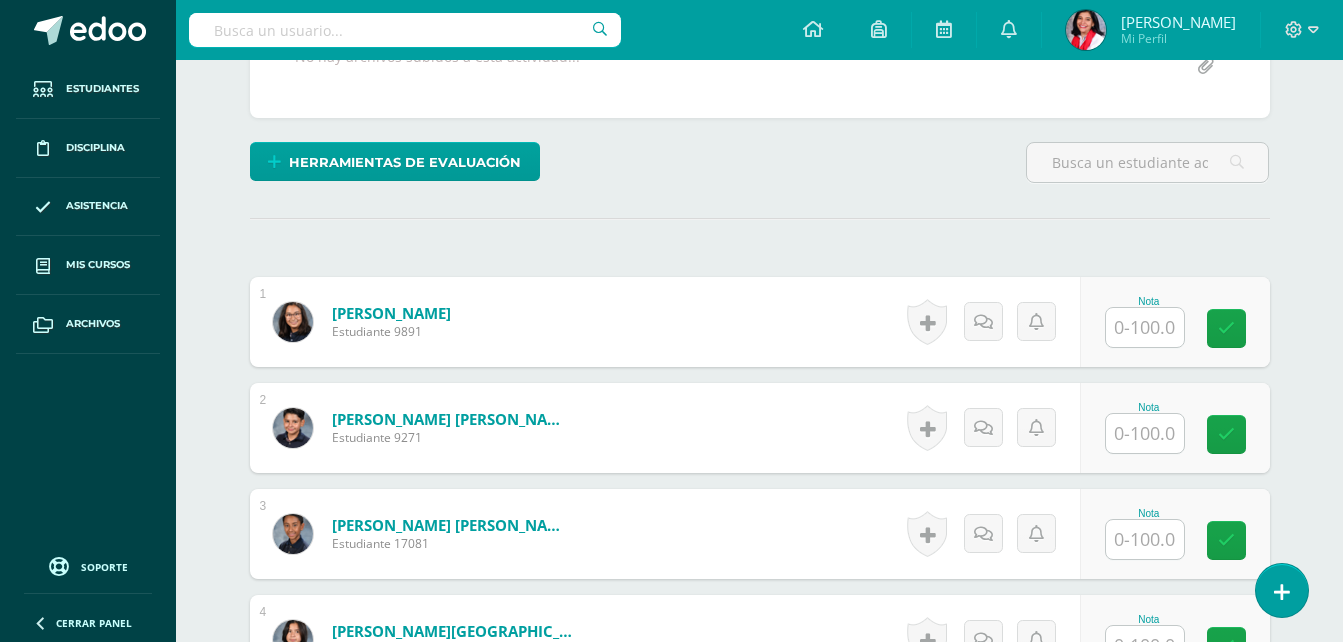 click at bounding box center (1145, 327) 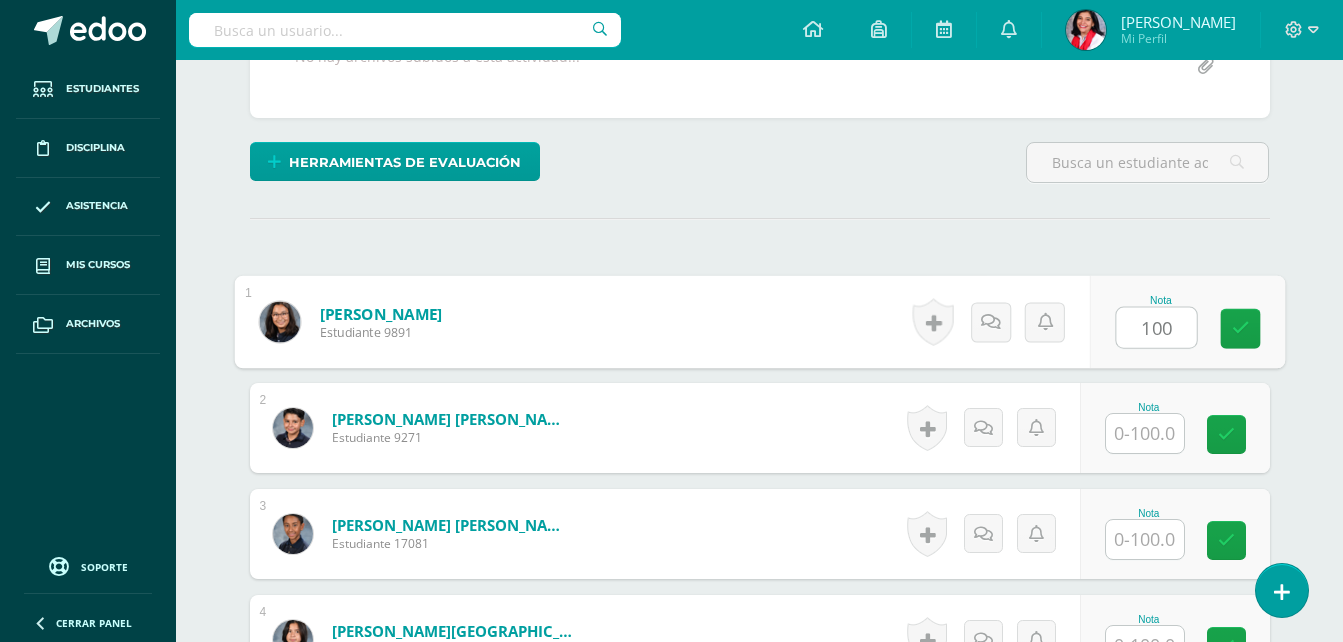 type on "100" 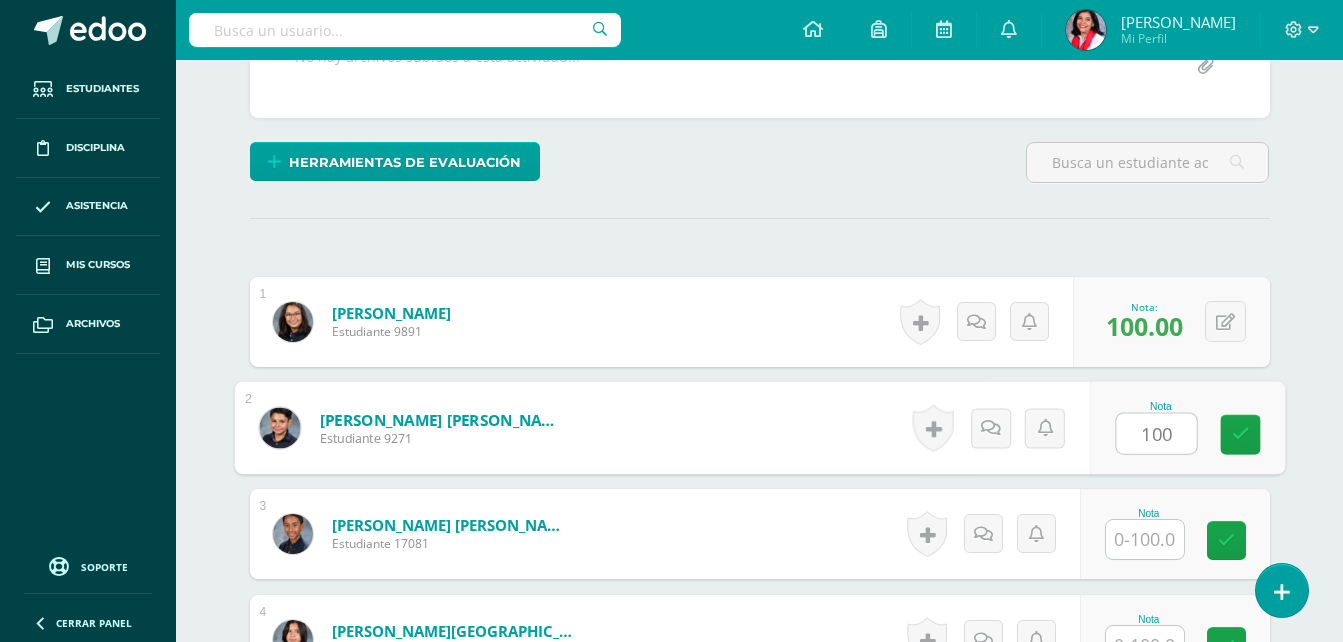 type on "100" 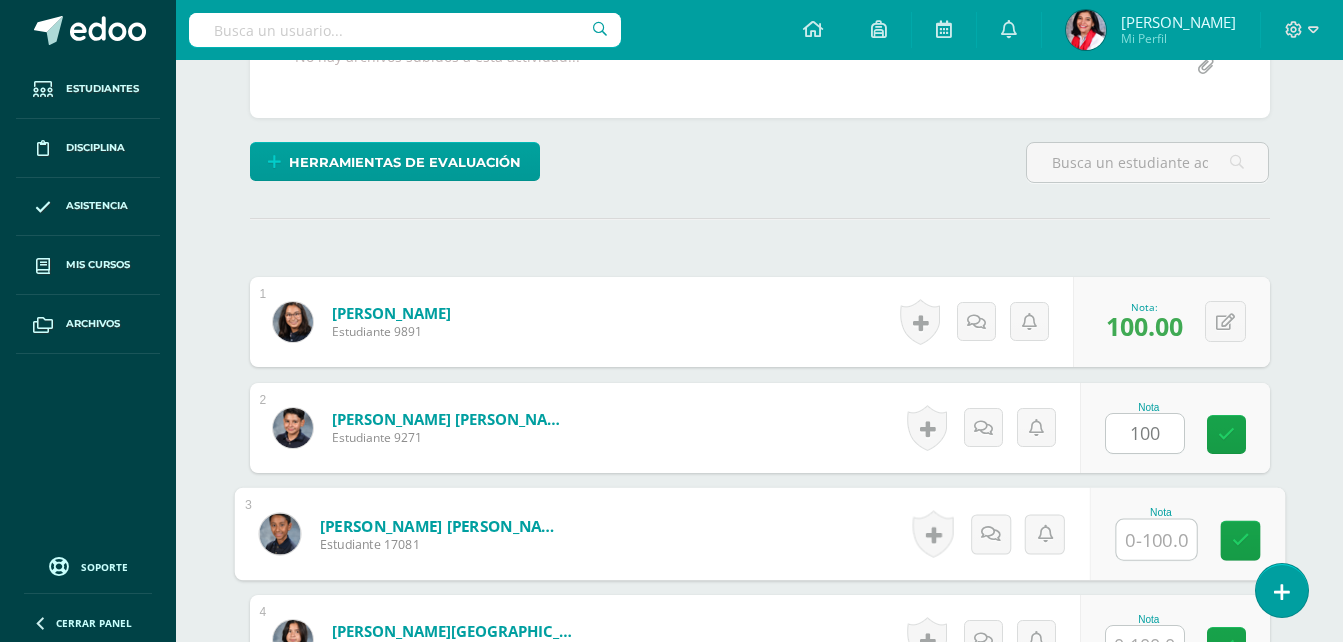 click at bounding box center (1156, 540) 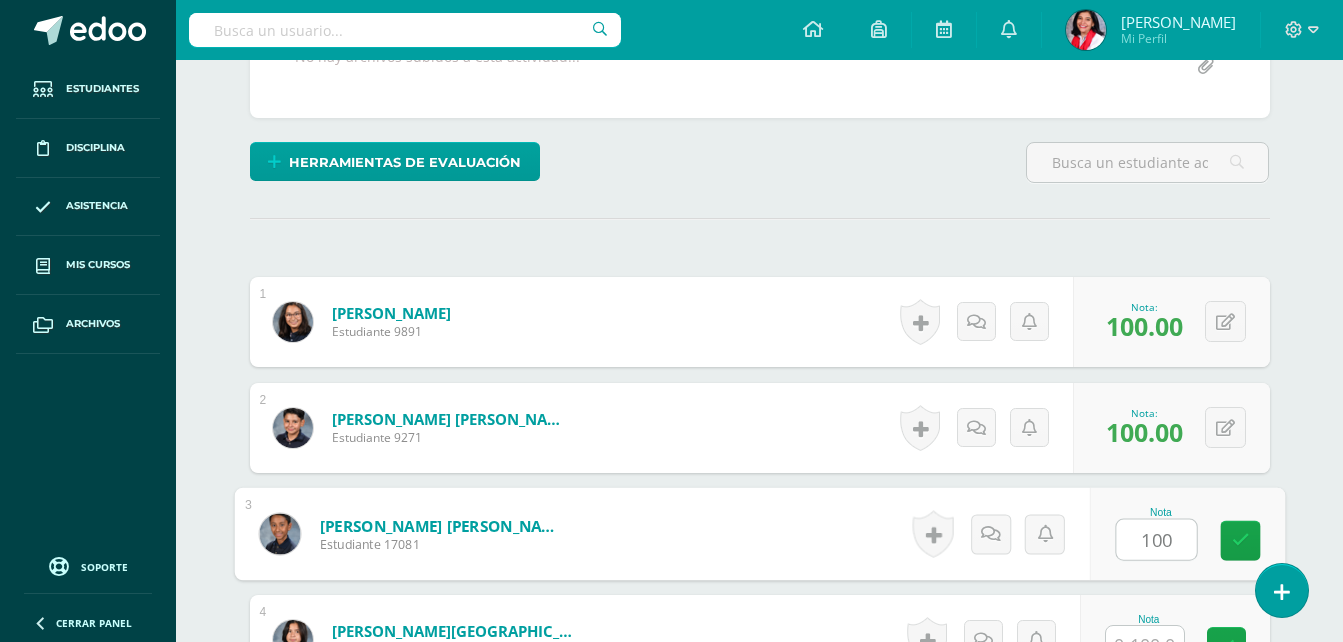 type on "100" 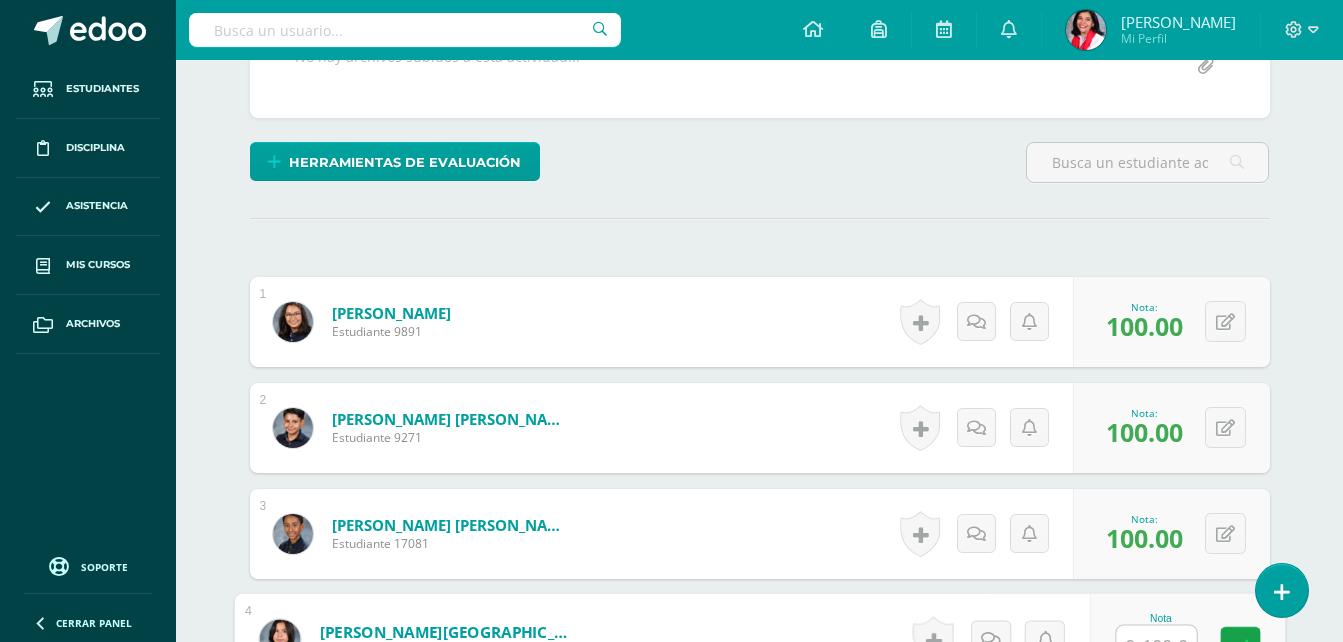 click at bounding box center [1156, 646] 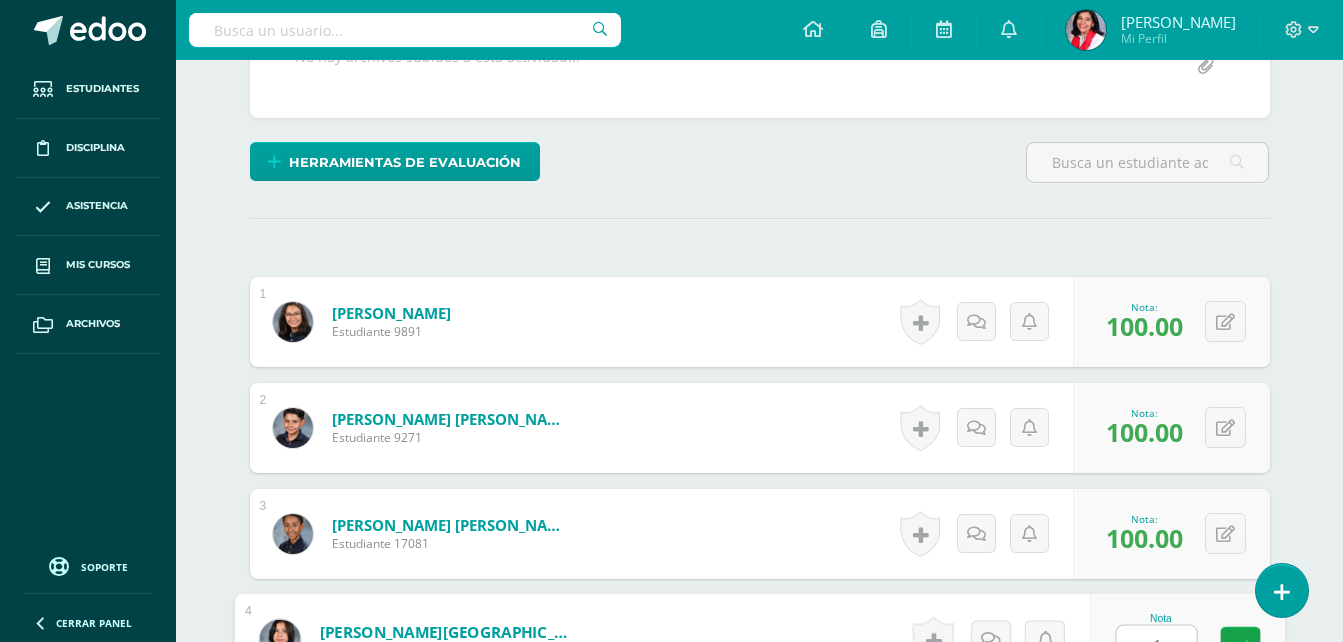 scroll, scrollTop: 453, scrollLeft: 0, axis: vertical 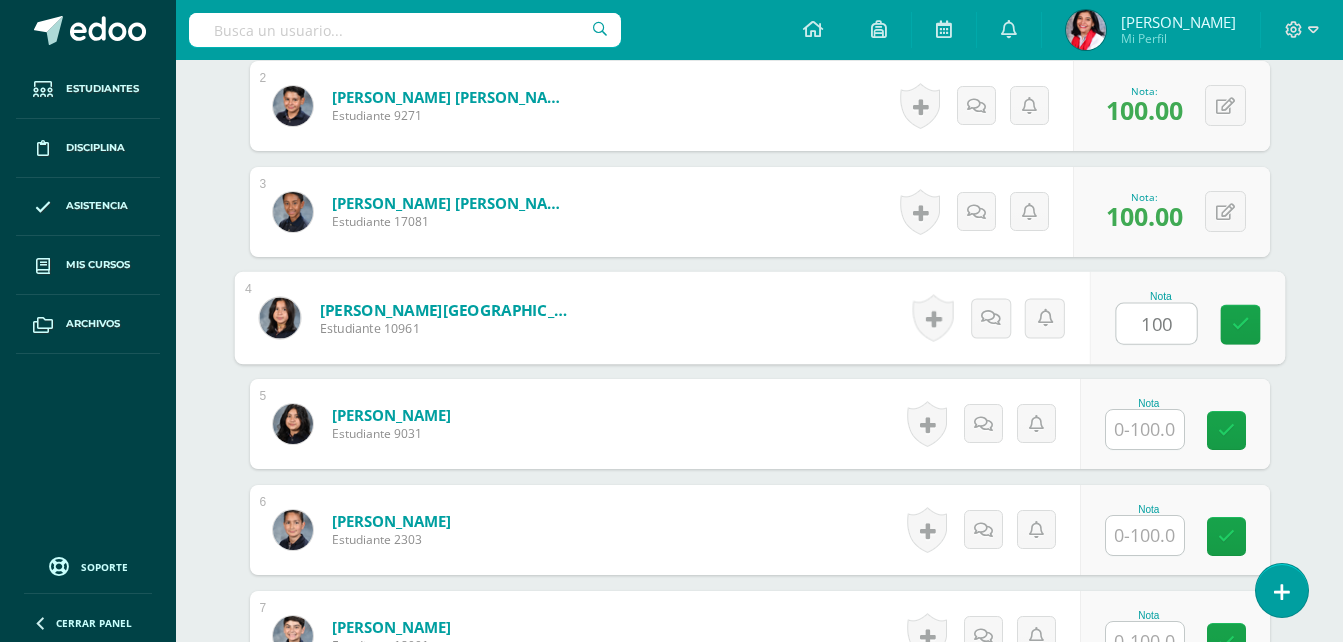 type on "100" 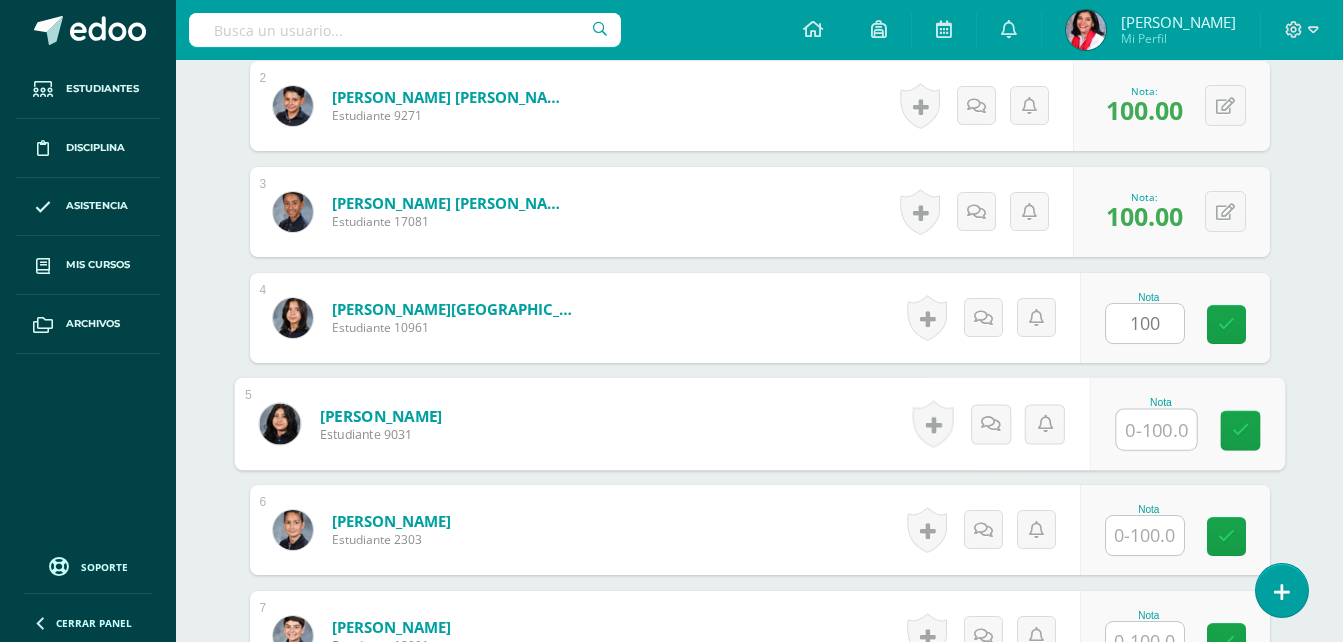 click at bounding box center (1156, 430) 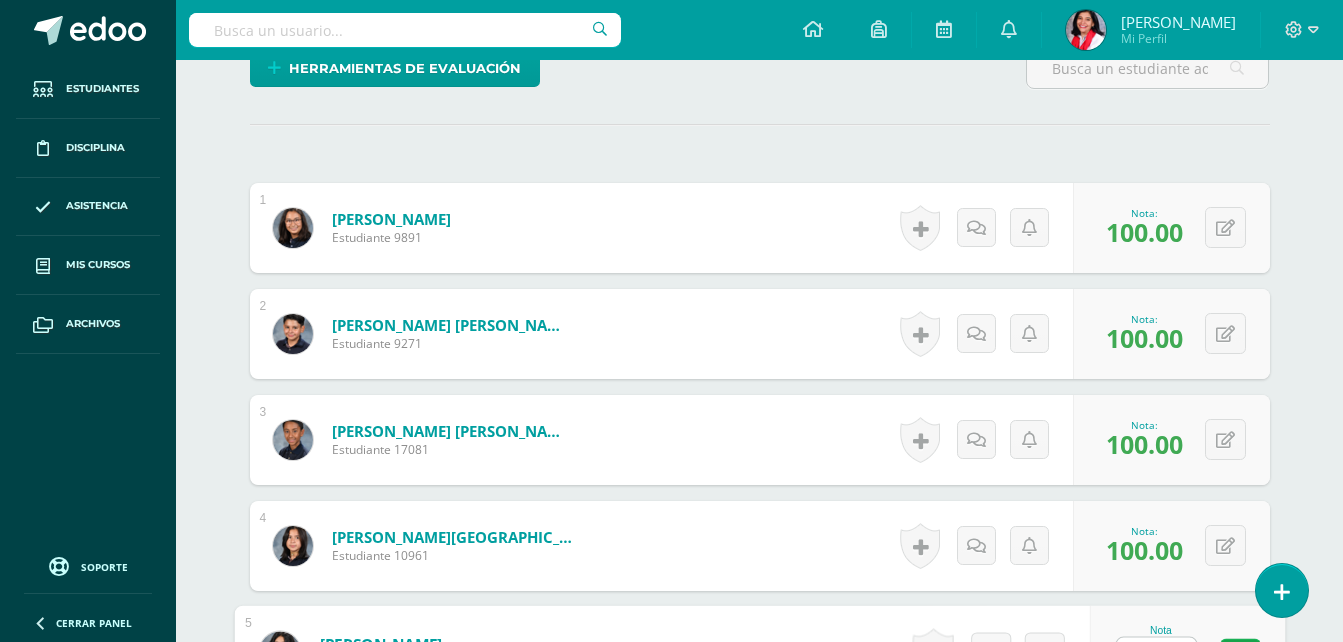 scroll, scrollTop: 544, scrollLeft: 0, axis: vertical 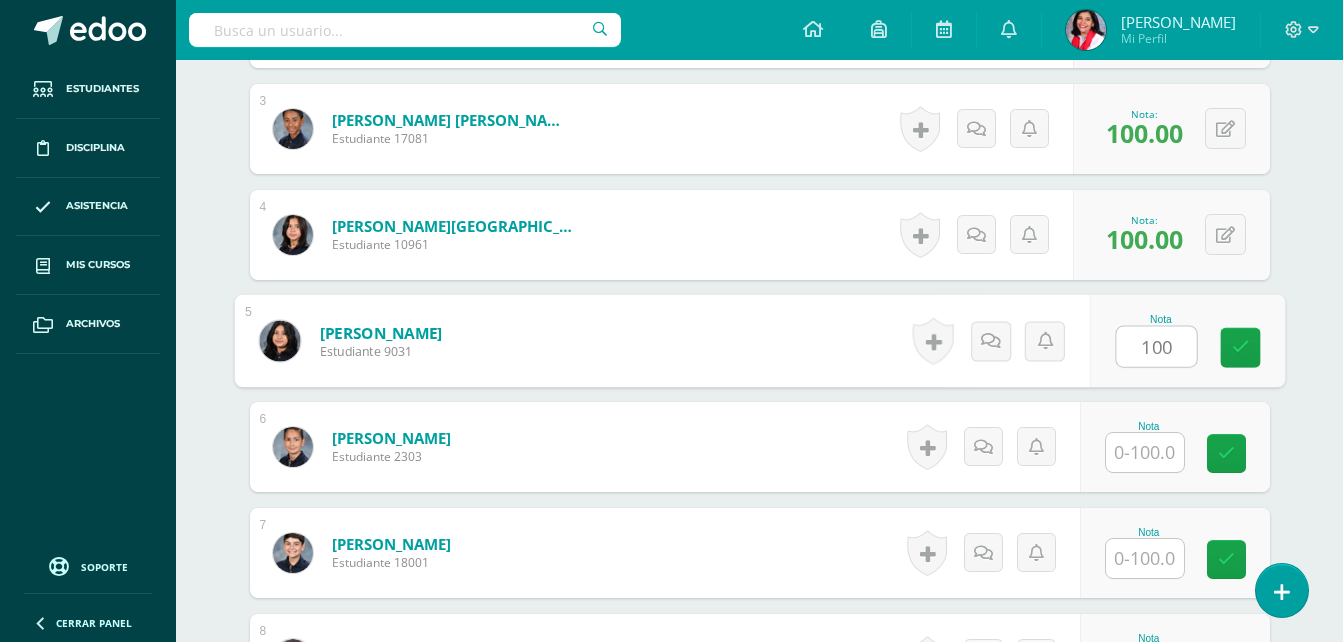 type on "100" 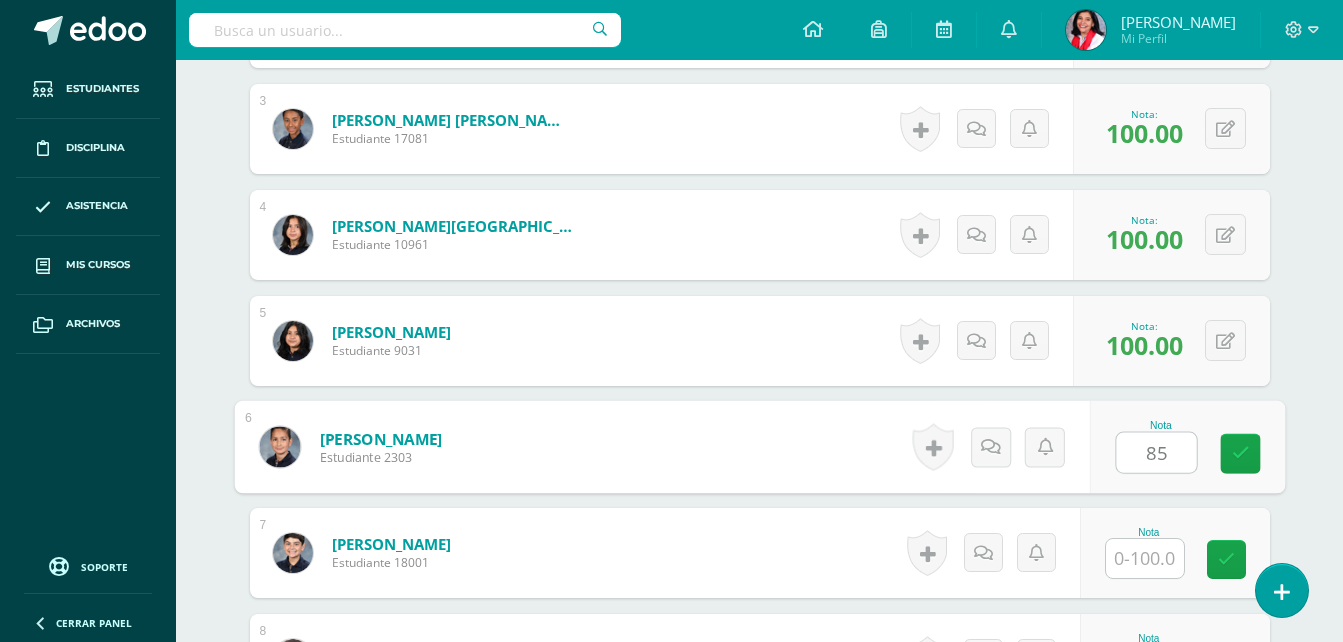 type on "85" 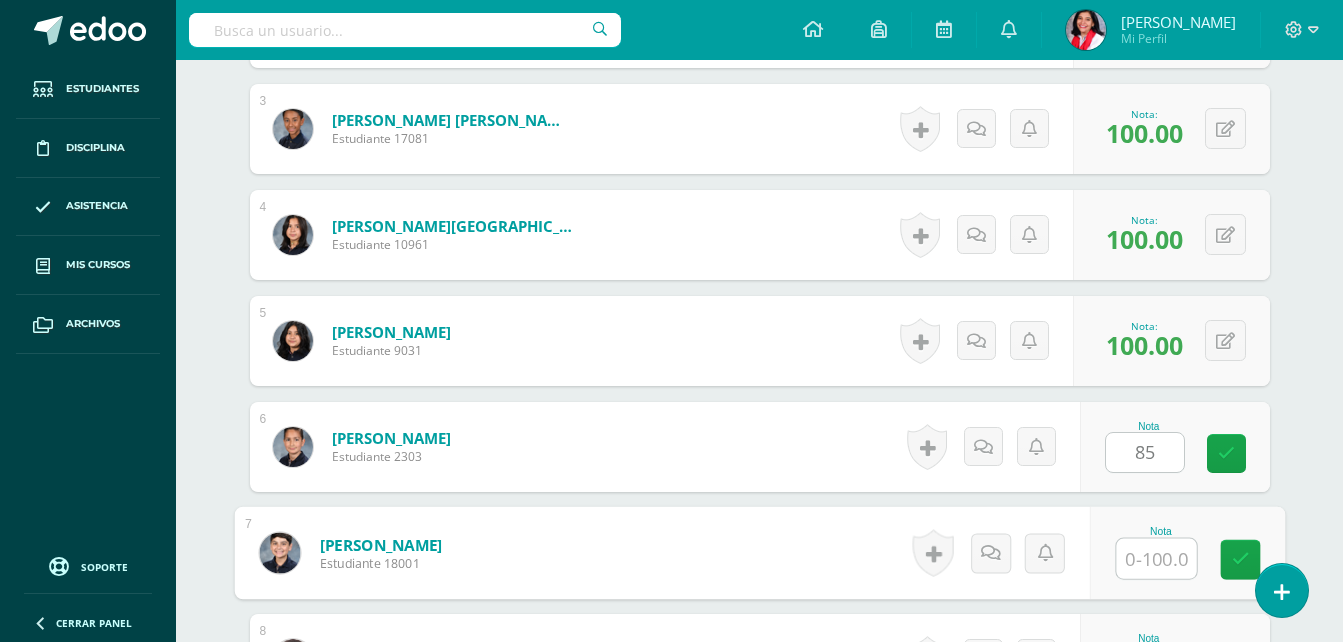 click at bounding box center (1156, 559) 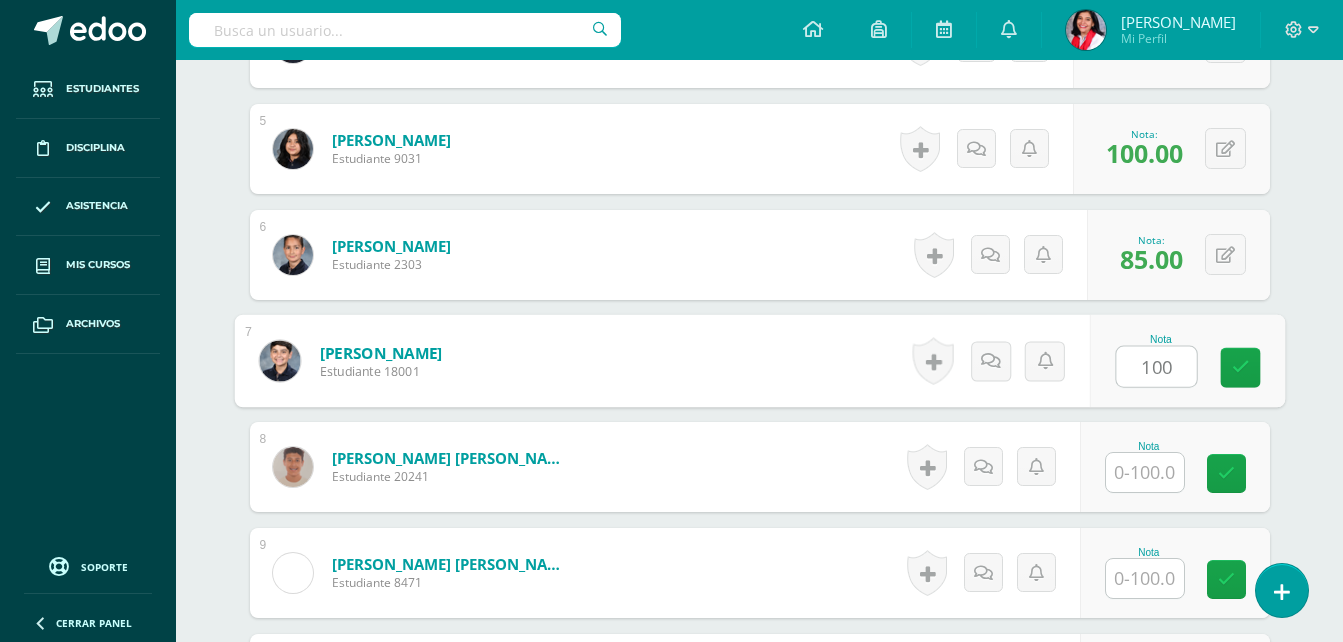 scroll, scrollTop: 1112, scrollLeft: 0, axis: vertical 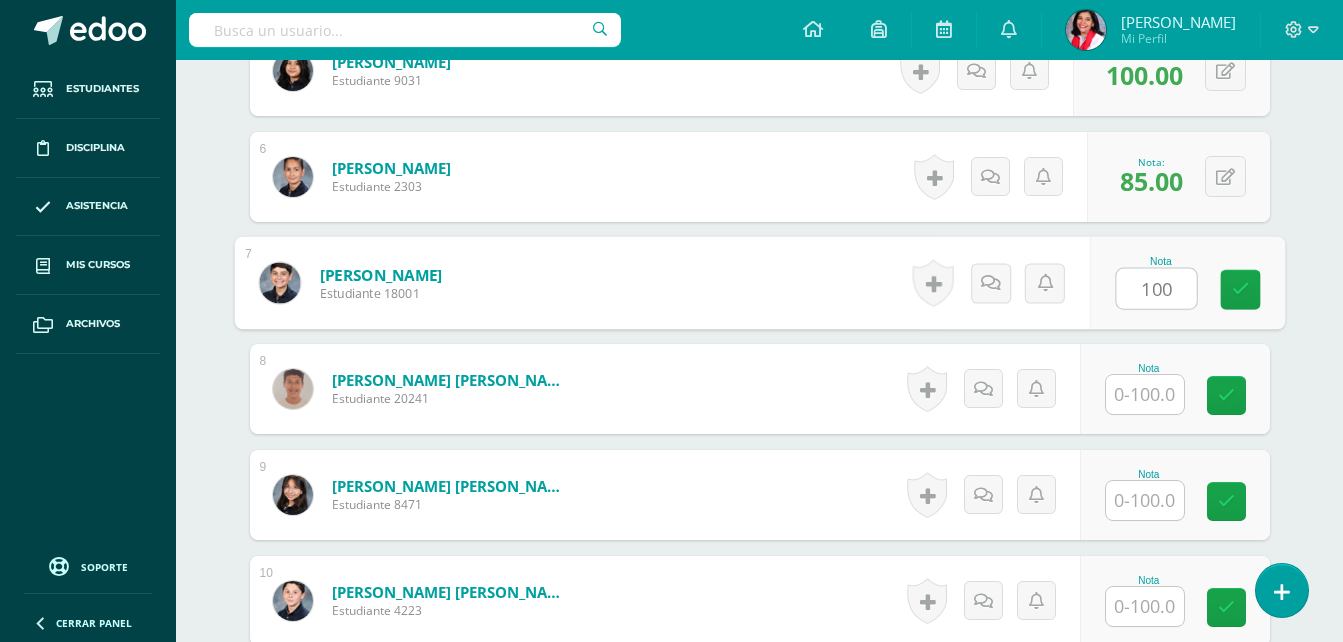 type on "100" 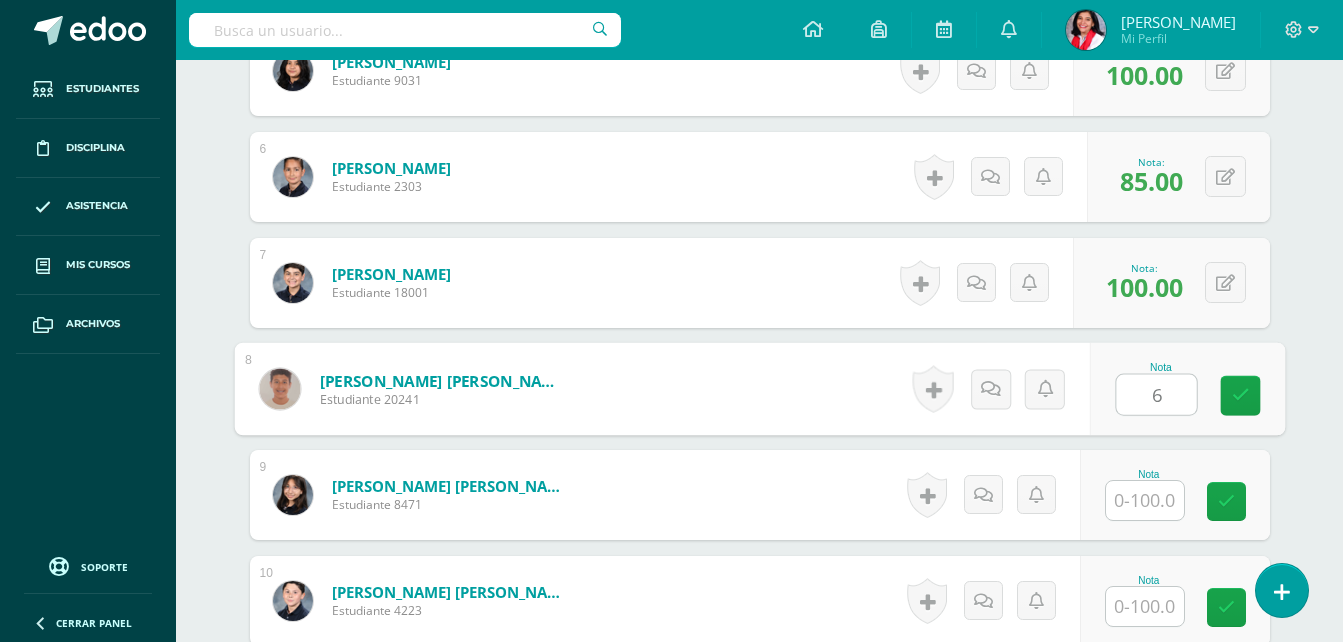 type on "60" 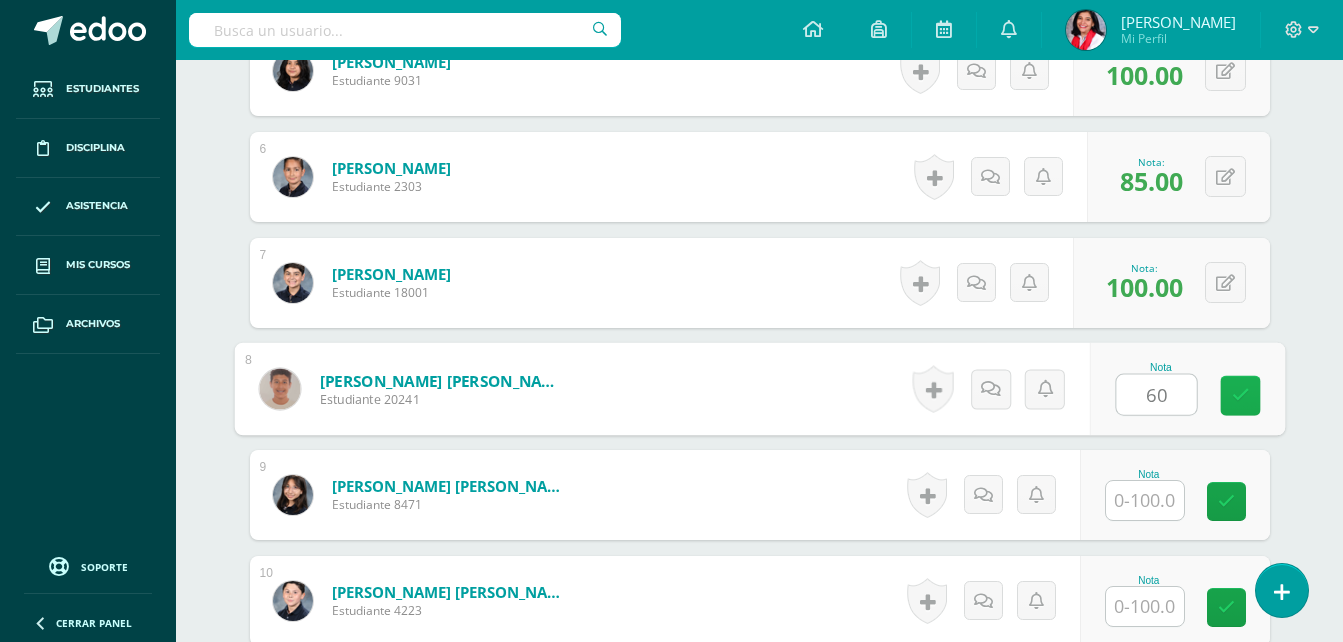 click at bounding box center (1240, 395) 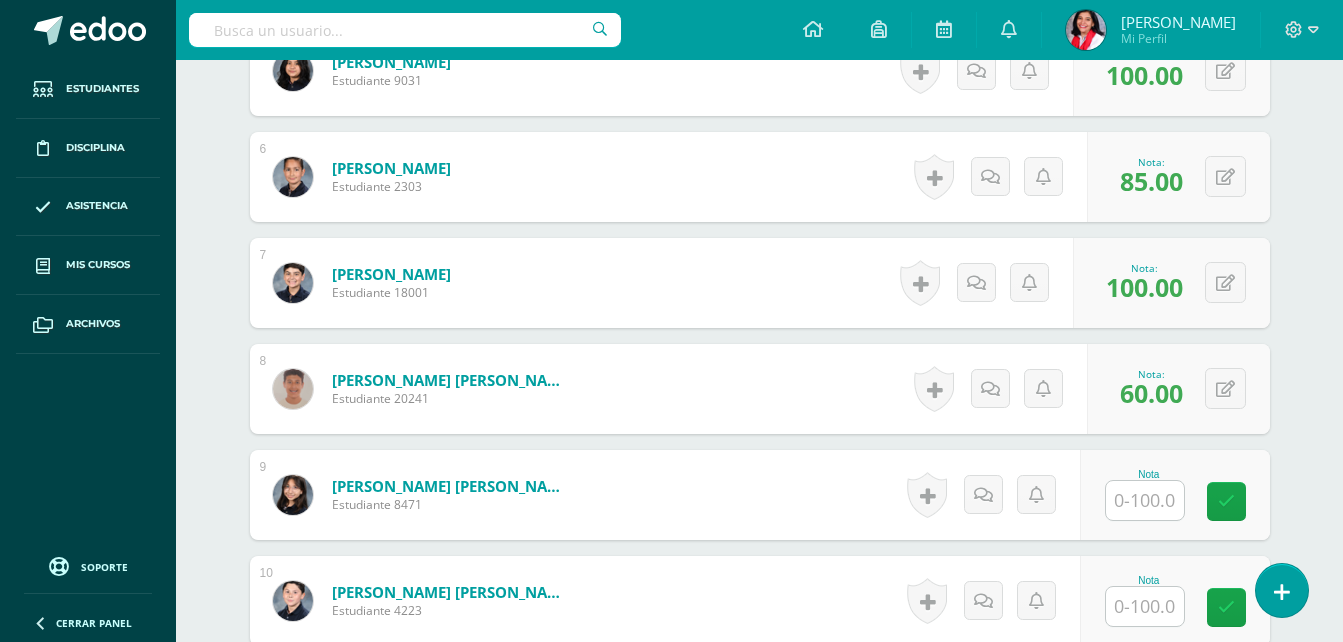 click at bounding box center [1145, 500] 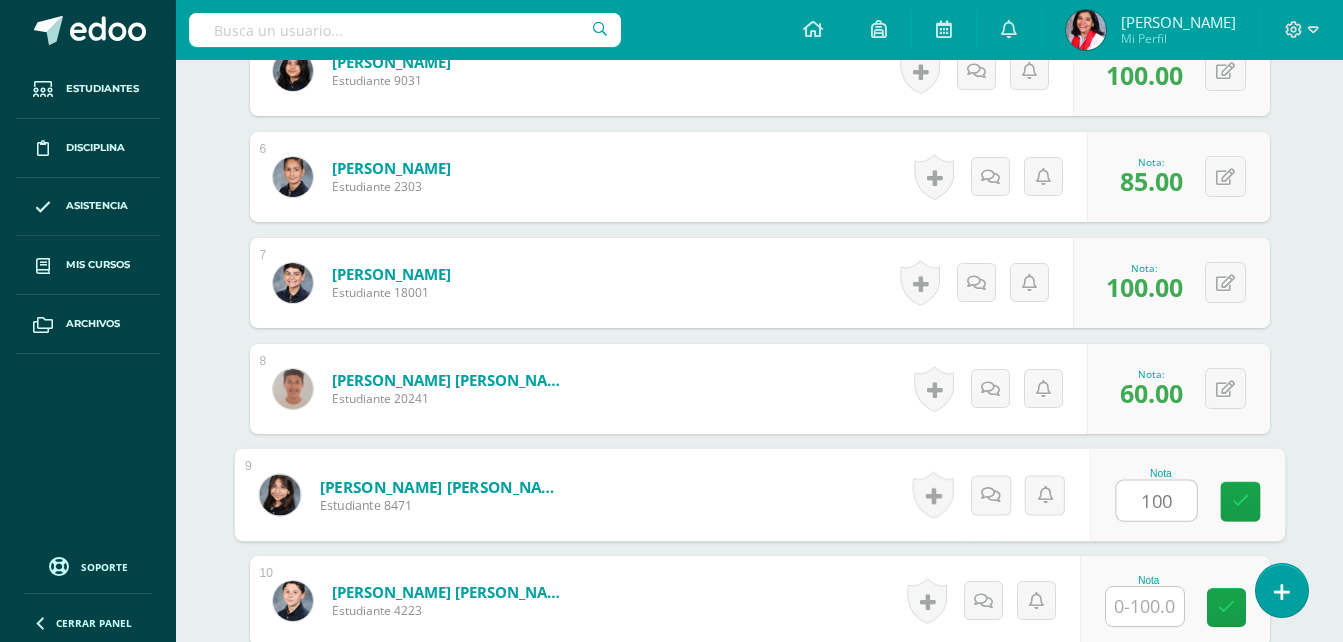 type on "100" 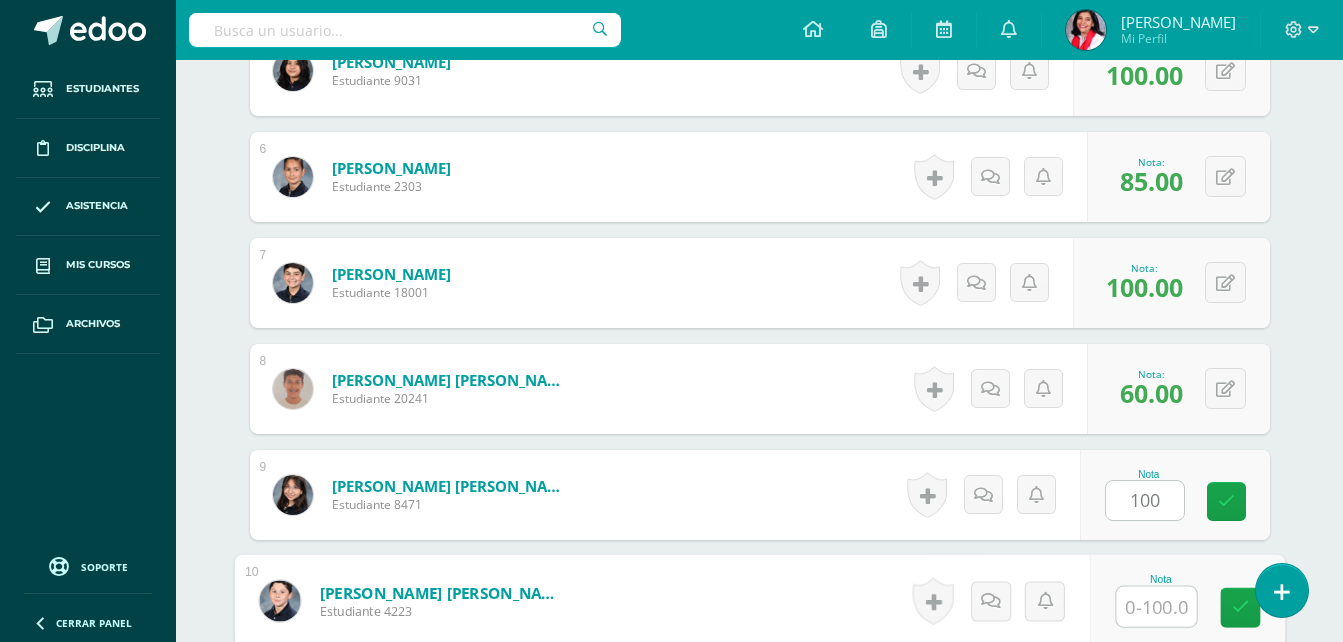 click at bounding box center (1156, 607) 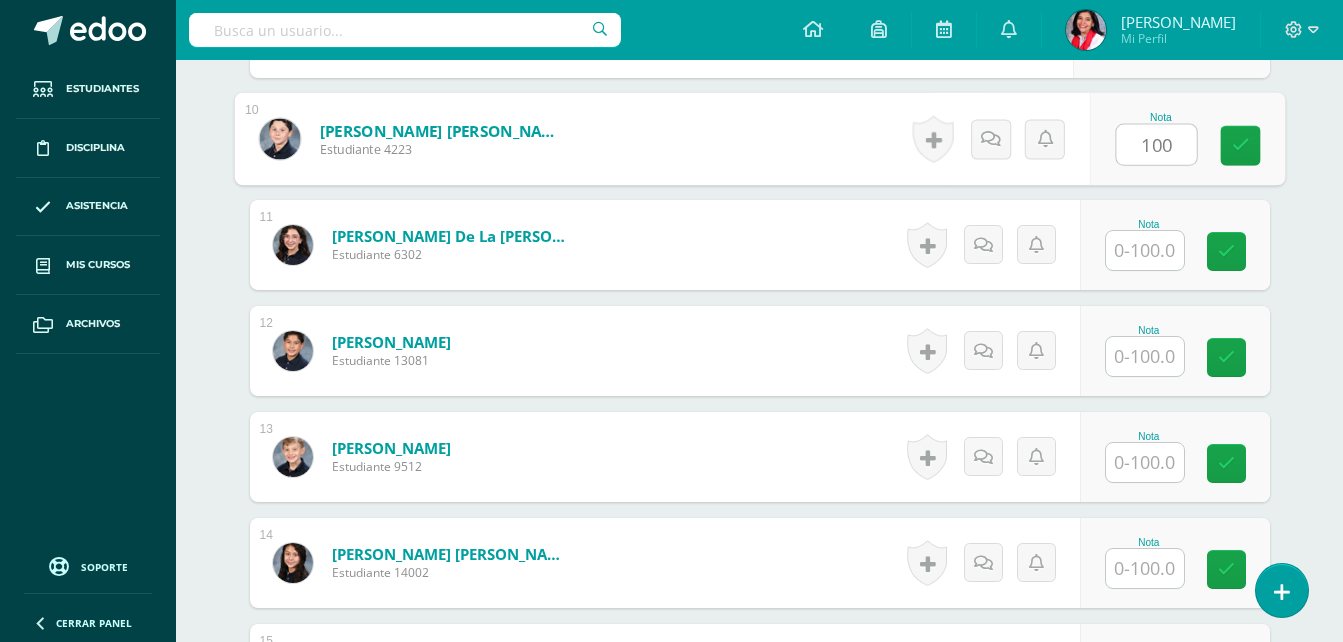 scroll, scrollTop: 1579, scrollLeft: 0, axis: vertical 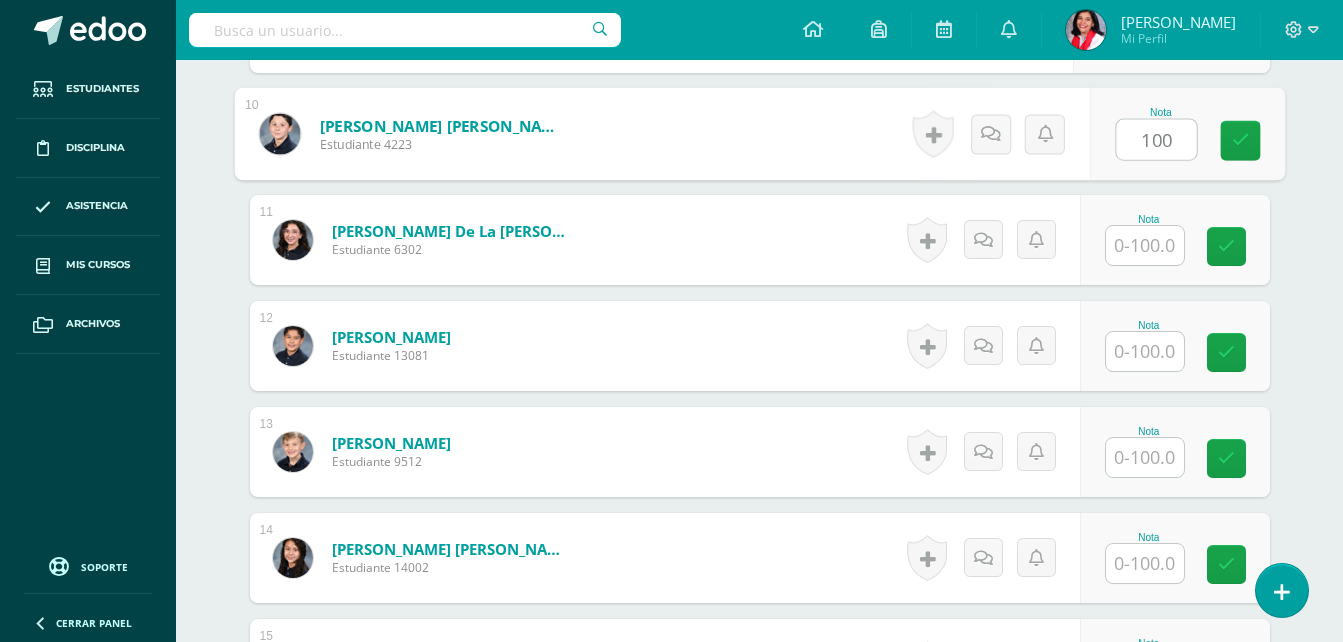 type on "100" 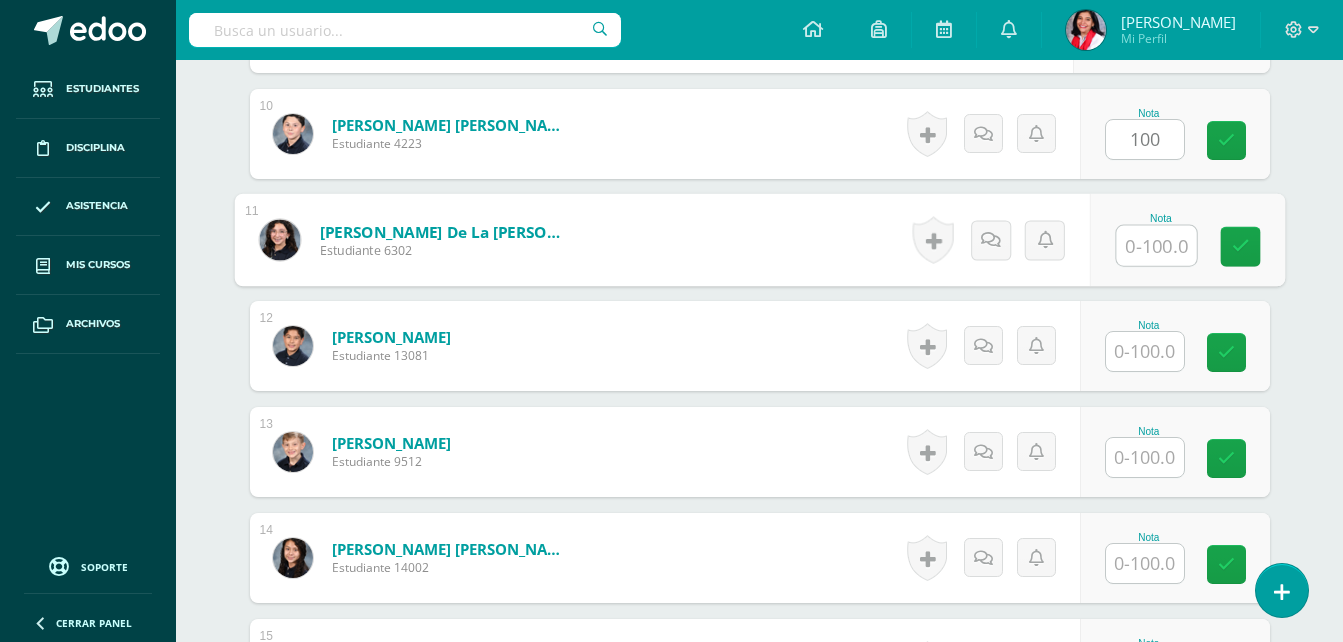 click at bounding box center [1156, 246] 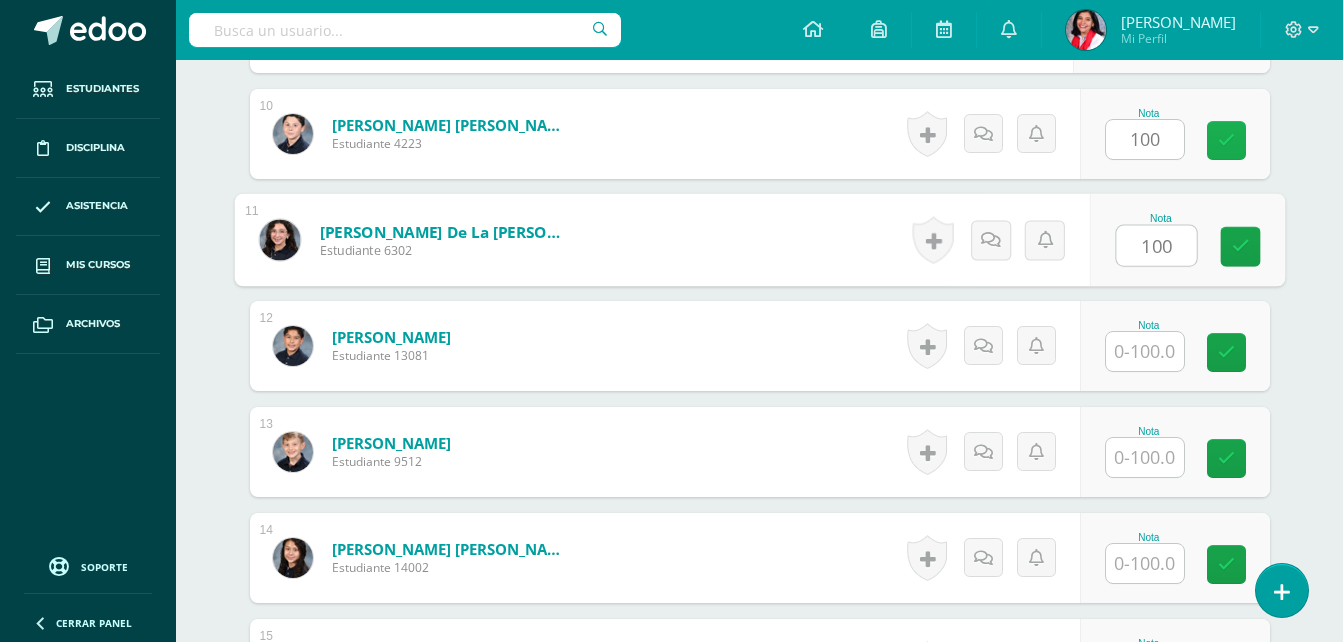 click at bounding box center [1226, 140] 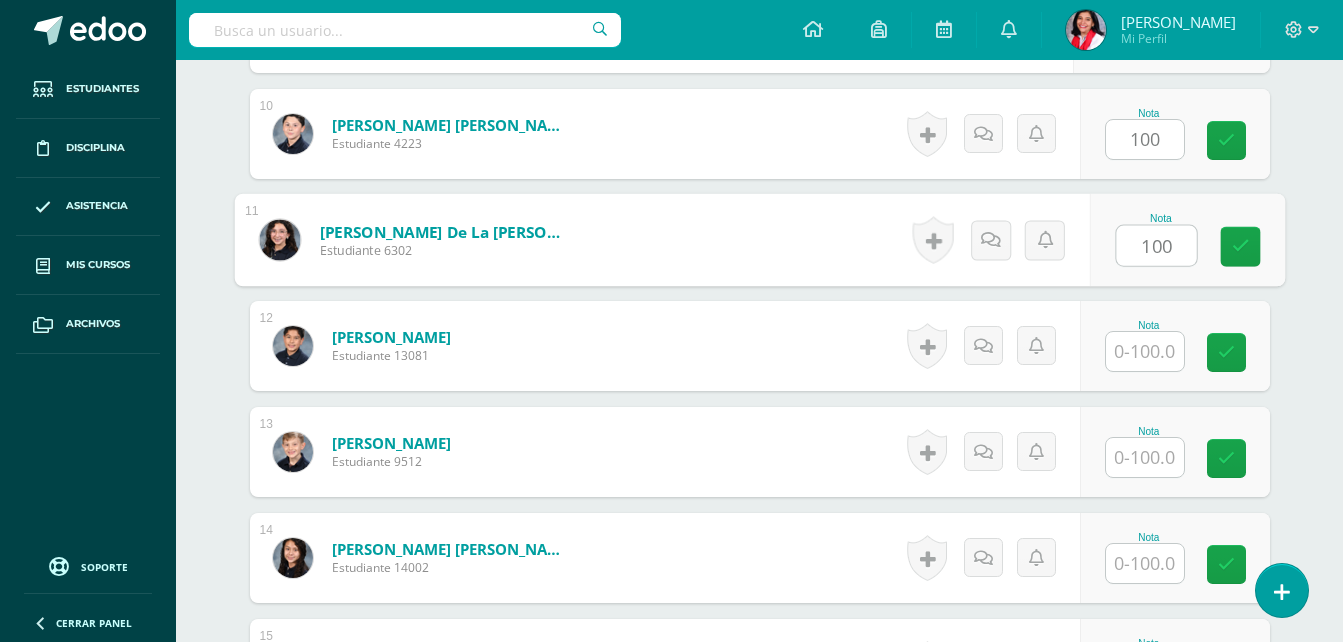type on "100" 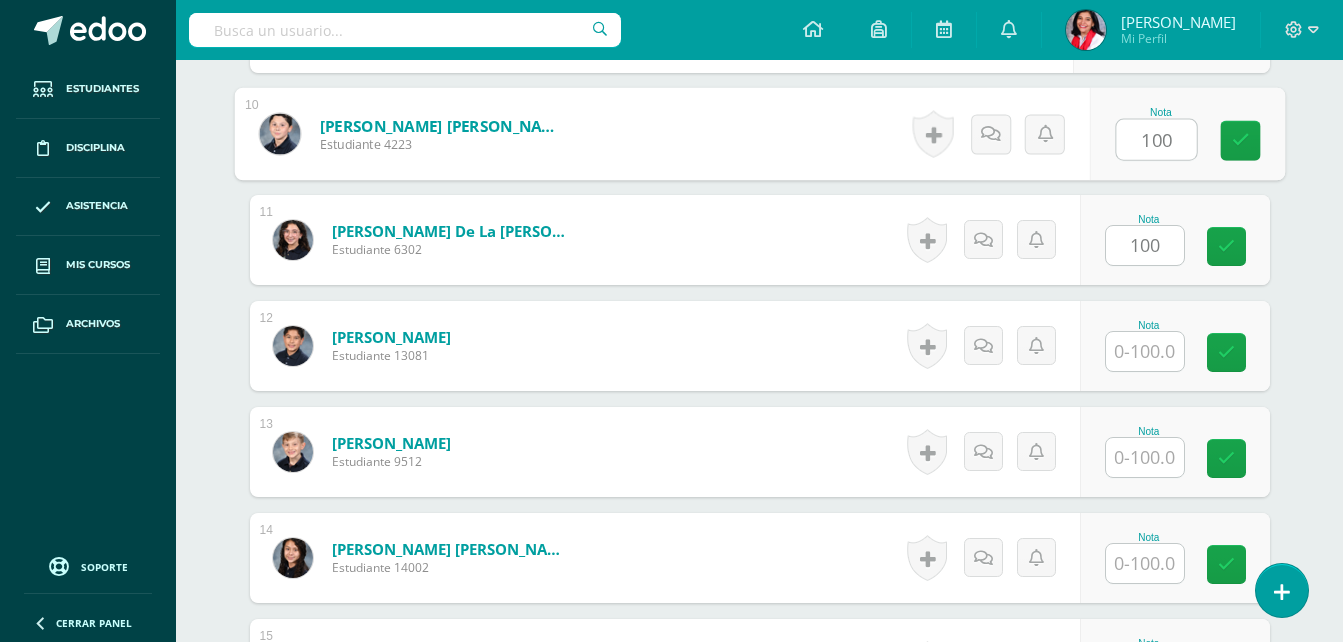 click on "100" at bounding box center [1156, 140] 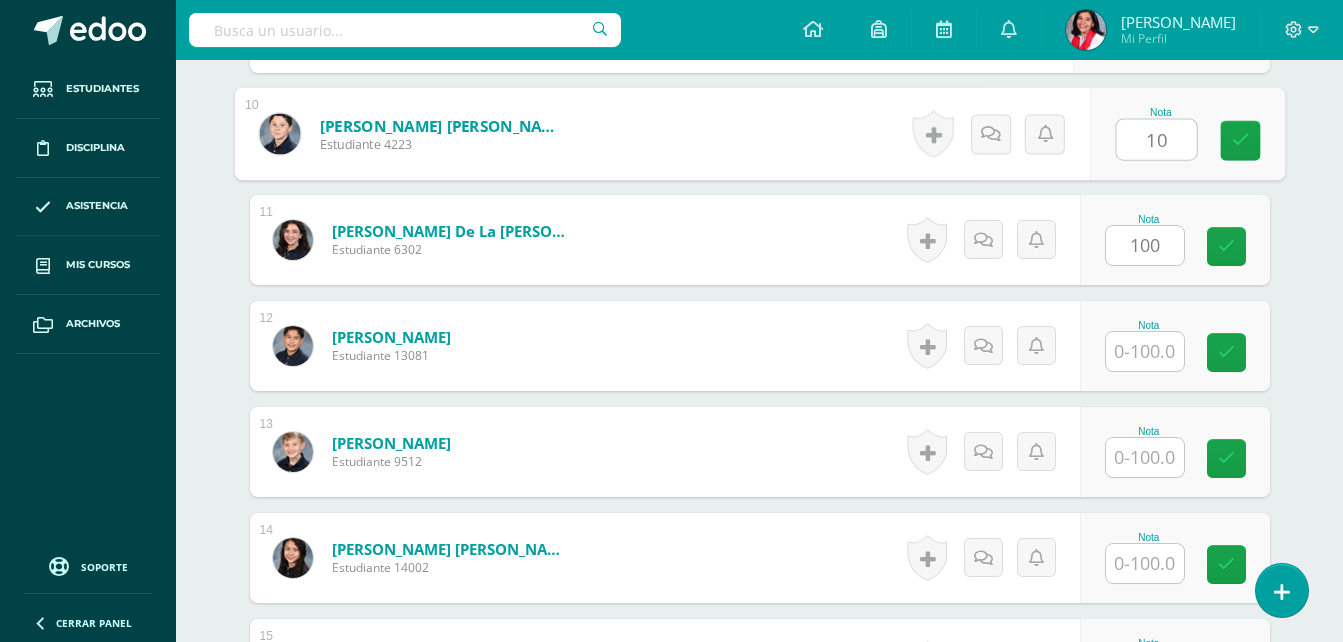 type on "1" 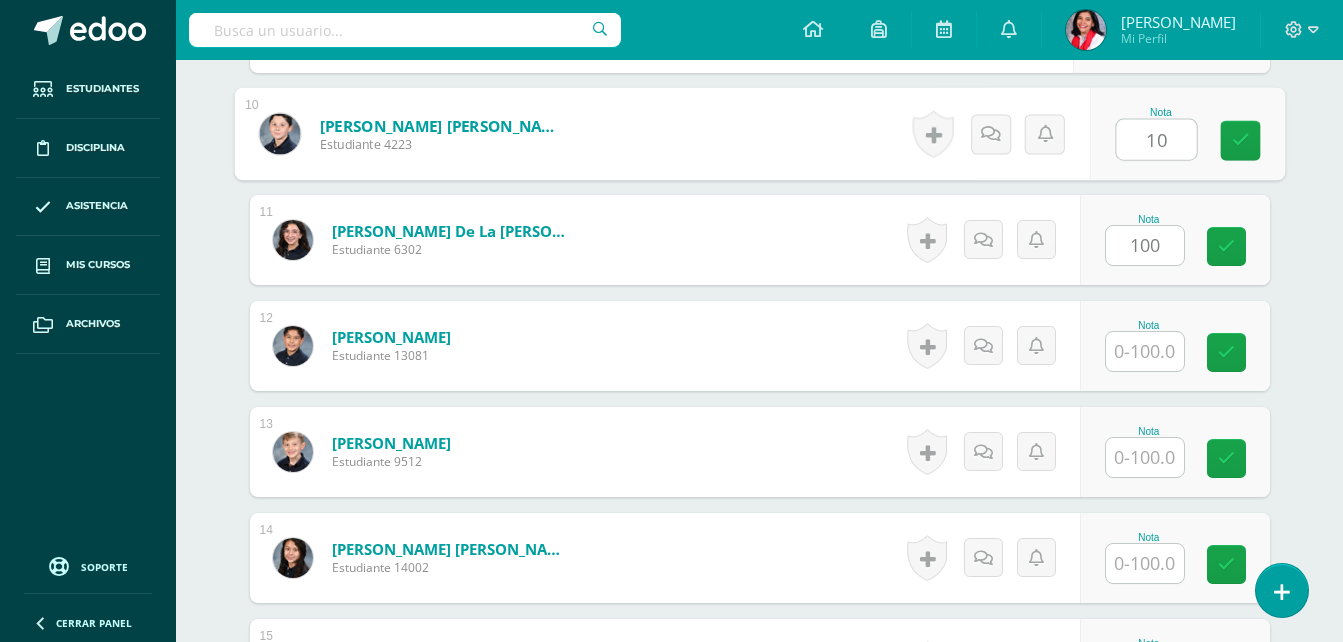 type on "100" 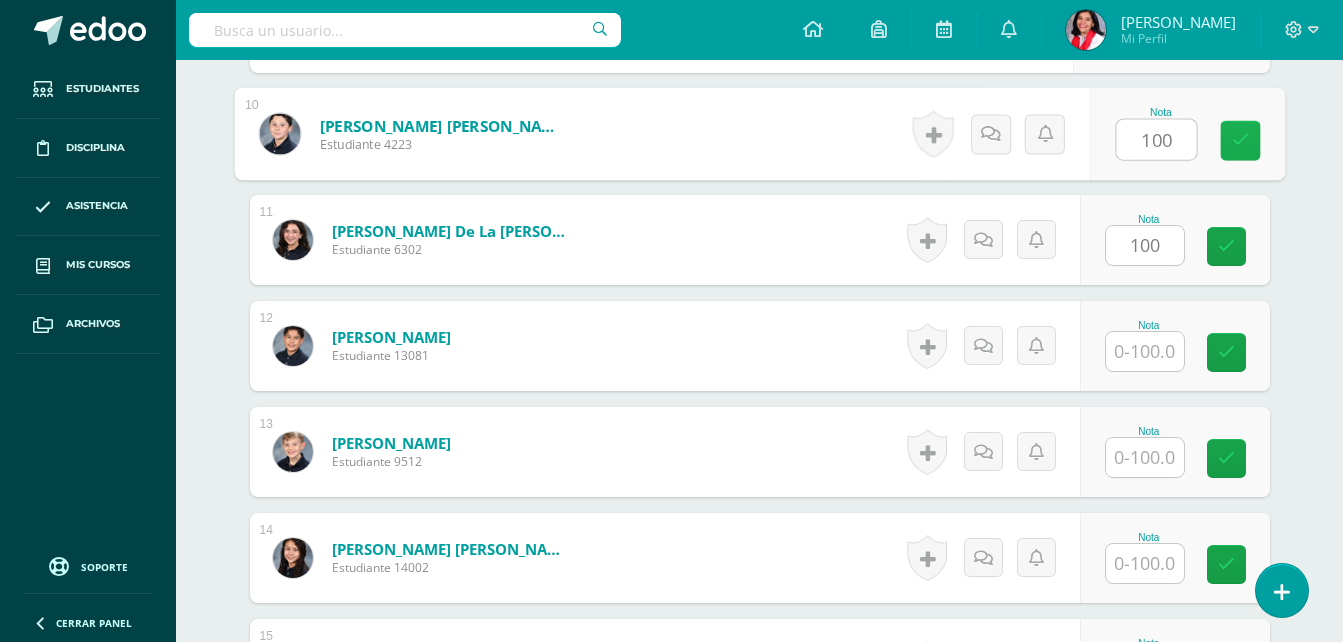 click at bounding box center [1240, 140] 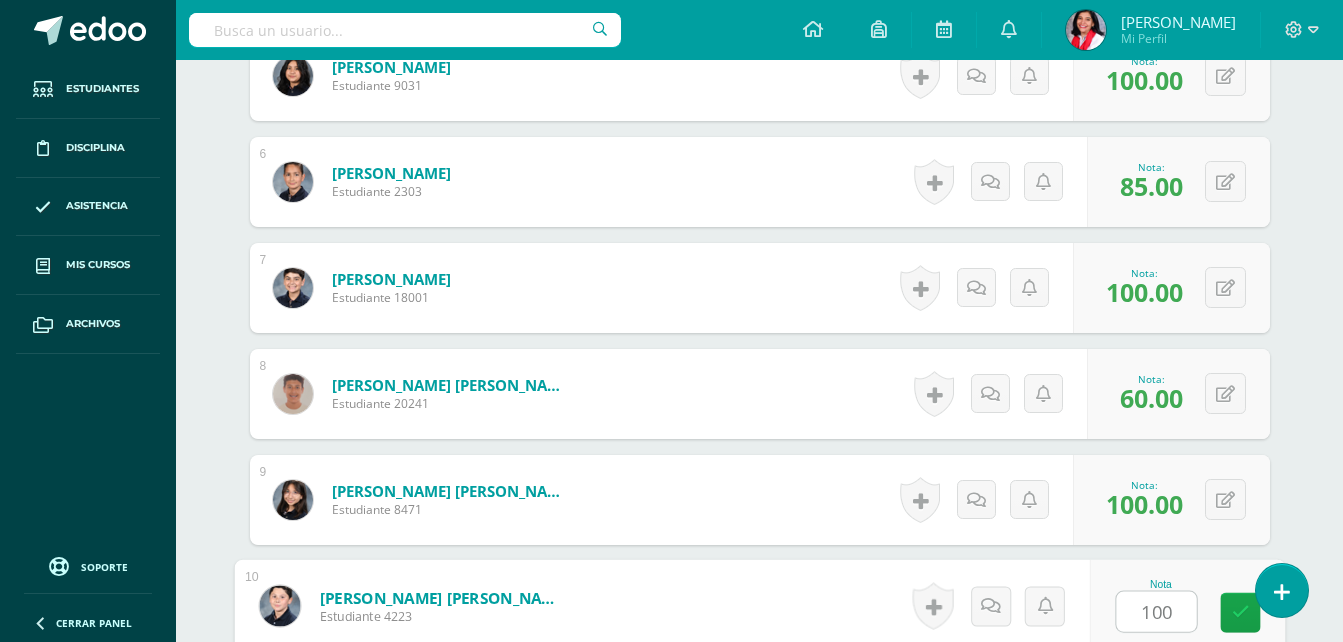 scroll, scrollTop: 1126, scrollLeft: 0, axis: vertical 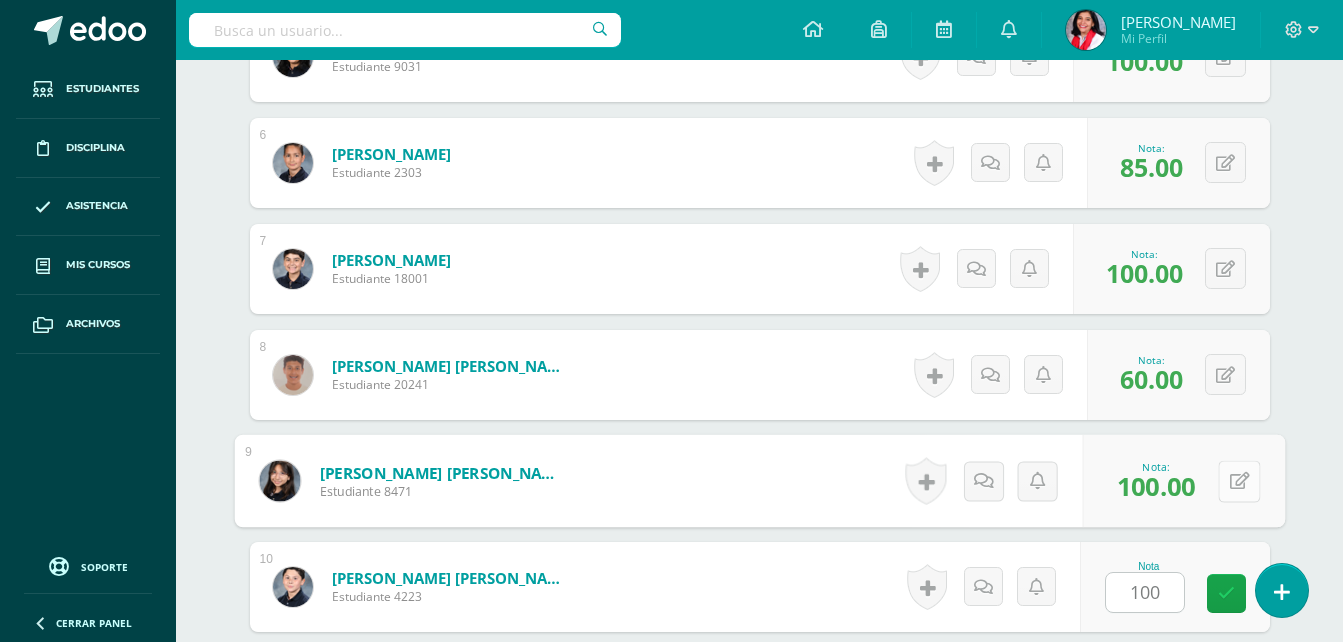 click at bounding box center (1239, 481) 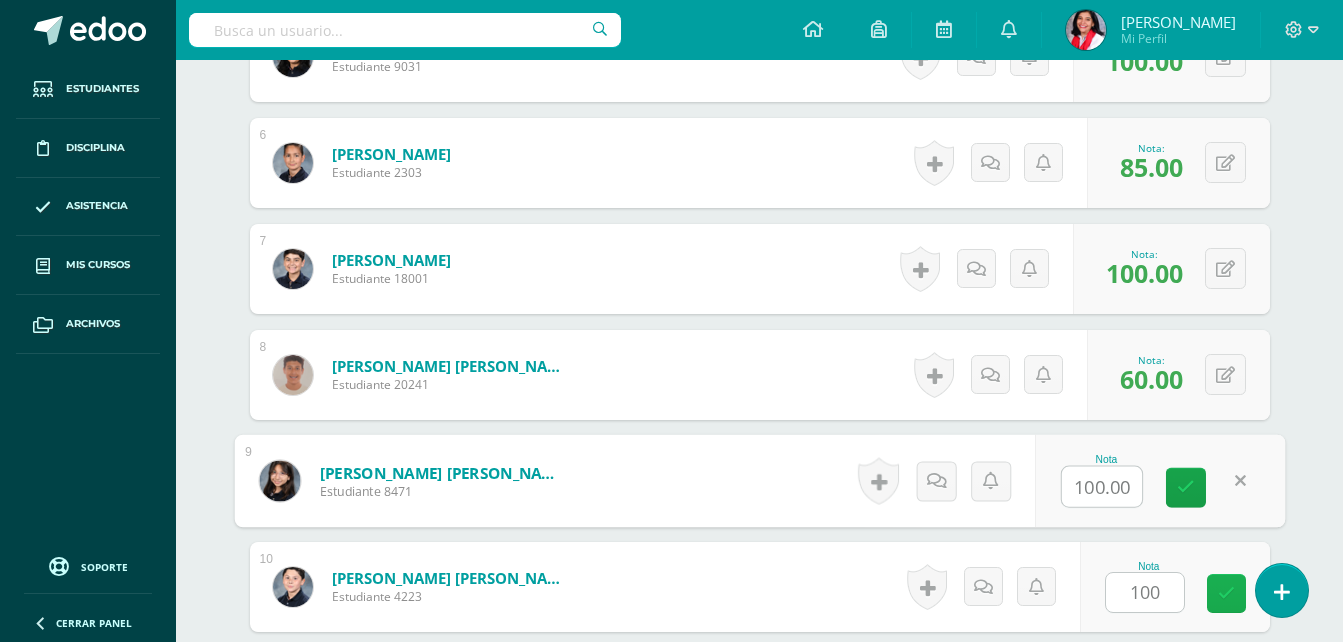 click at bounding box center [1226, 593] 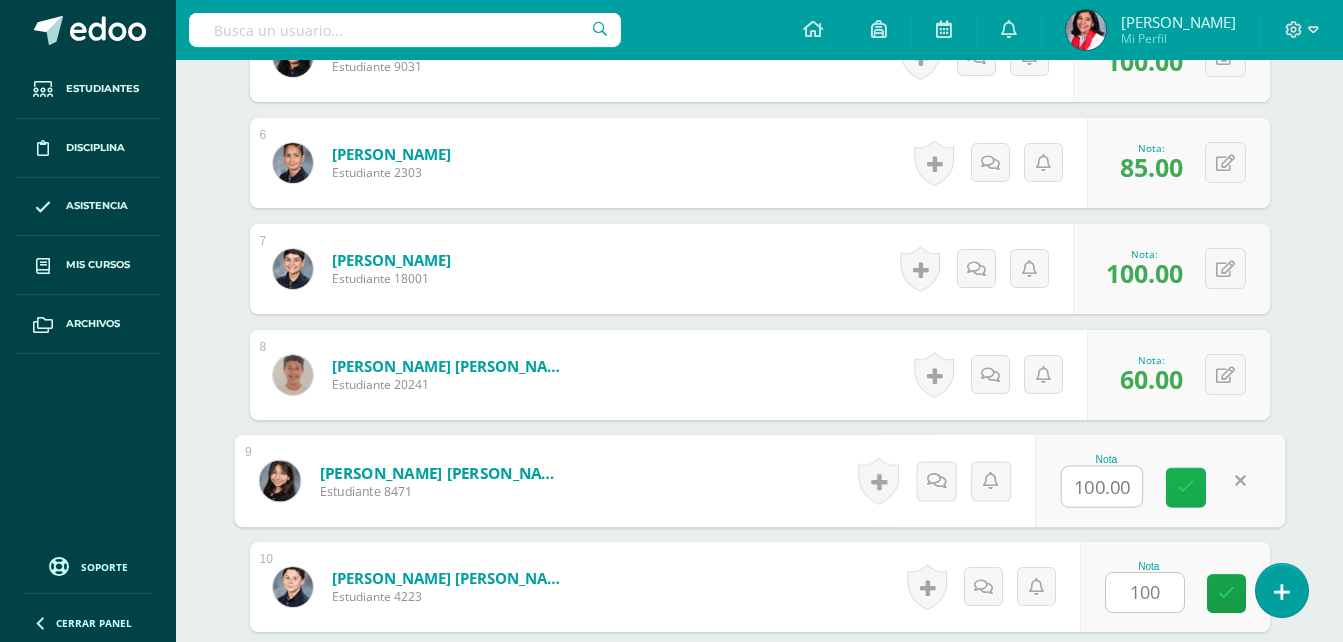 click at bounding box center (1186, 487) 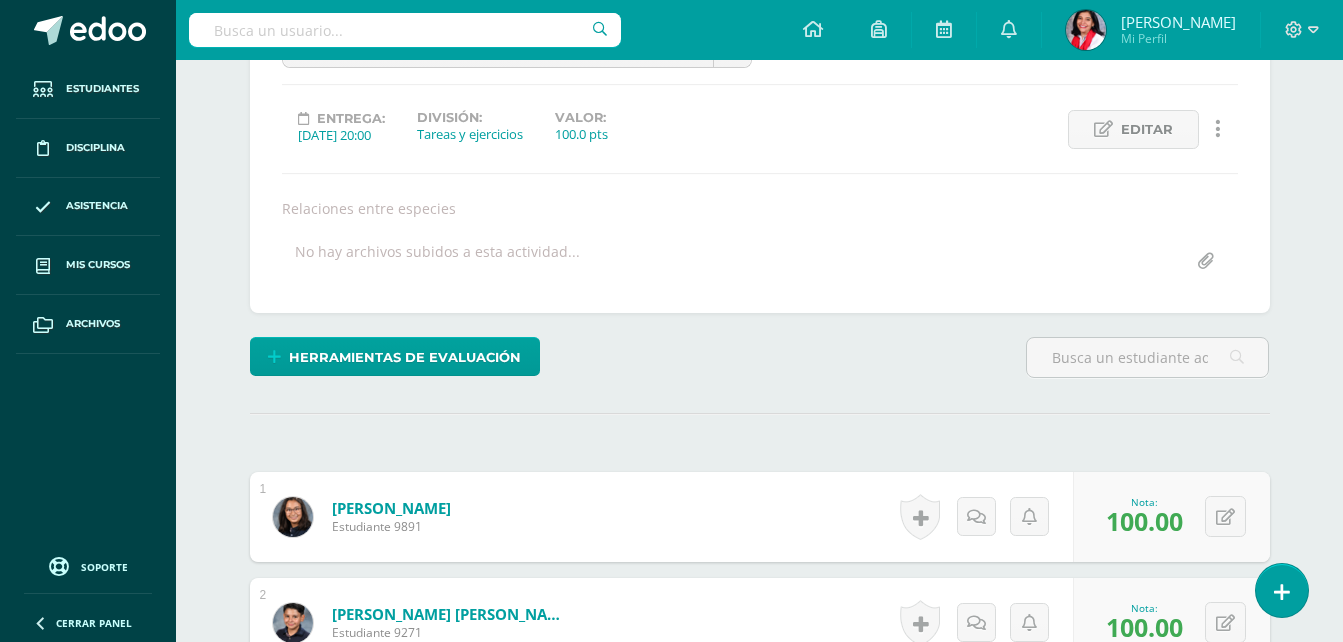 scroll, scrollTop: 59, scrollLeft: 0, axis: vertical 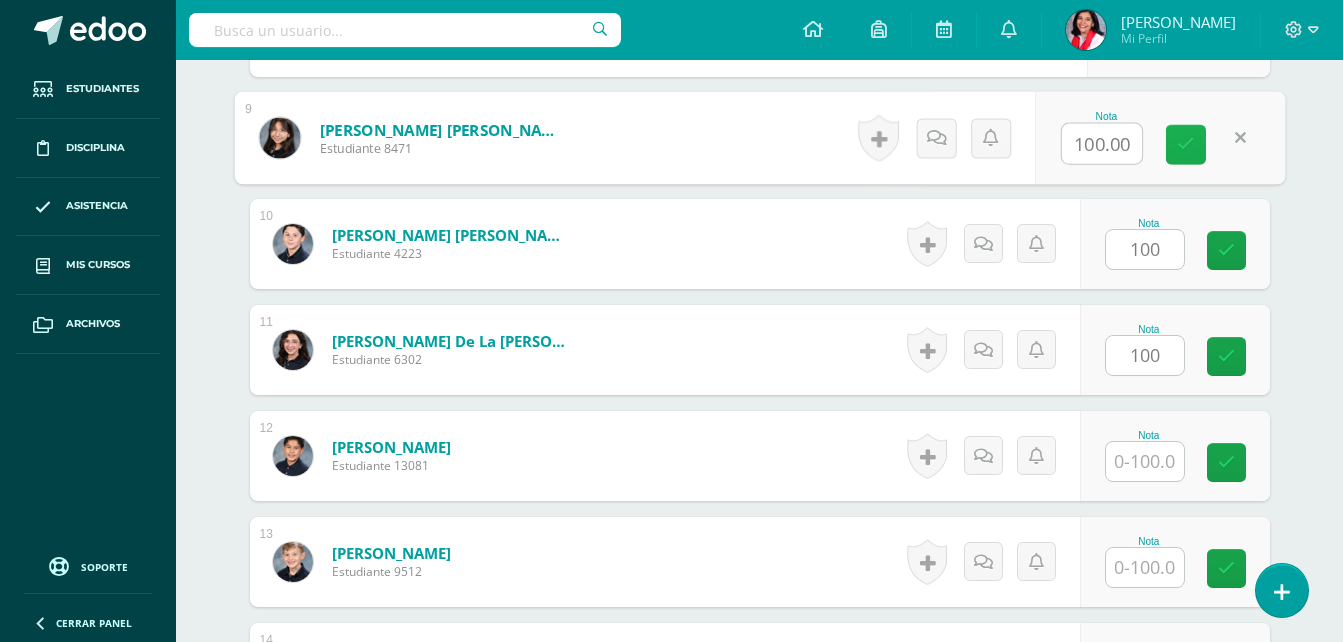 click at bounding box center (1186, 144) 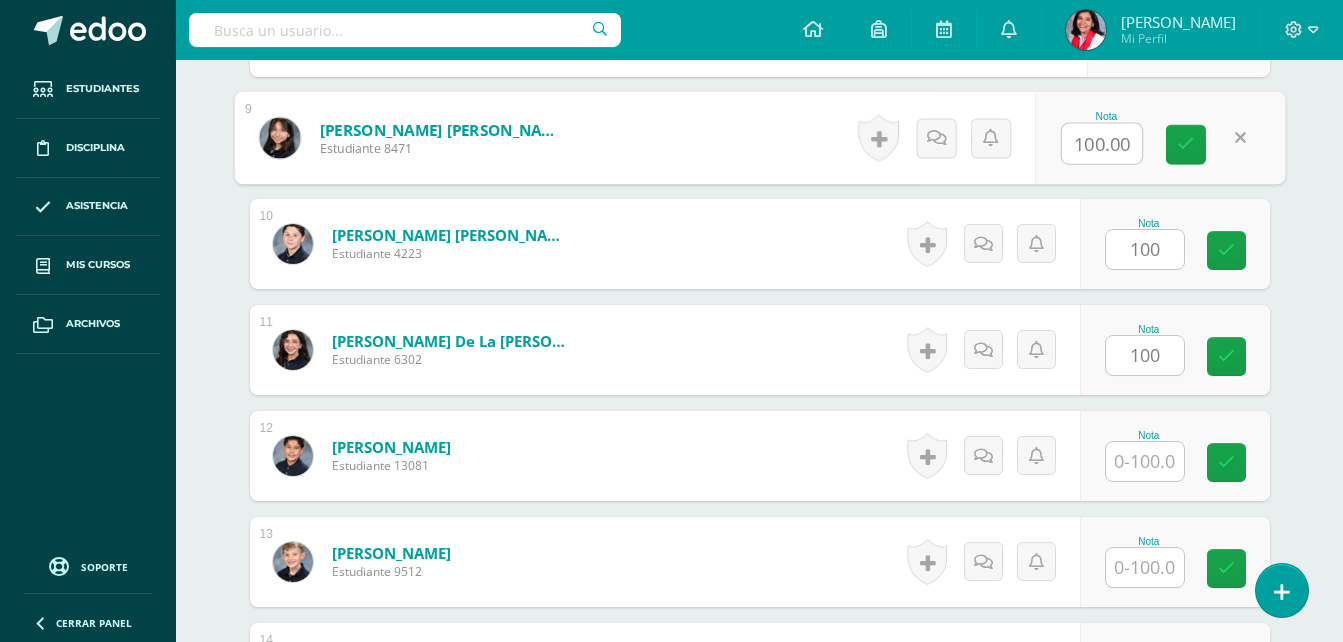 click on "1
Calderón Krebs,  Mariana
Estudiante  9891
Nota
100.00
0
Logros
100.00" at bounding box center [760, 138] 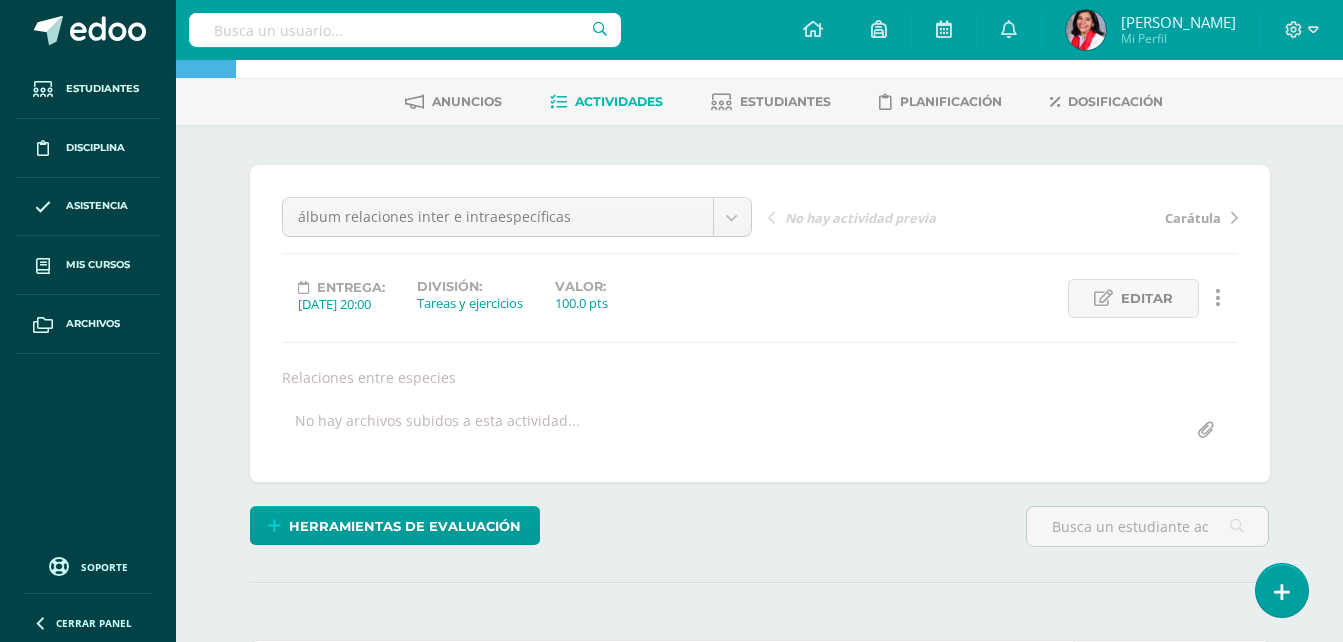 scroll, scrollTop: 0, scrollLeft: 0, axis: both 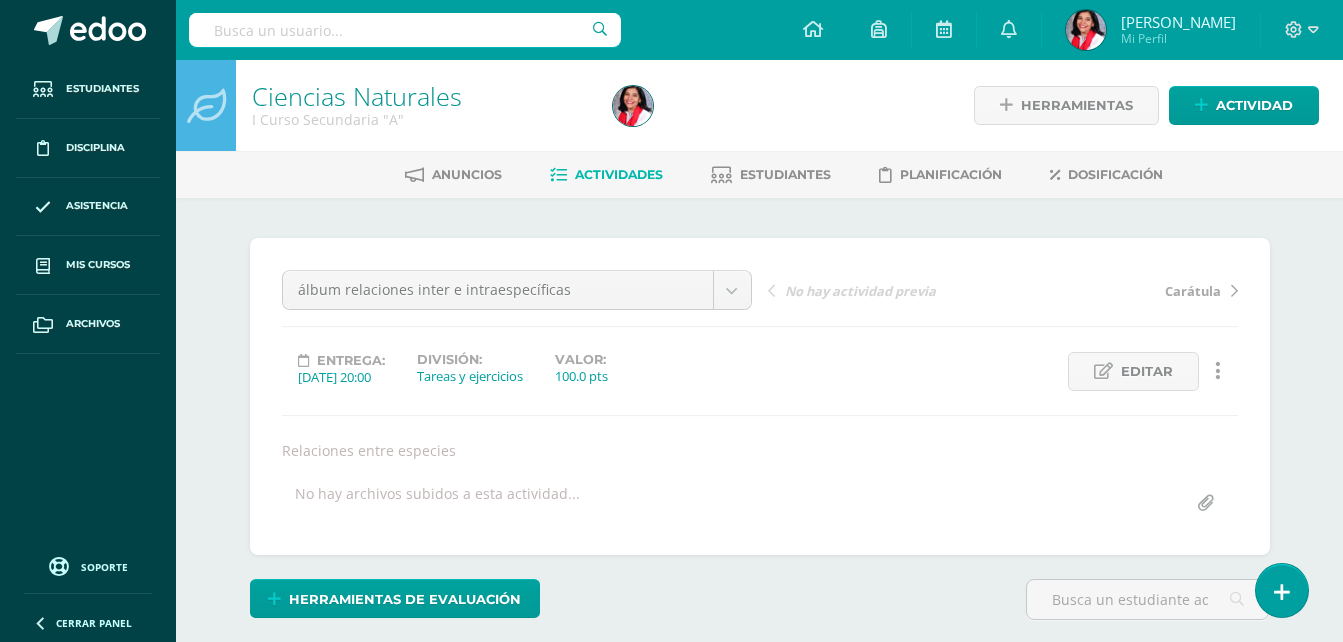 click on "Actividades" at bounding box center (619, 174) 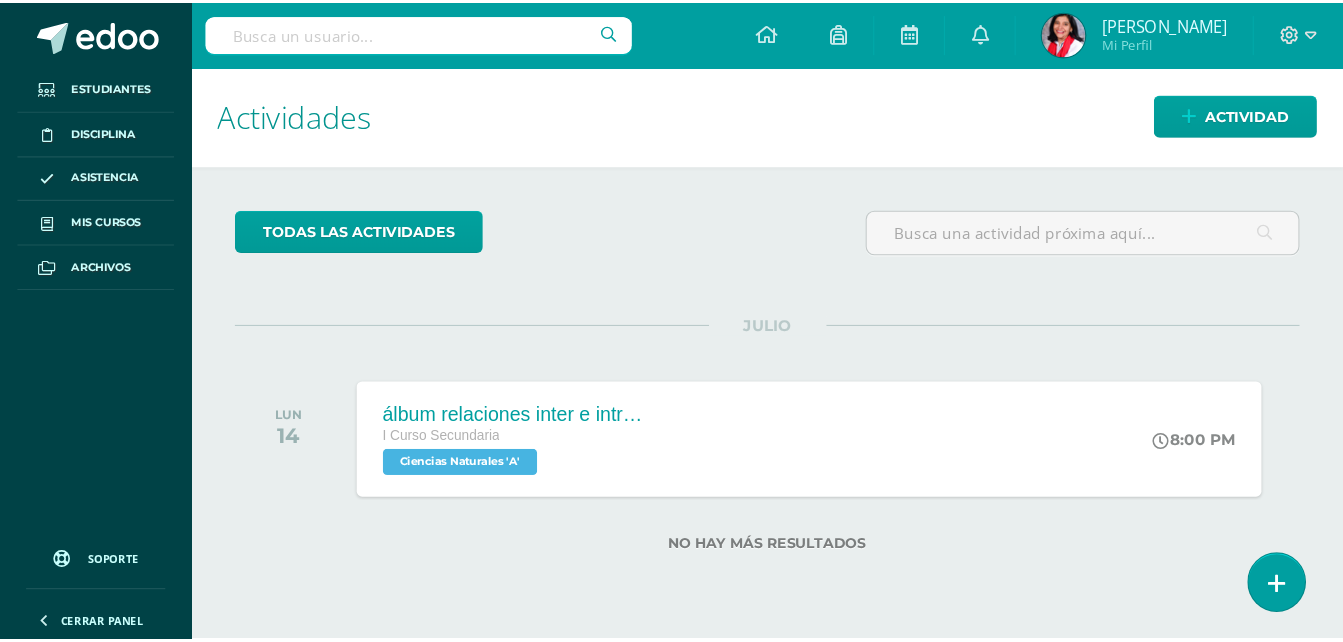 scroll, scrollTop: 0, scrollLeft: 0, axis: both 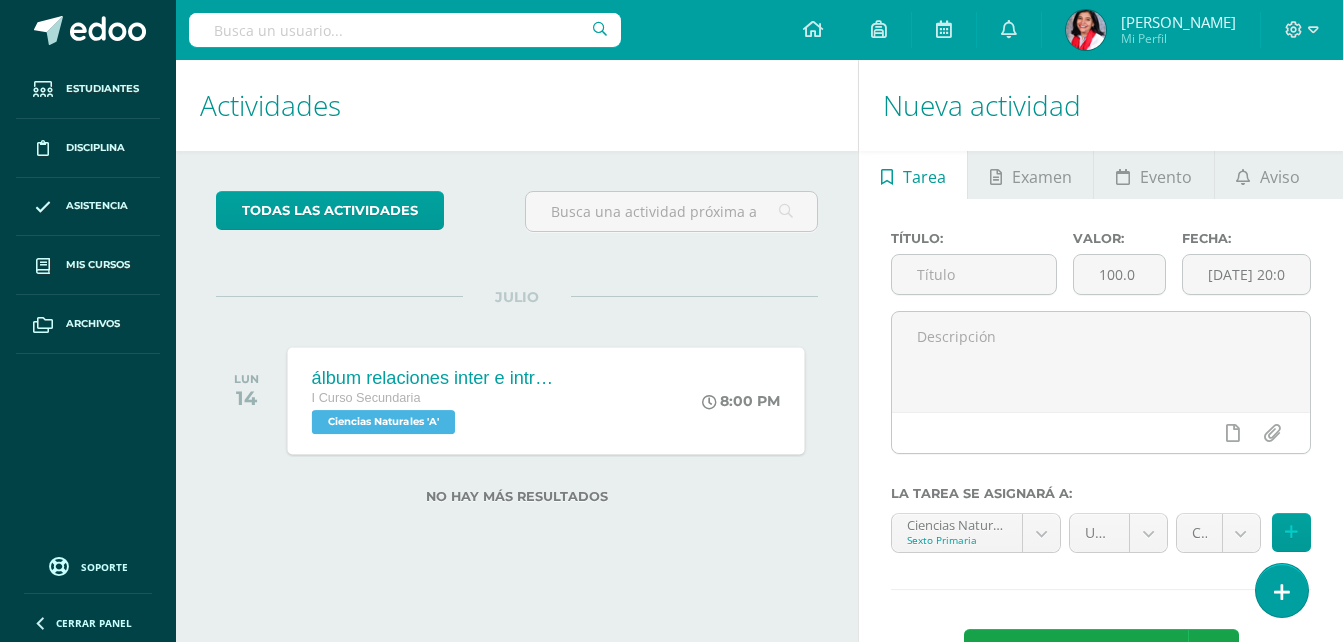 click on "Ciencias Naturales 'A'" at bounding box center (383, 422) 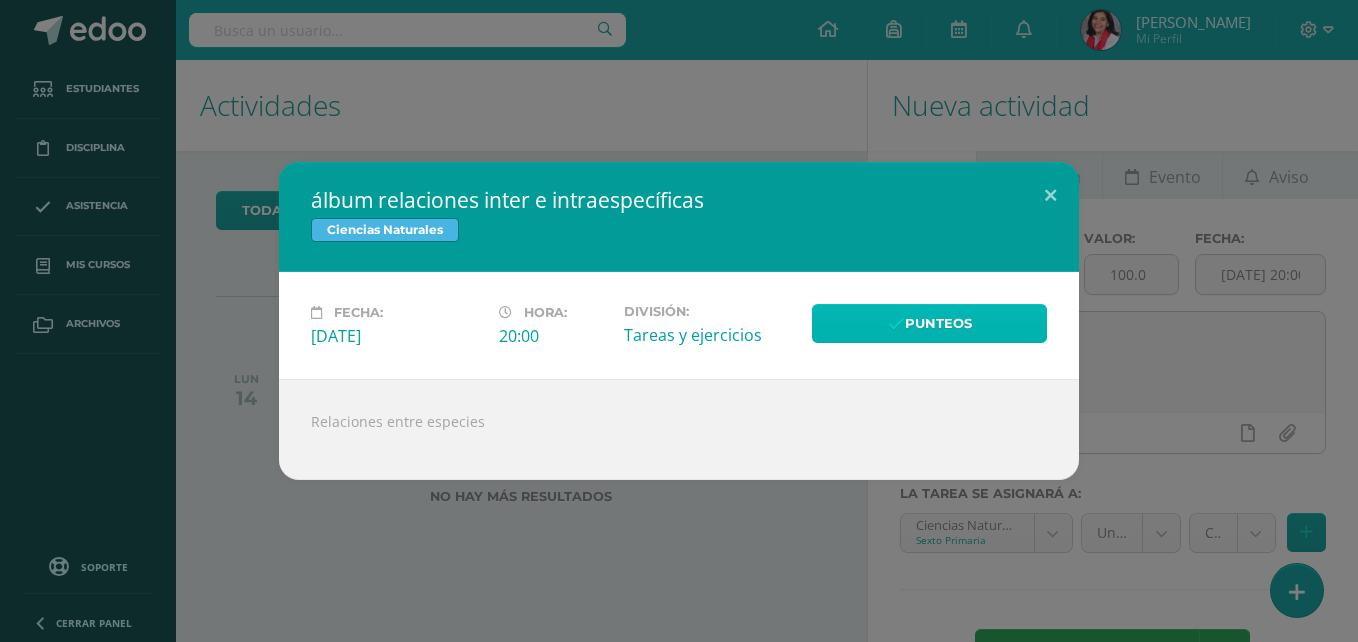 click at bounding box center (896, 324) 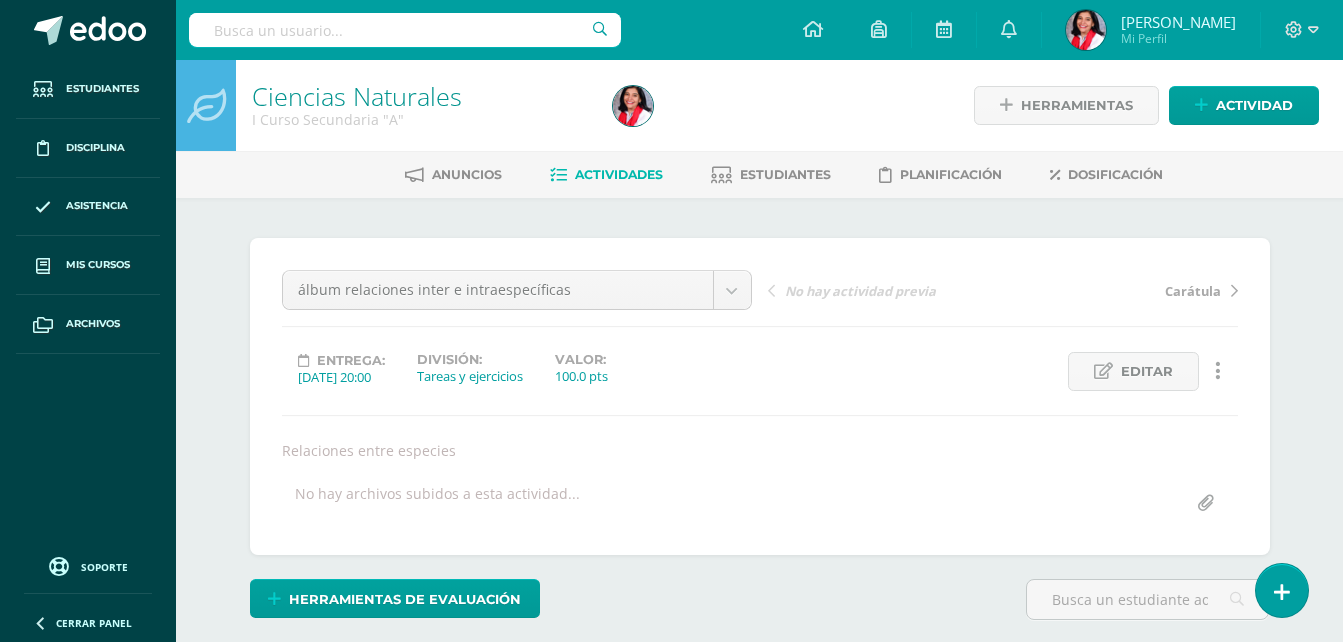 scroll, scrollTop: 0, scrollLeft: 0, axis: both 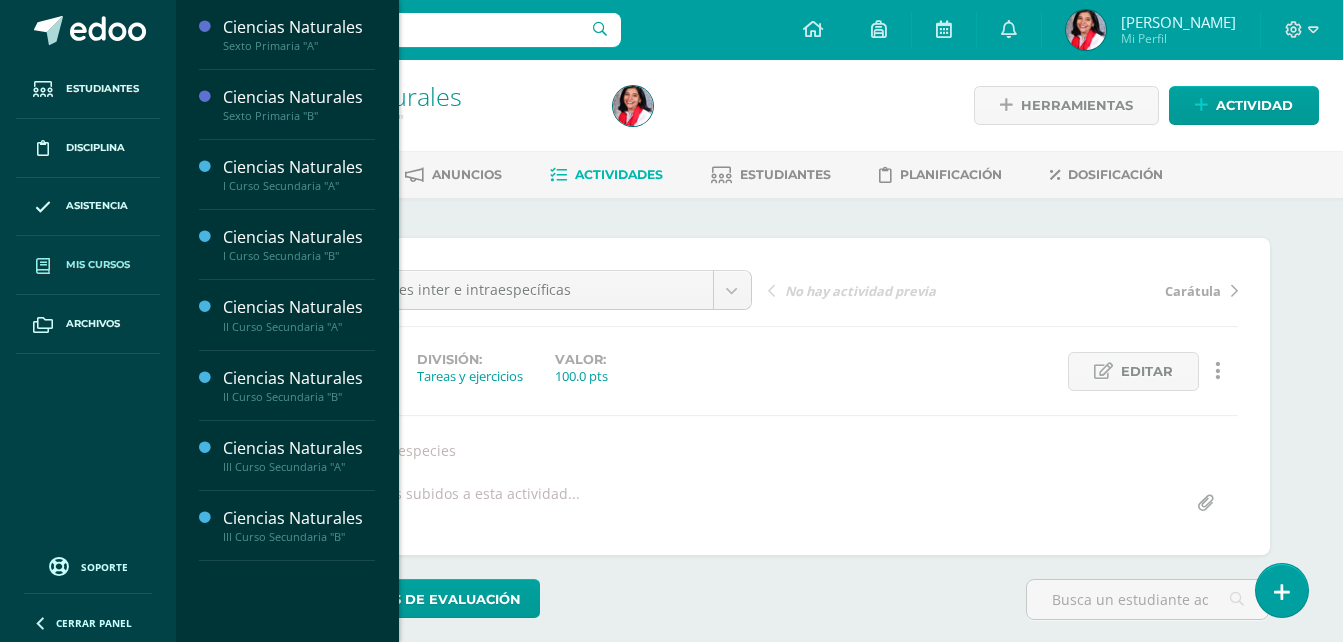 click on "Mis cursos" at bounding box center (98, 265) 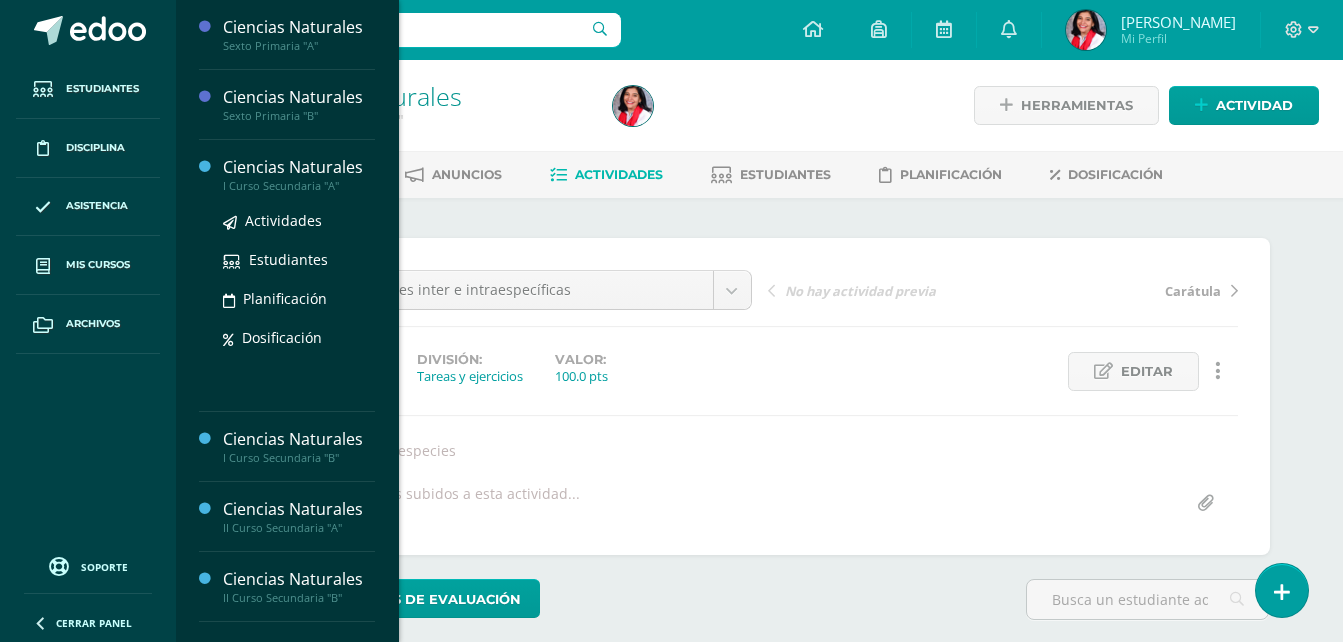 click on "I Curso
Secundaria
"A"" at bounding box center (299, 186) 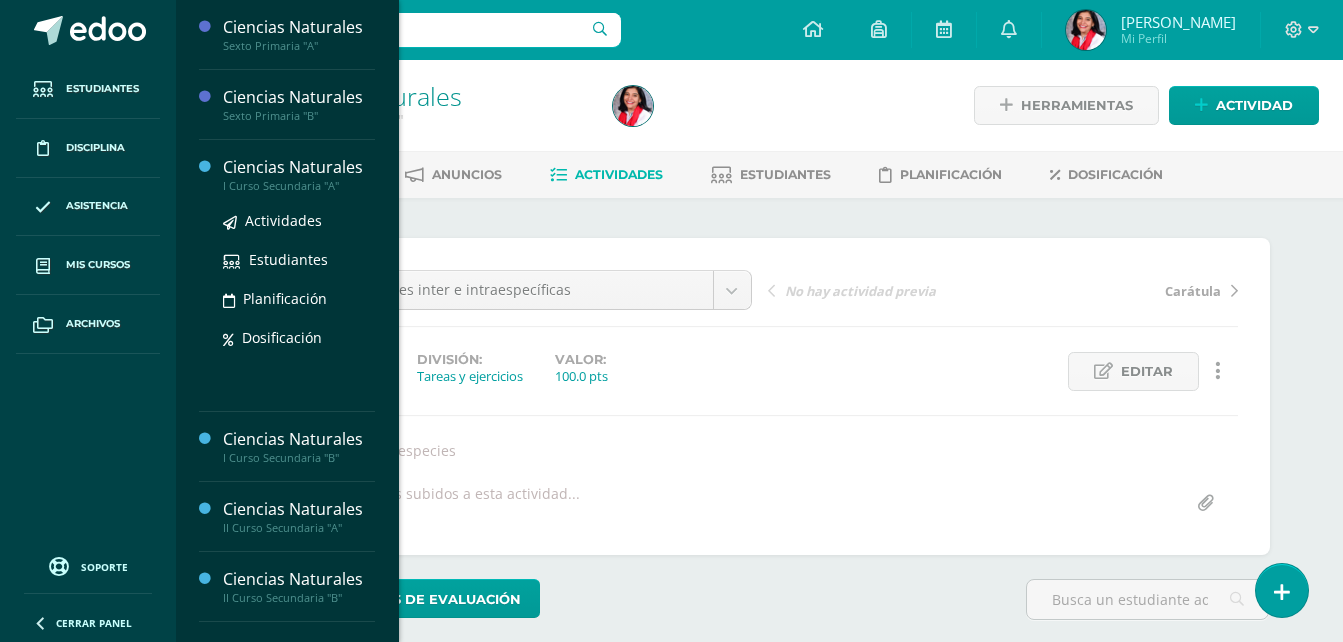 scroll, scrollTop: 1, scrollLeft: 0, axis: vertical 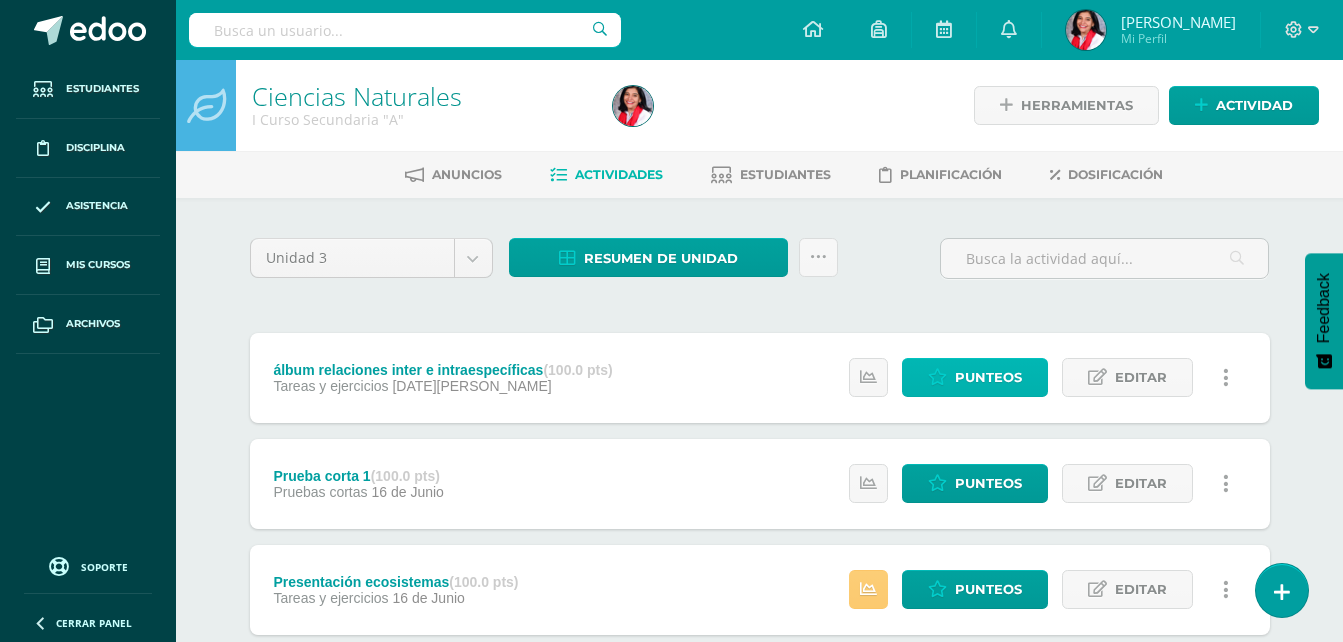 click on "Punteos" at bounding box center [975, 377] 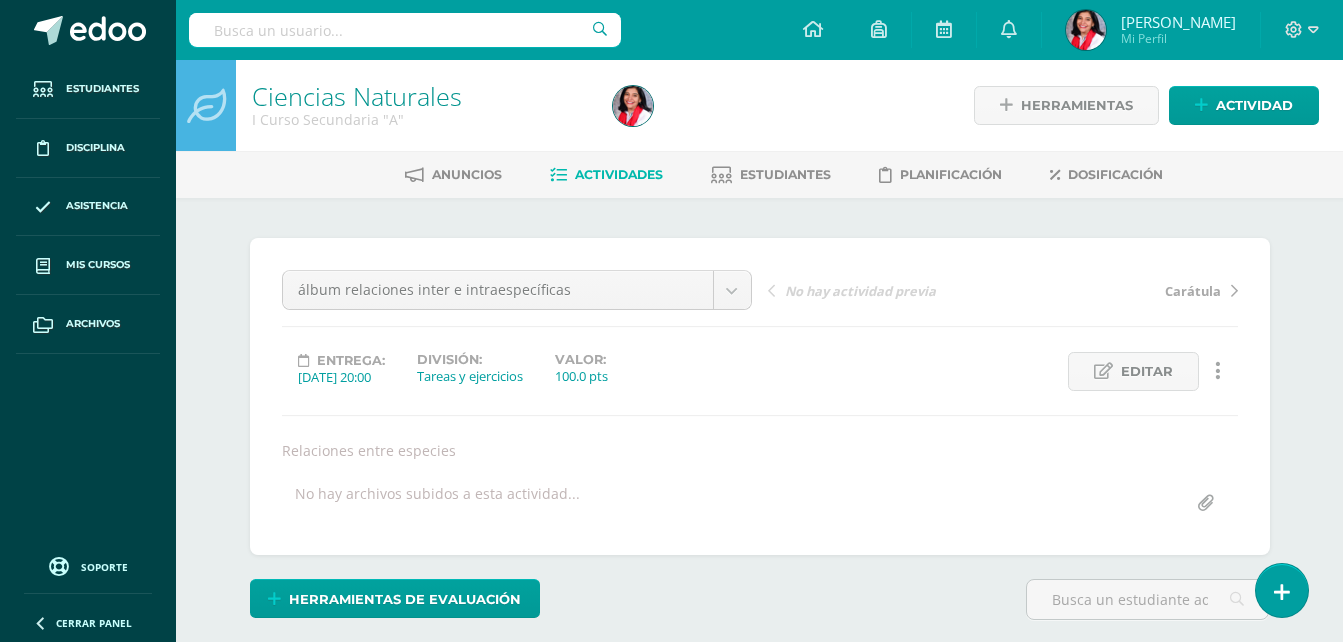 scroll, scrollTop: 0, scrollLeft: 0, axis: both 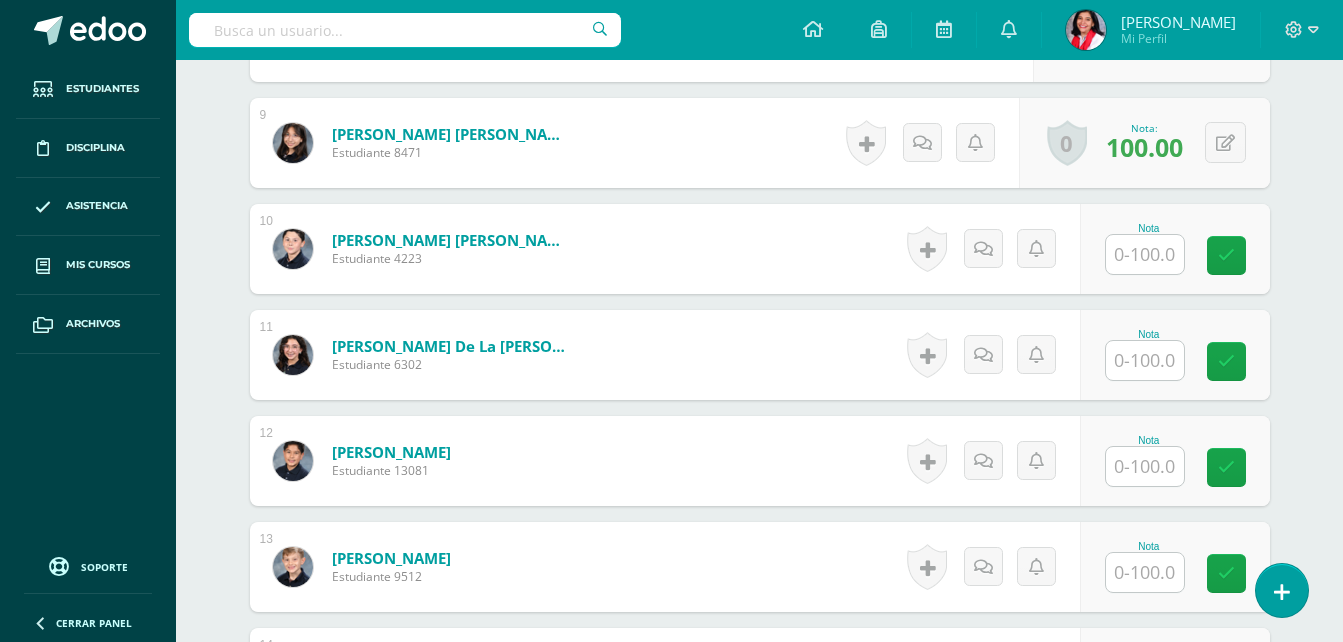 click at bounding box center (1145, 254) 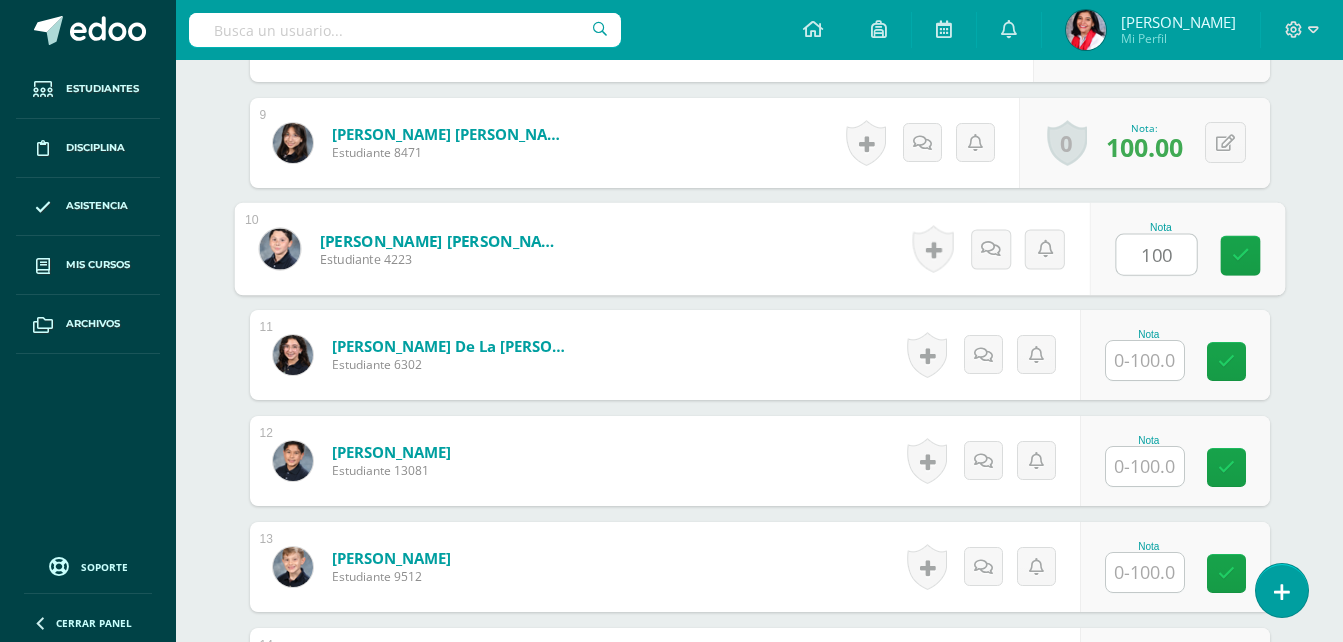 type on "100" 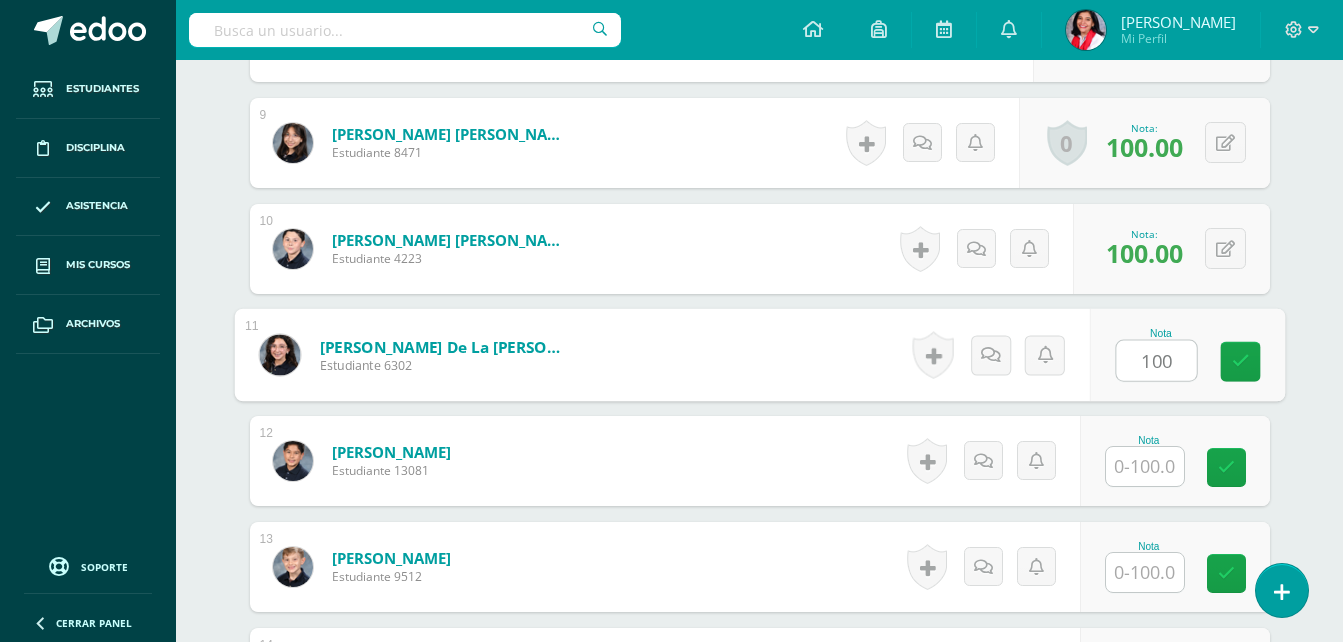 type on "100" 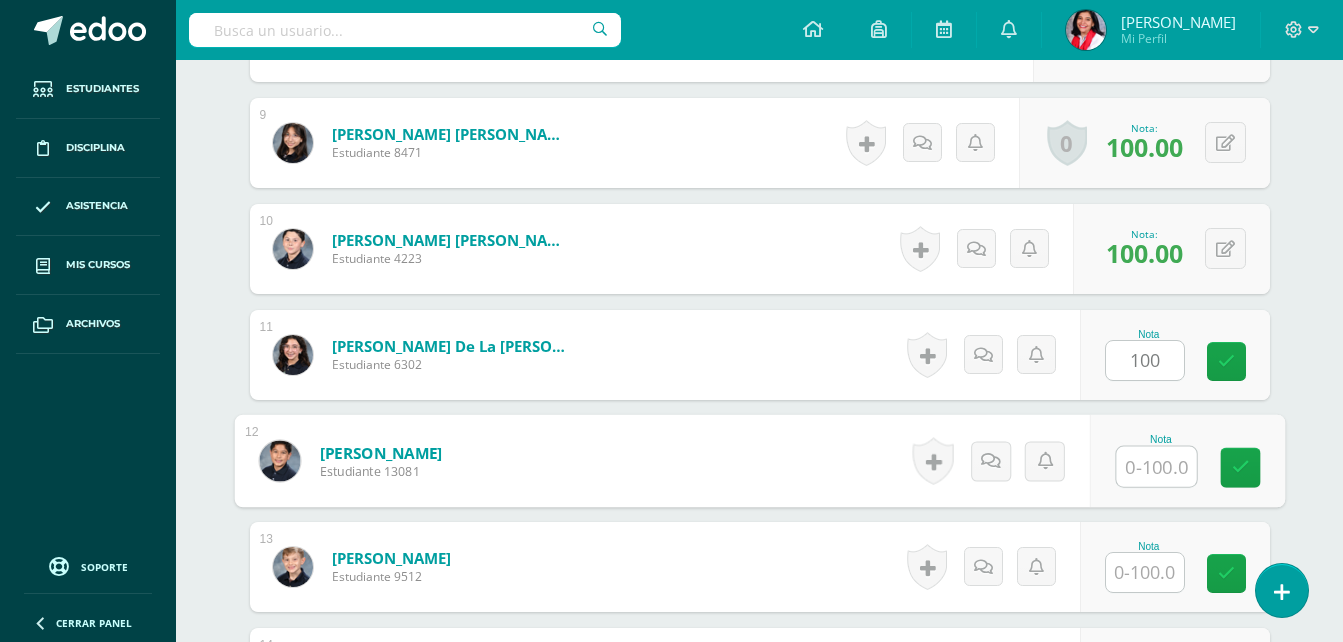 click at bounding box center [1156, 467] 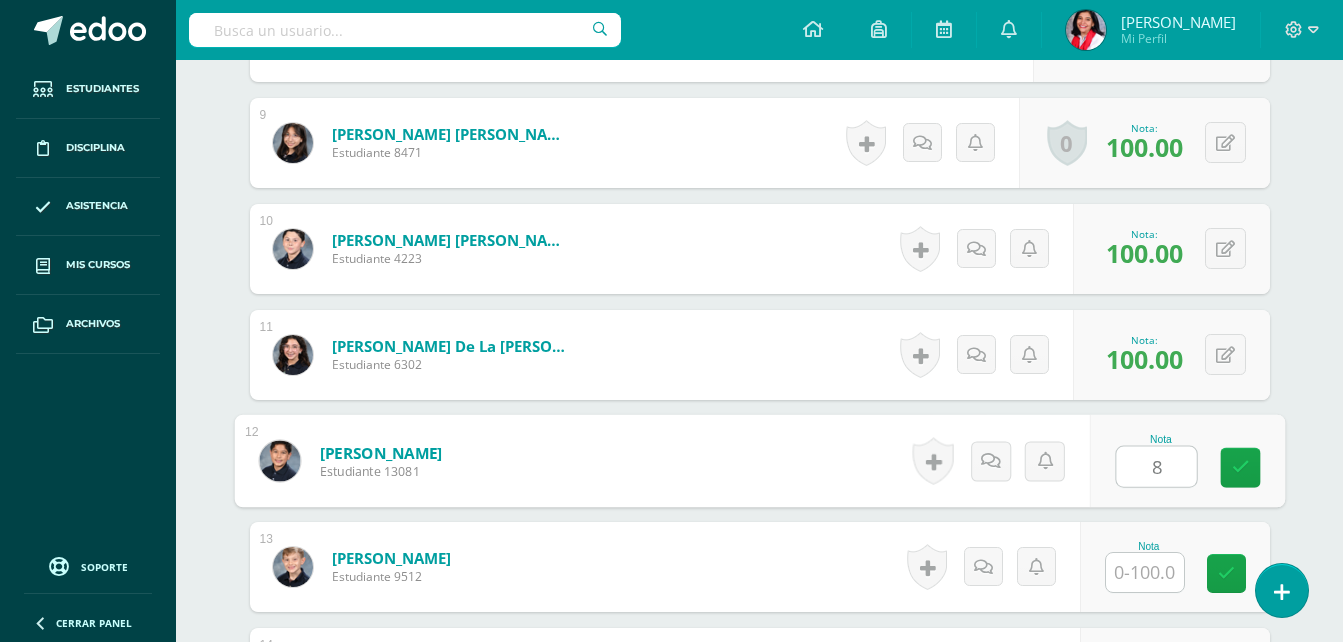 type on "80" 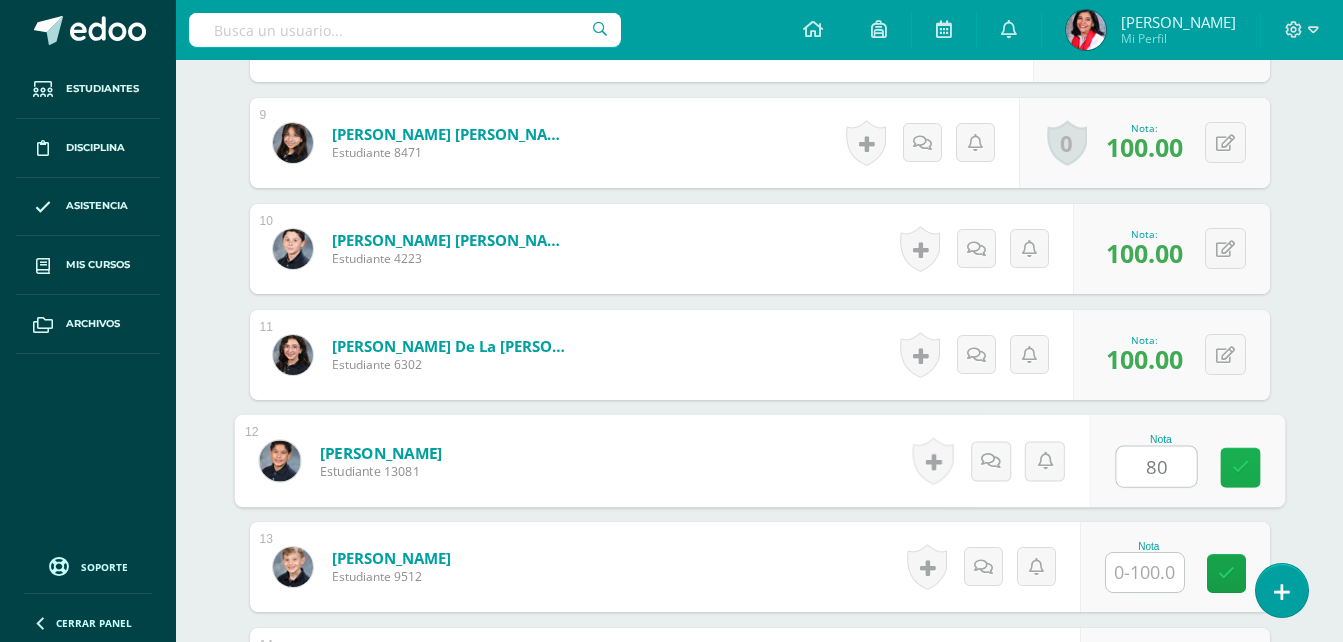 click at bounding box center (1240, 467) 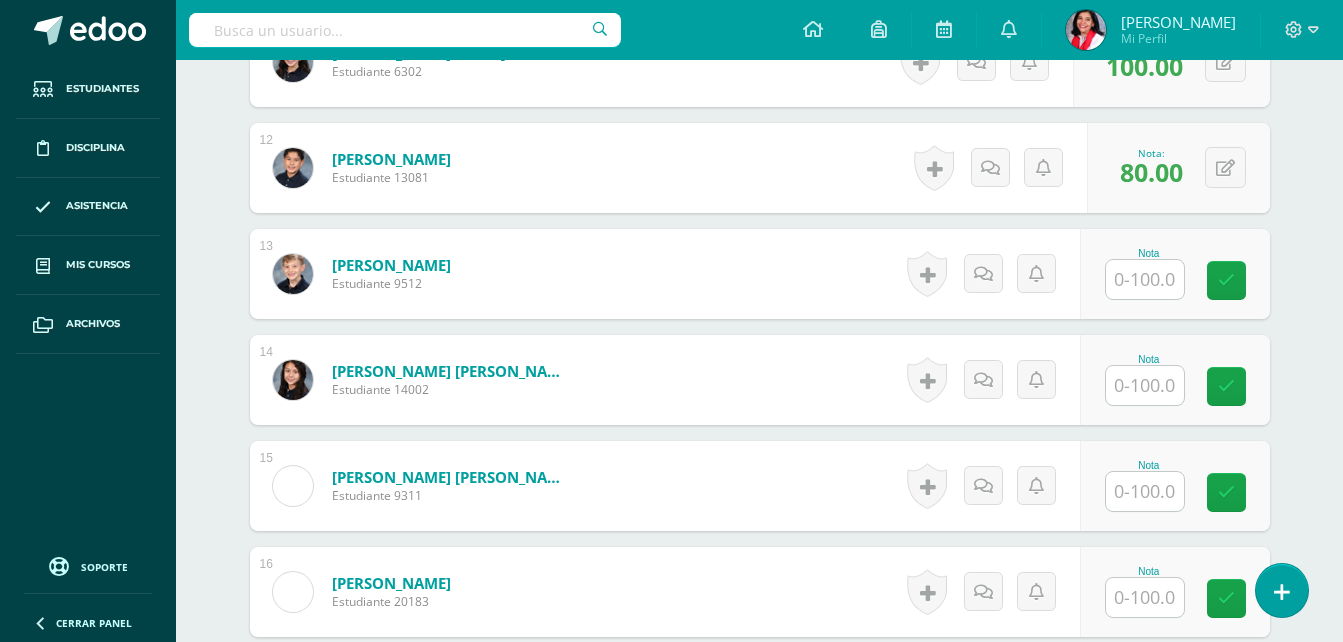 scroll, scrollTop: 1761, scrollLeft: 0, axis: vertical 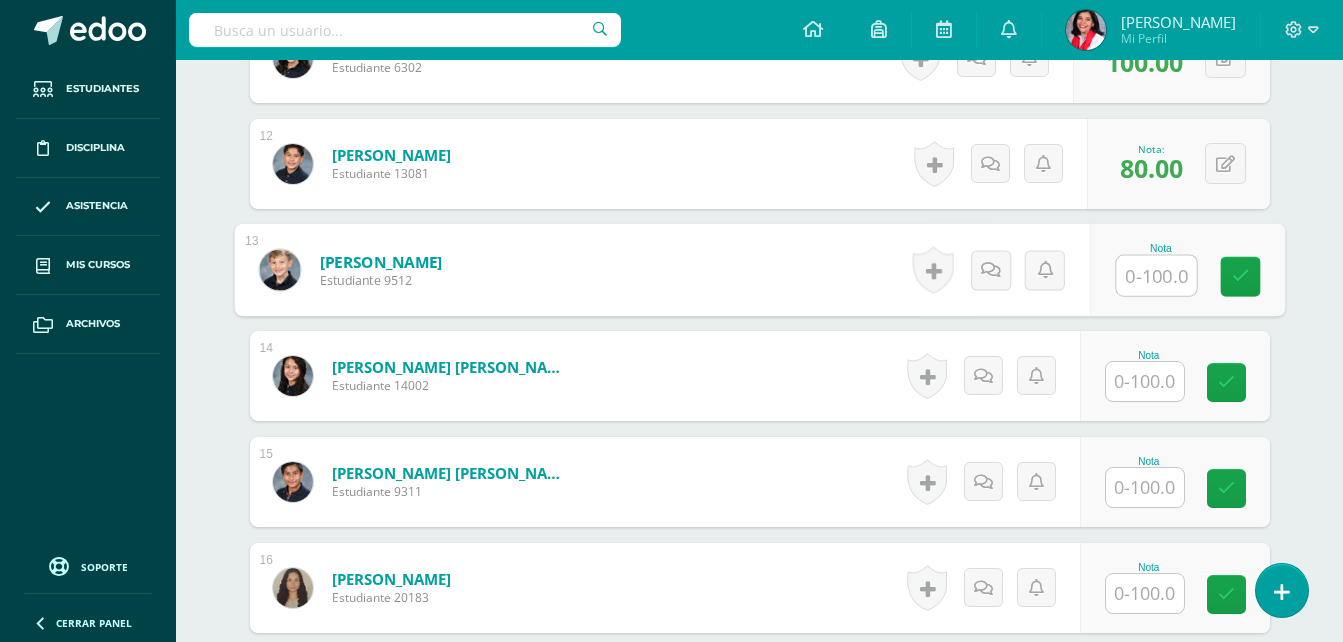 click at bounding box center [1156, 276] 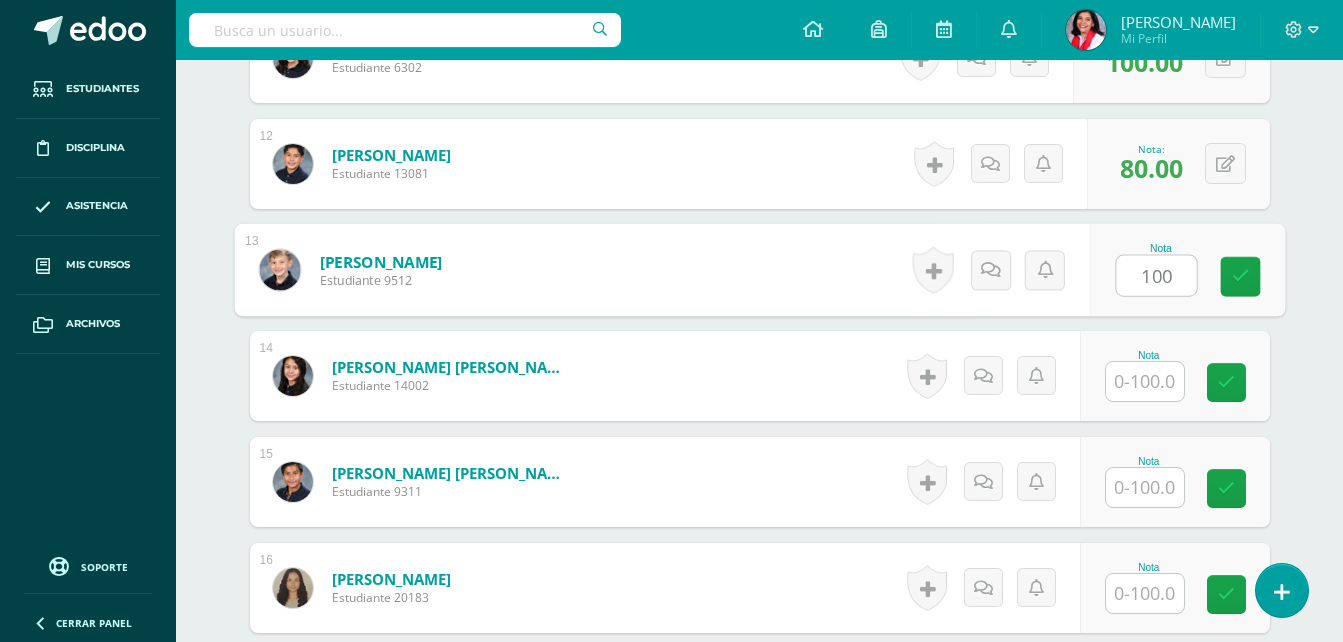 type on "100" 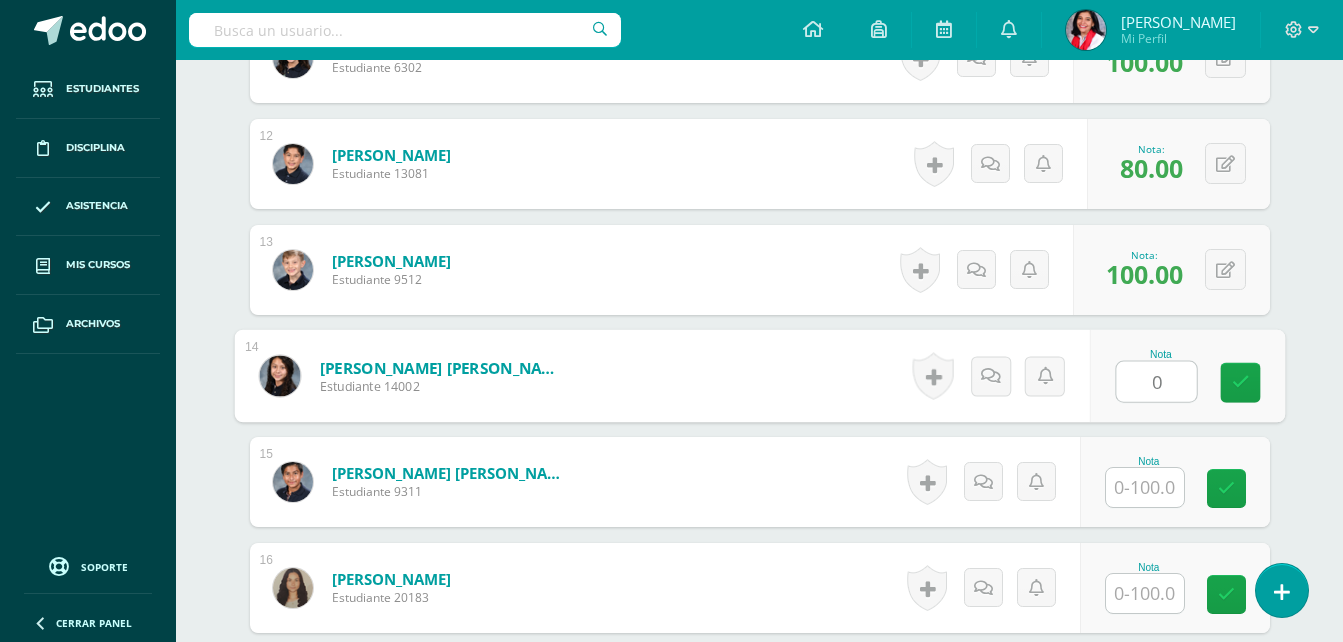 type on "0" 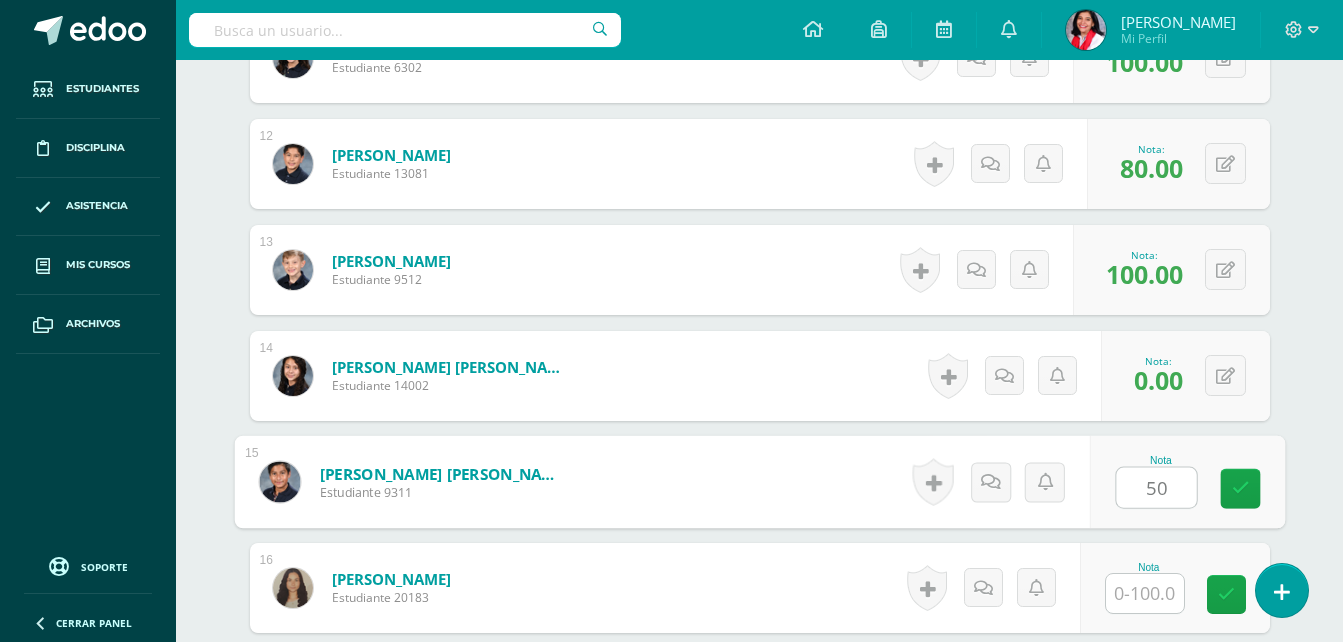 type on "50" 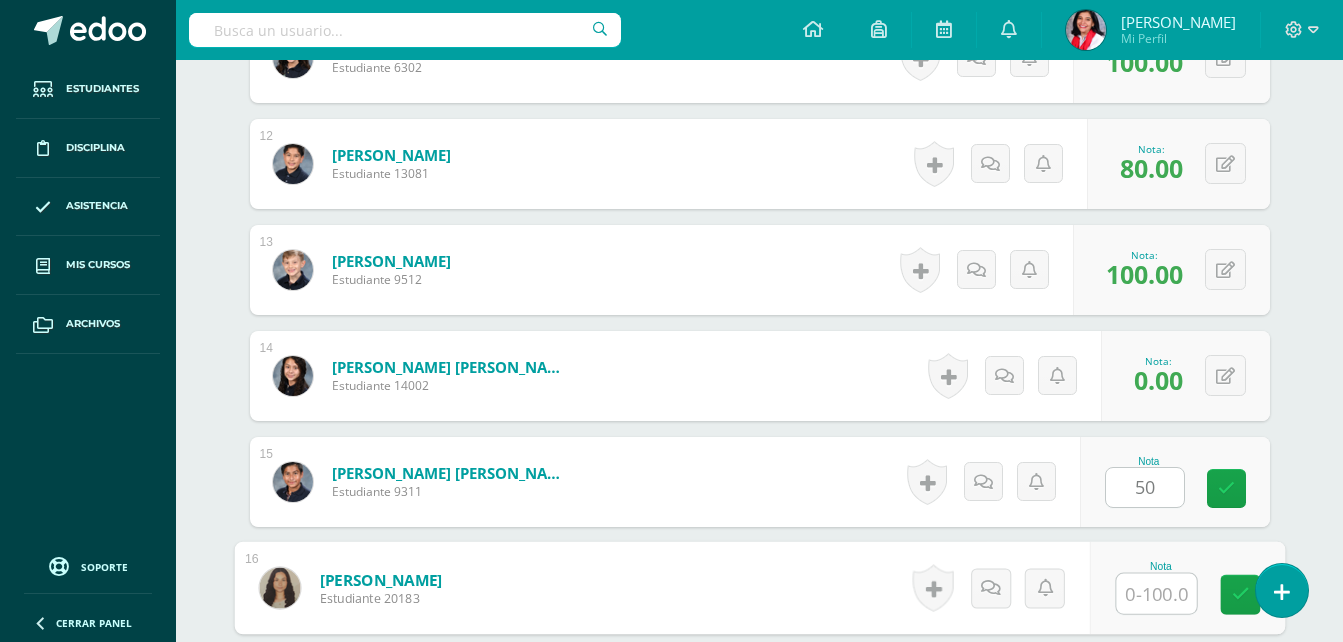 click at bounding box center [1156, 594] 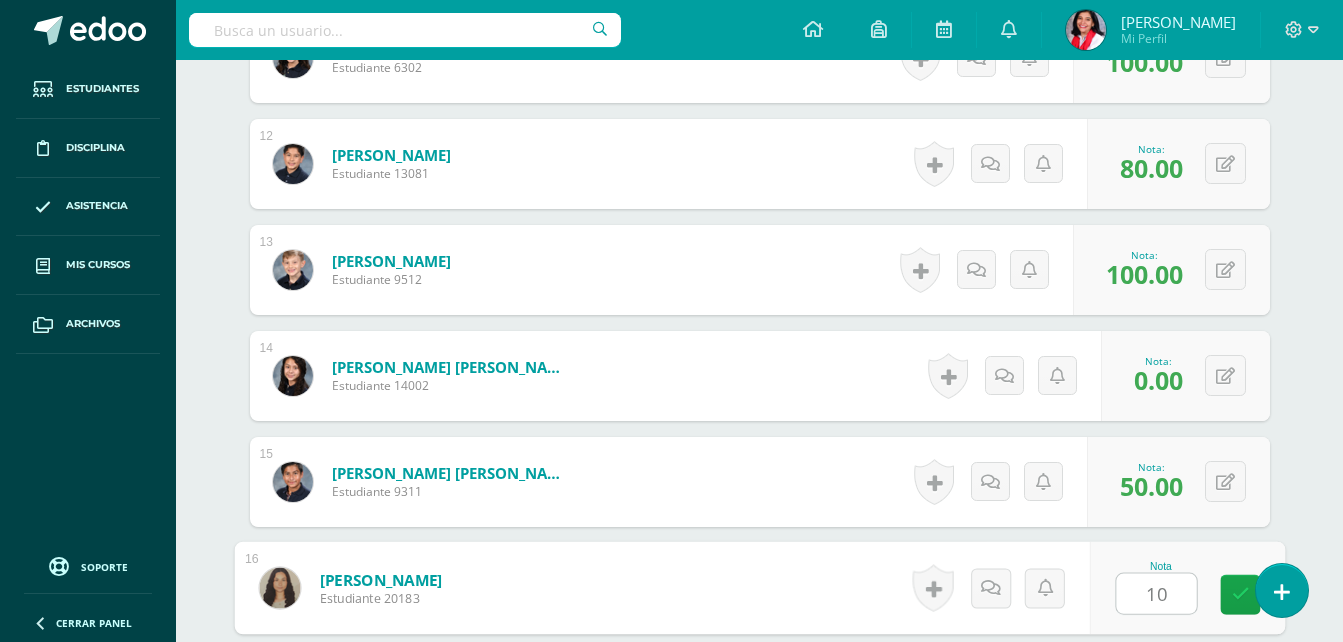 type on "100" 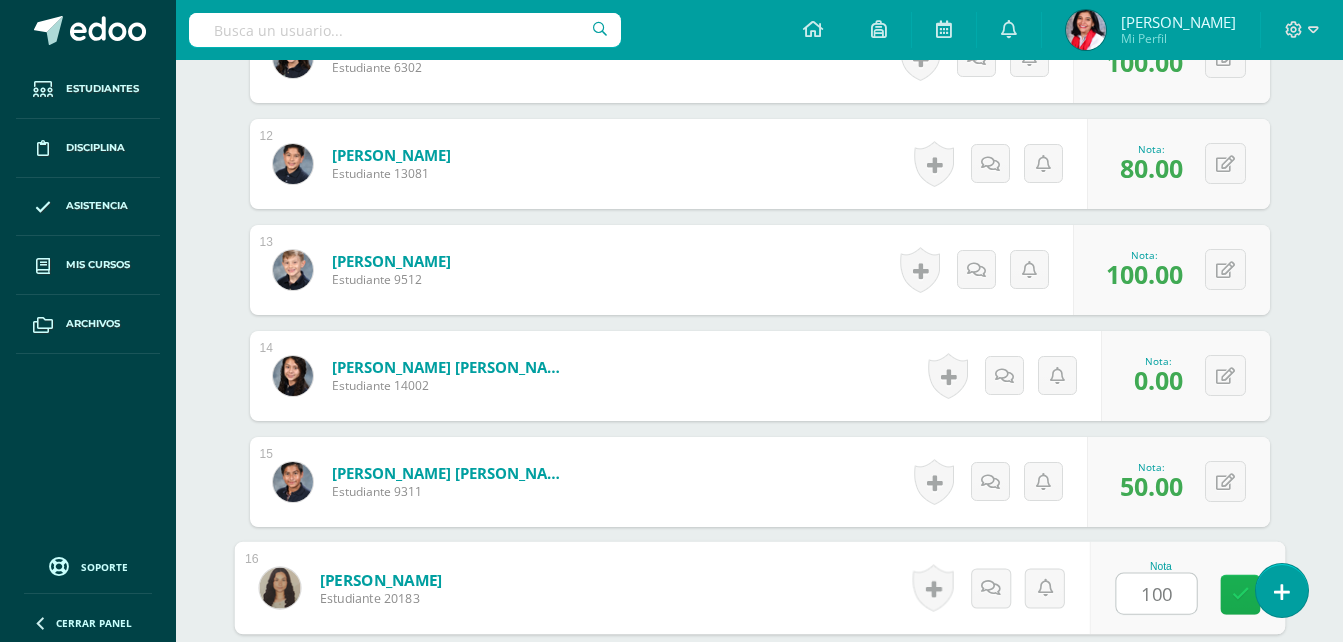 click at bounding box center (1240, 594) 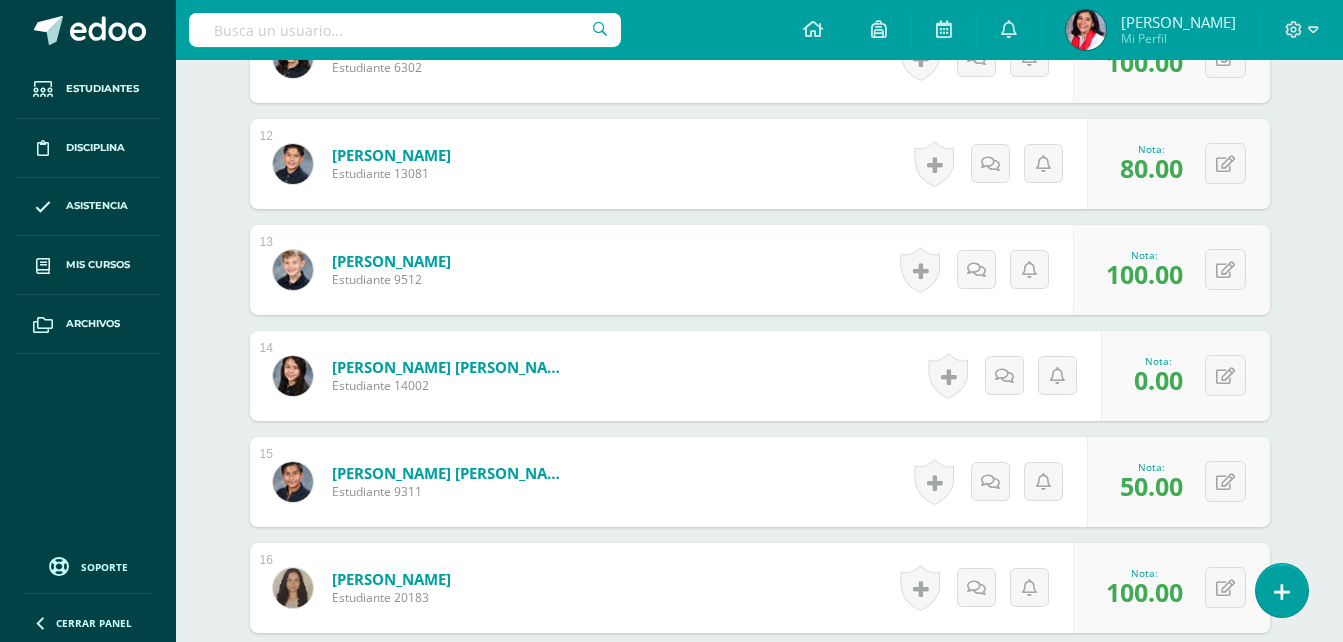 scroll, scrollTop: 2087, scrollLeft: 0, axis: vertical 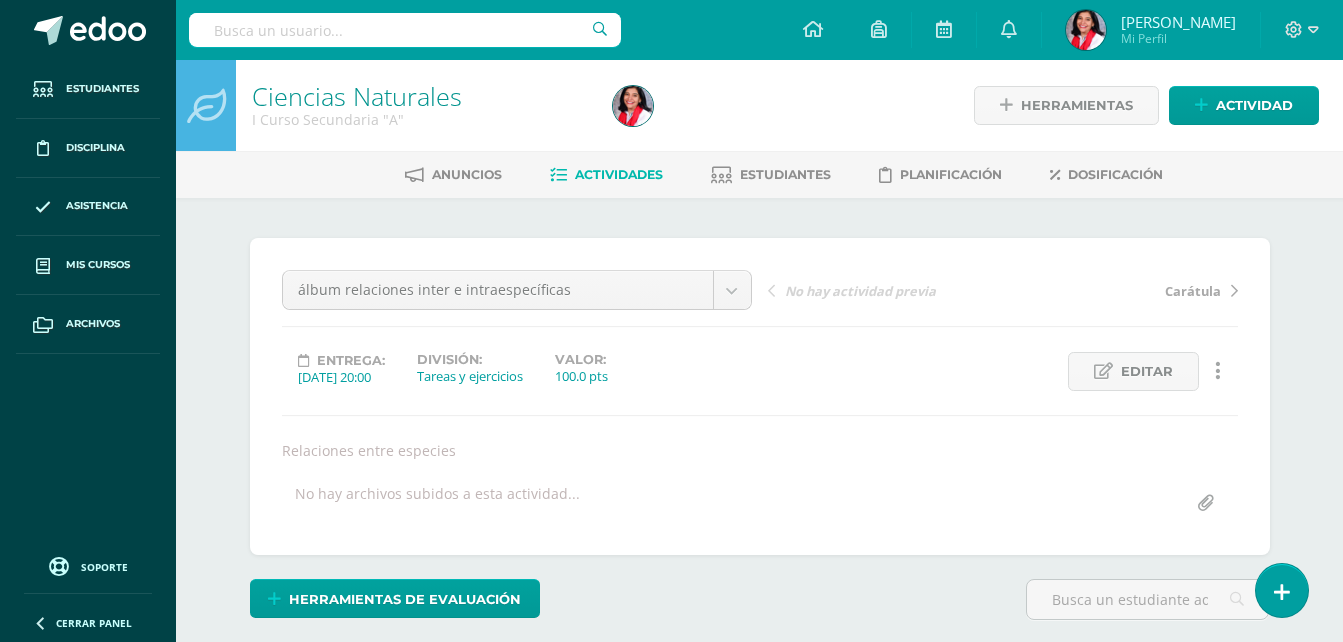 click on "Actividades" at bounding box center (619, 174) 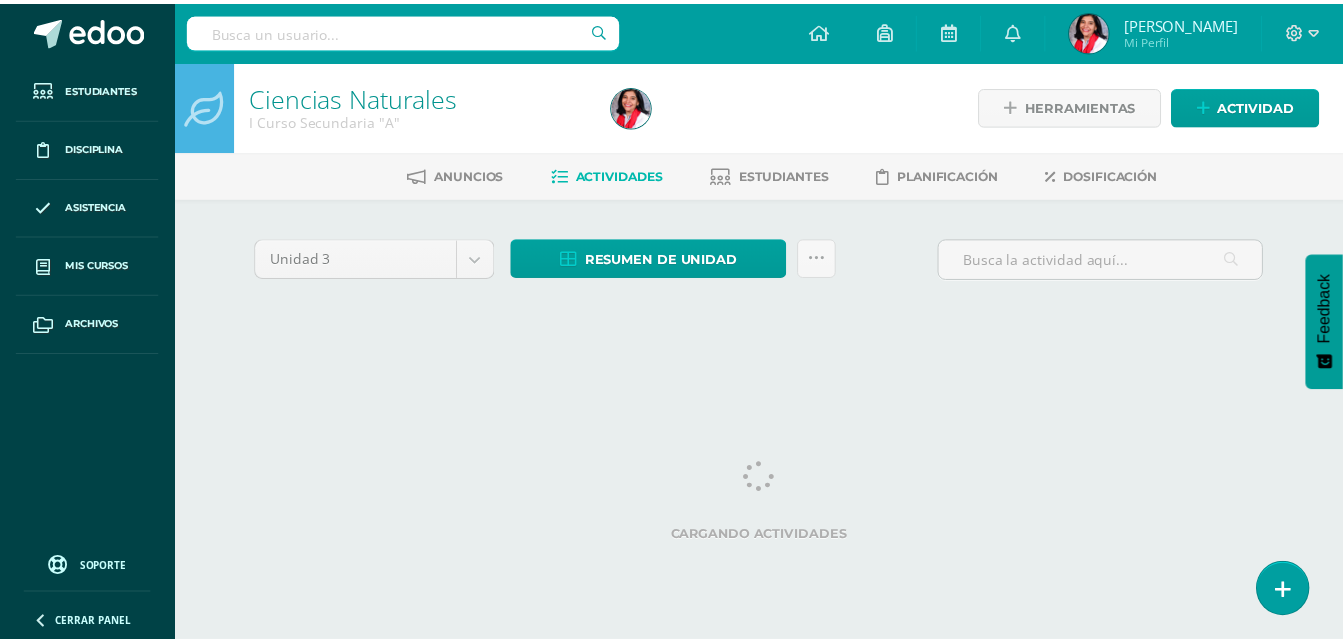 scroll, scrollTop: 0, scrollLeft: 0, axis: both 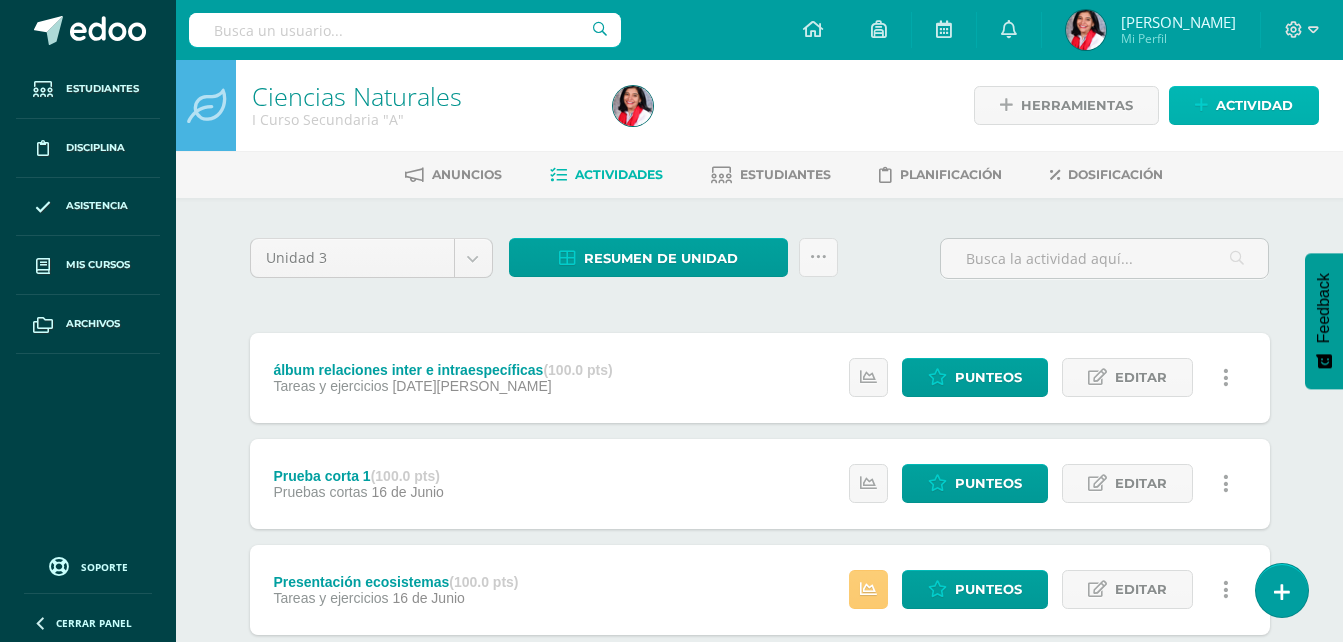click on "Actividad" at bounding box center (1254, 105) 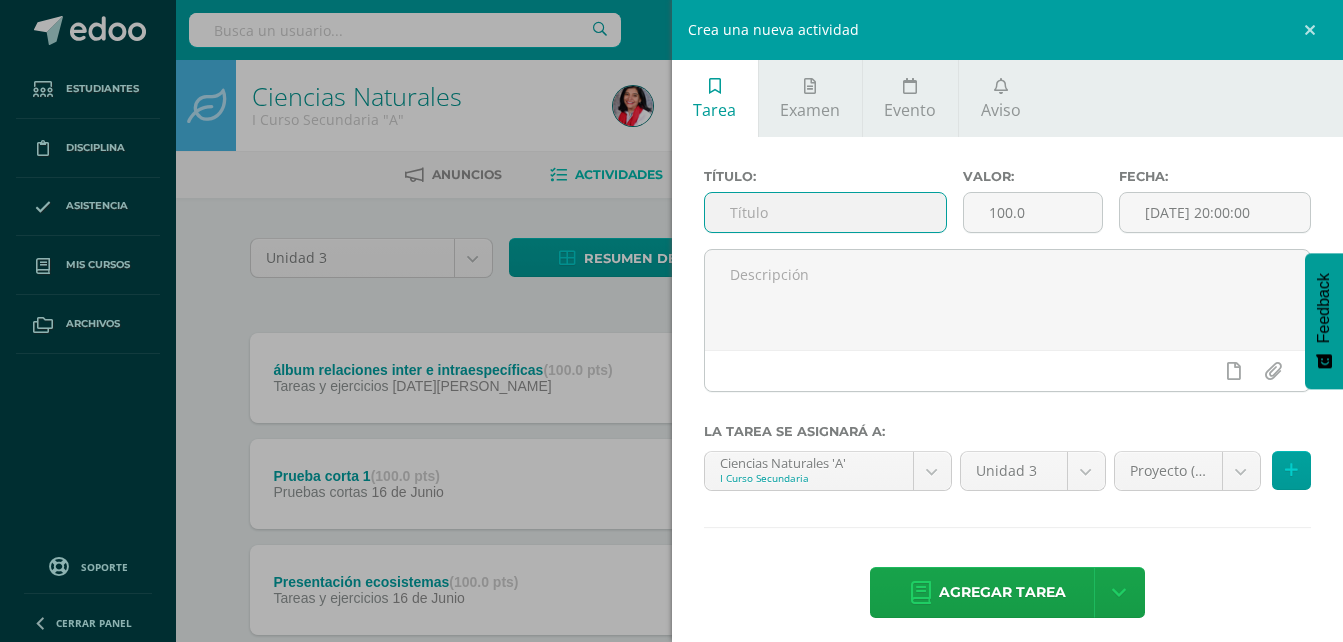 click at bounding box center [826, 212] 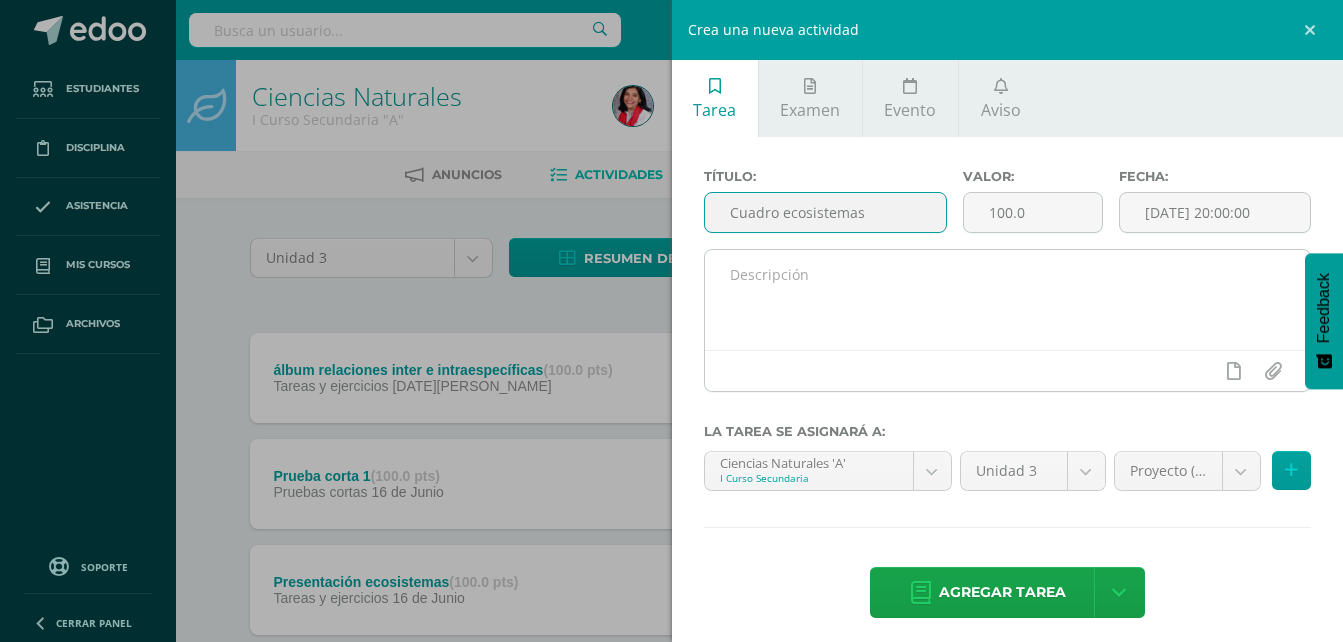 type on "Cuadro ecosistemas" 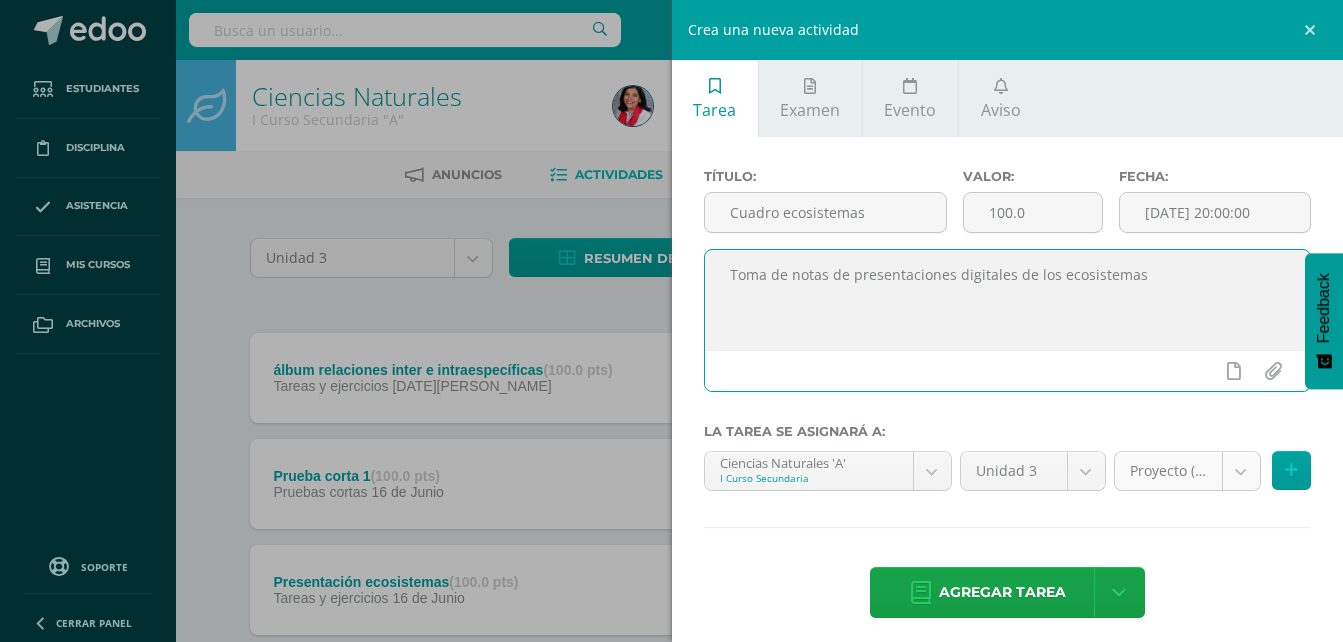 type on "Toma de notas de presentaciones digitales de los ecosistemas" 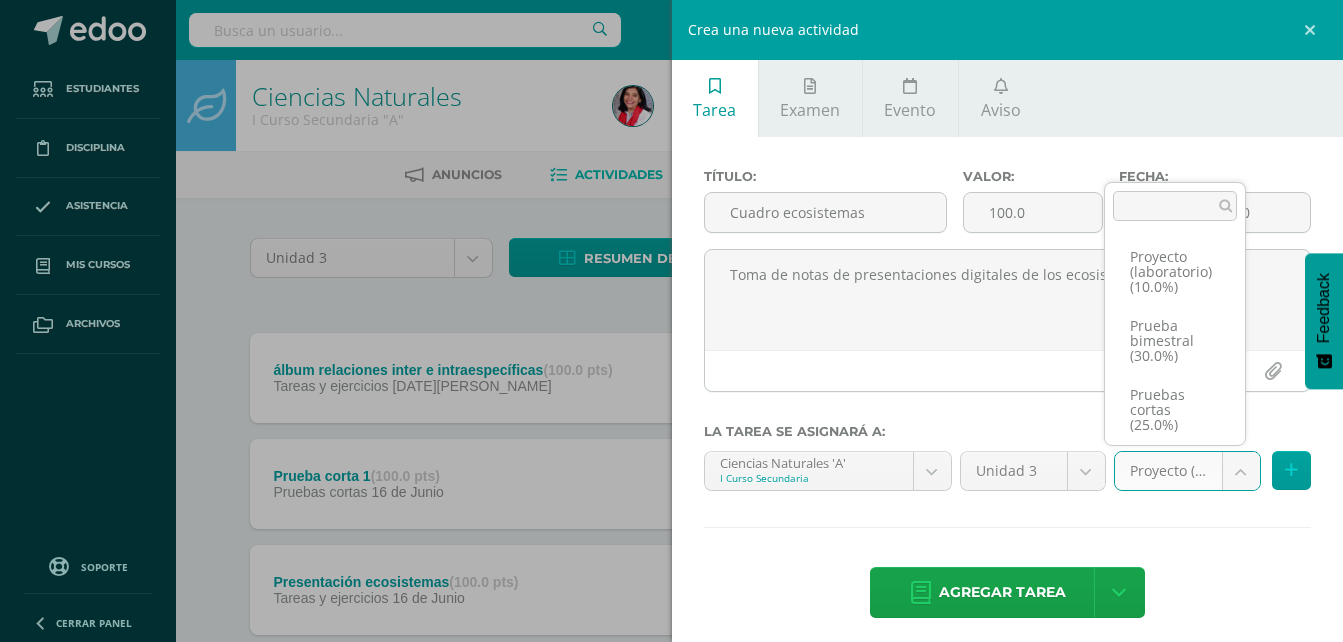 scroll, scrollTop: 76, scrollLeft: 0, axis: vertical 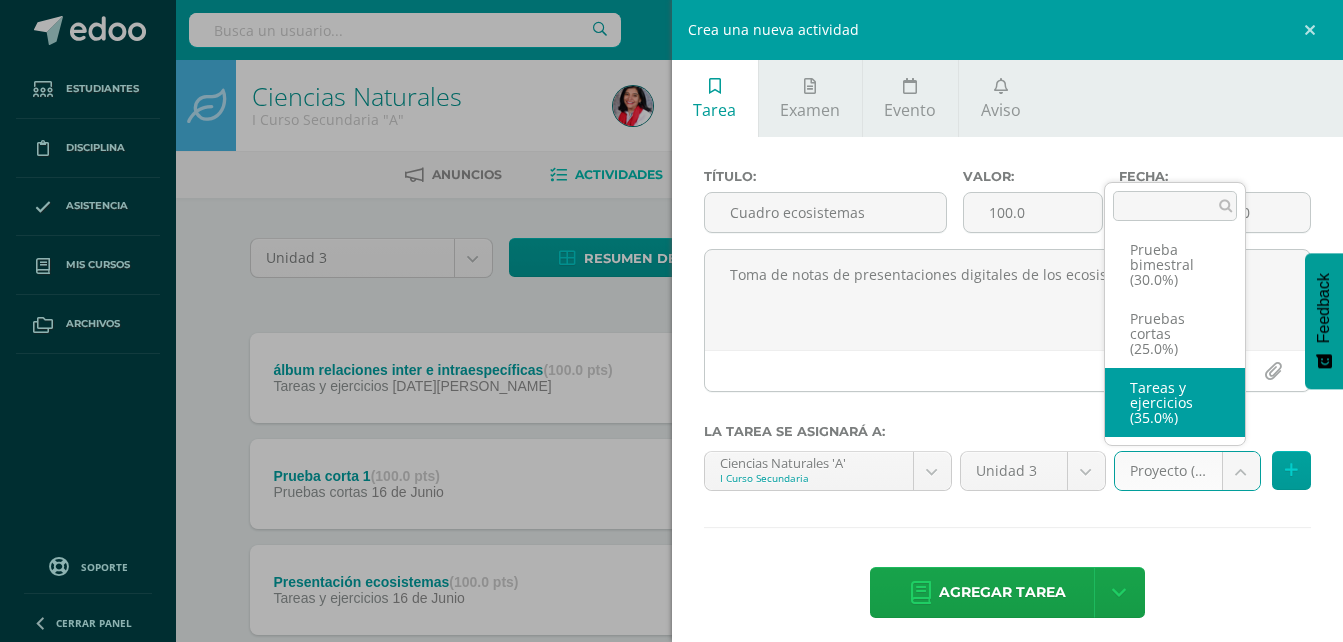 select on "227783" 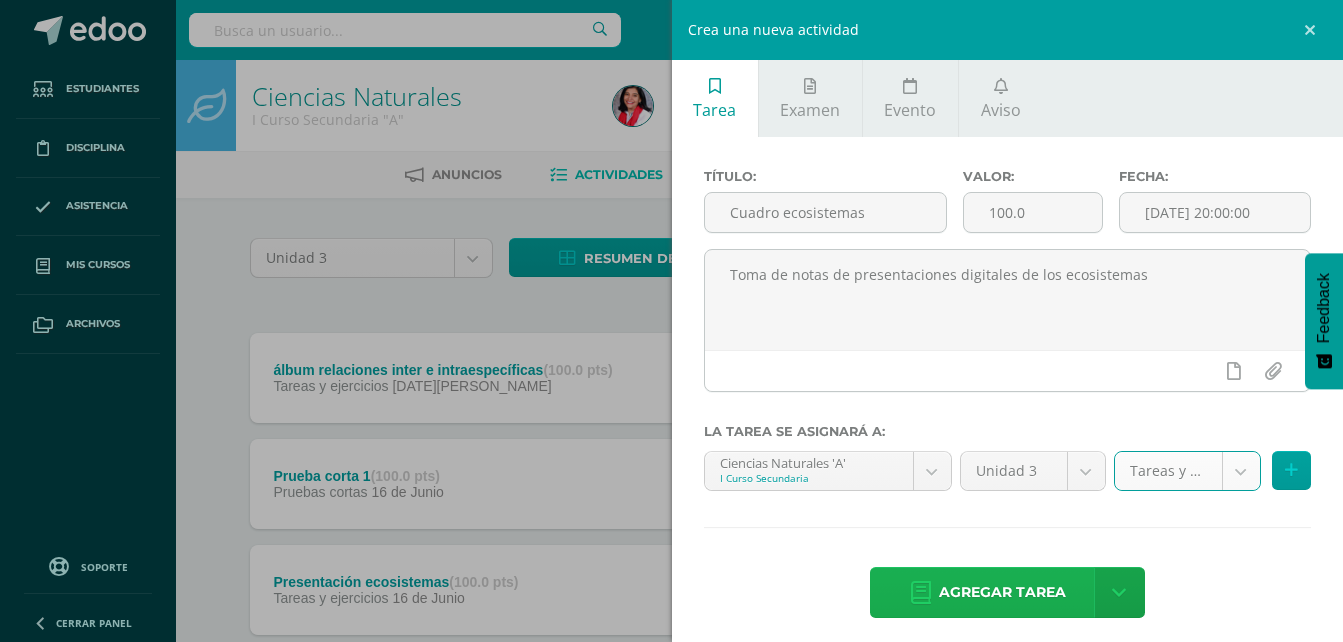 click on "Agregar tarea" at bounding box center (1002, 592) 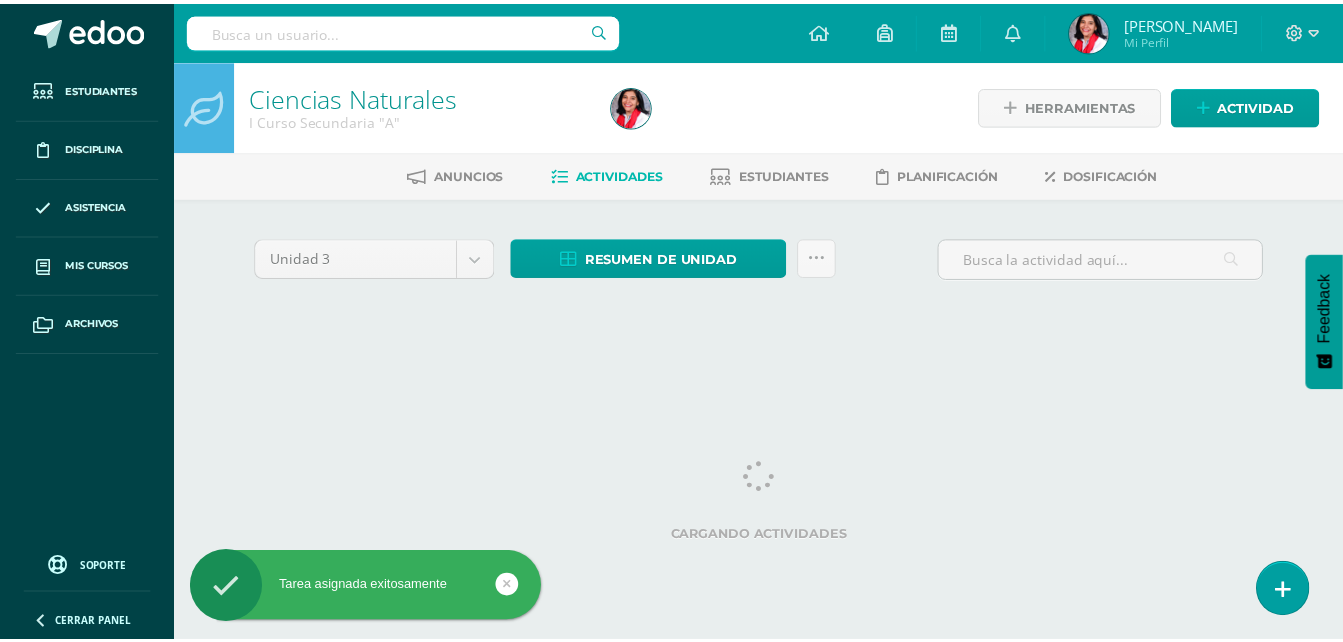 scroll, scrollTop: 0, scrollLeft: 0, axis: both 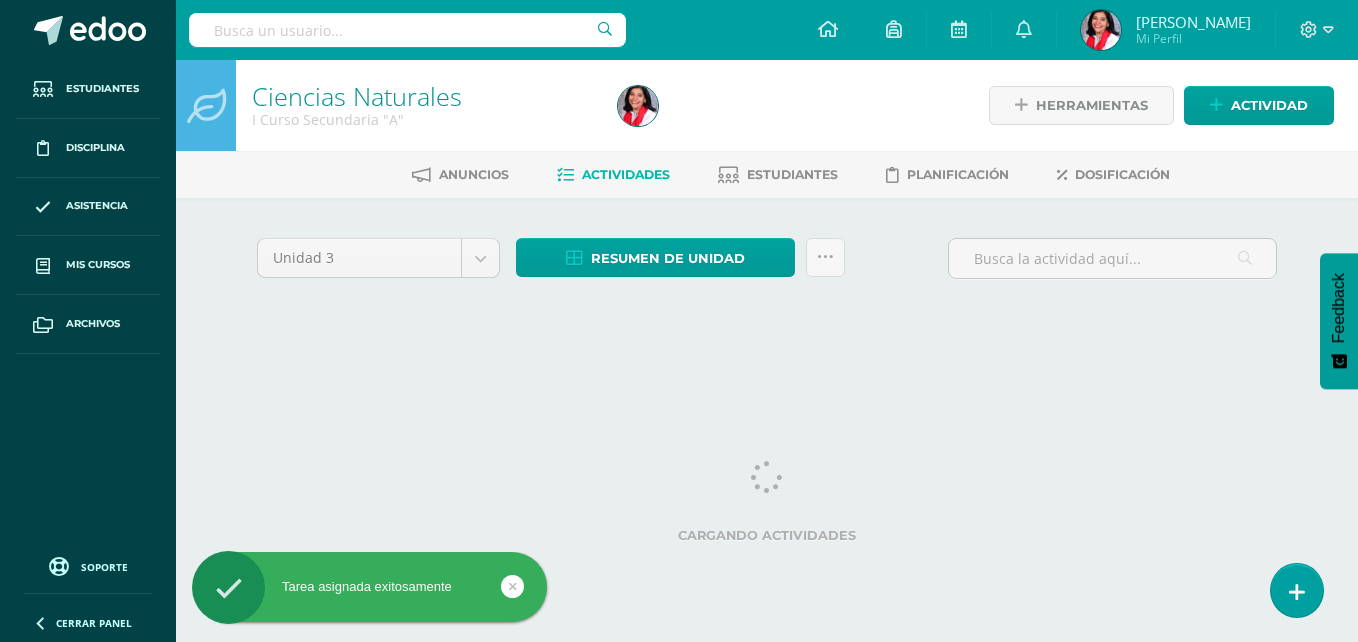 click on "Unidad 3                             Unidad 1 Unidad 2 Unidad 3 Unidad 4 Resumen de unidad
Descargar como HTML
Descargar como PDF
Descargar como XLS
Subir actividades en masa
Enviar punteos a revision
Historial de actividad
¿Estás seguro que deseas  Enviar a revisión  las notas de este curso?
Esta acción  enviará una notificación a tu supervisor y no podrás eliminar o cambiar tus notas.  Esta acción no podrá ser revertida a menos que se te conceda permiso
Cancelar
Enviar a revisión
Creación  y  Calificación   en masa.
Para poder crear actividades y calificar las mismas" at bounding box center [767, 285] 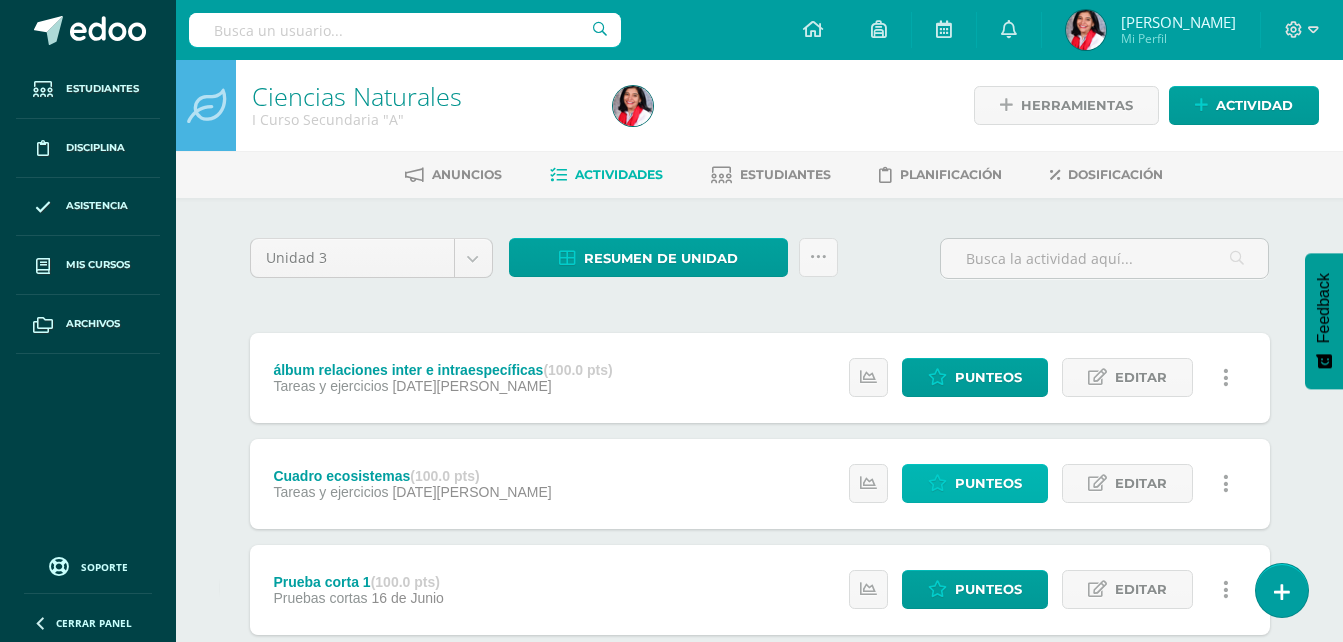click on "Punteos" at bounding box center (975, 483) 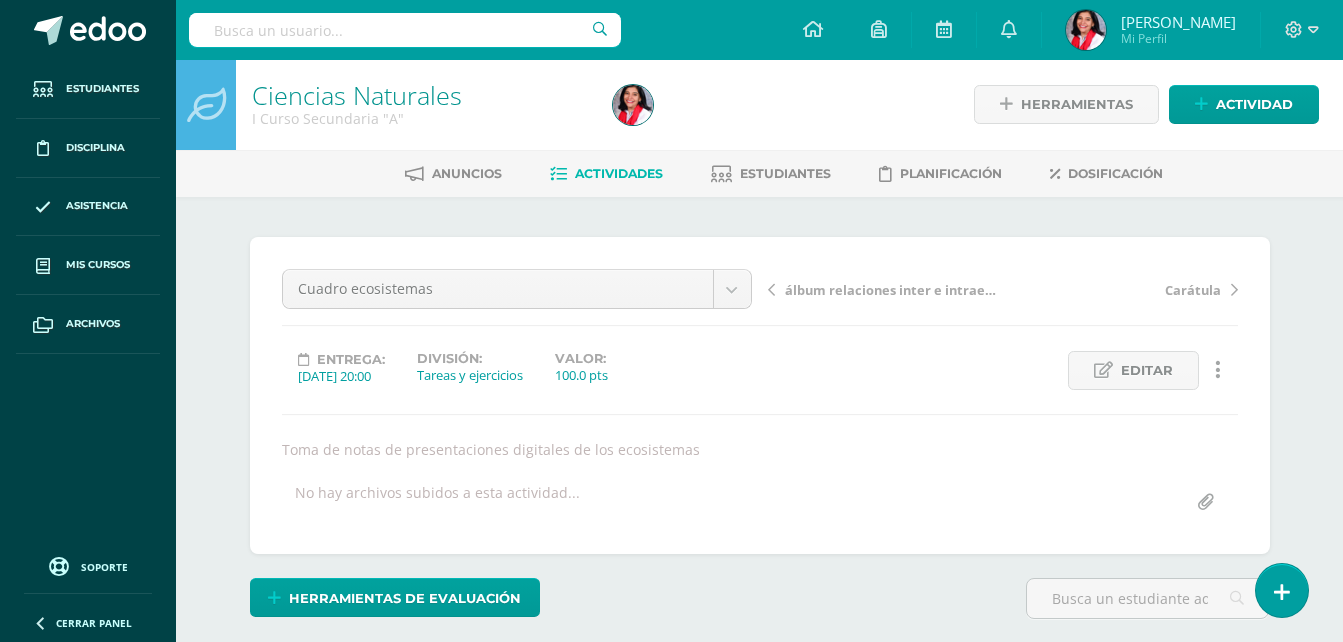 scroll, scrollTop: 2, scrollLeft: 0, axis: vertical 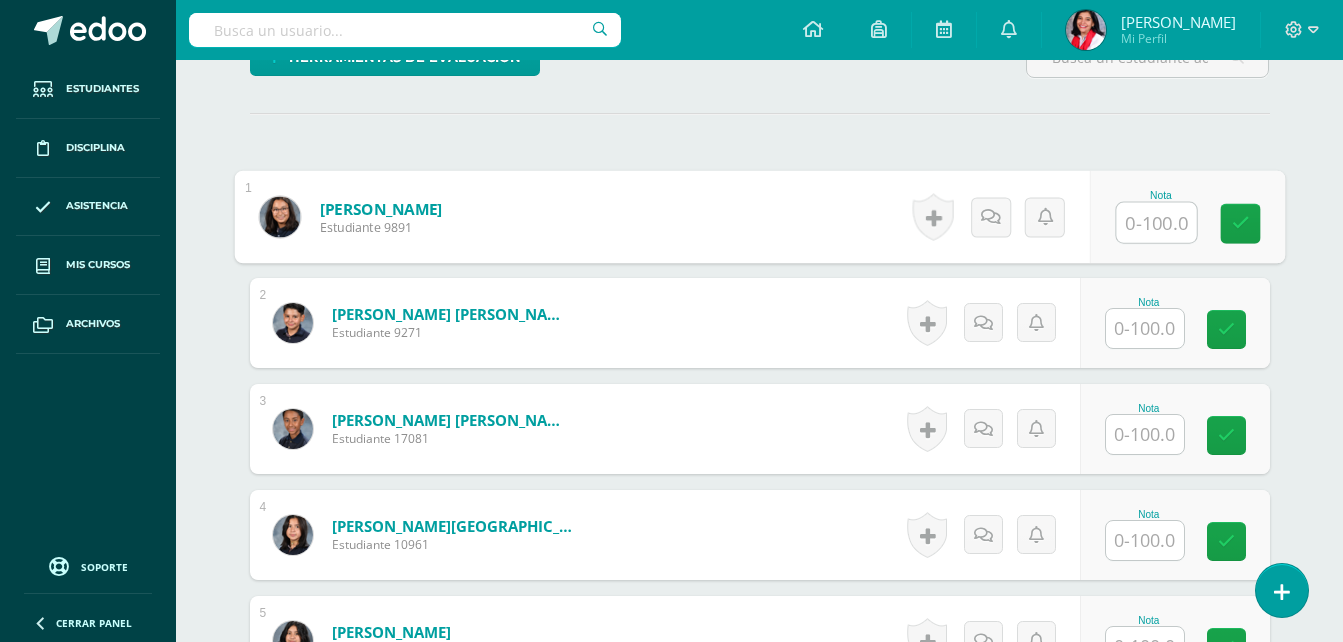click at bounding box center [1156, 223] 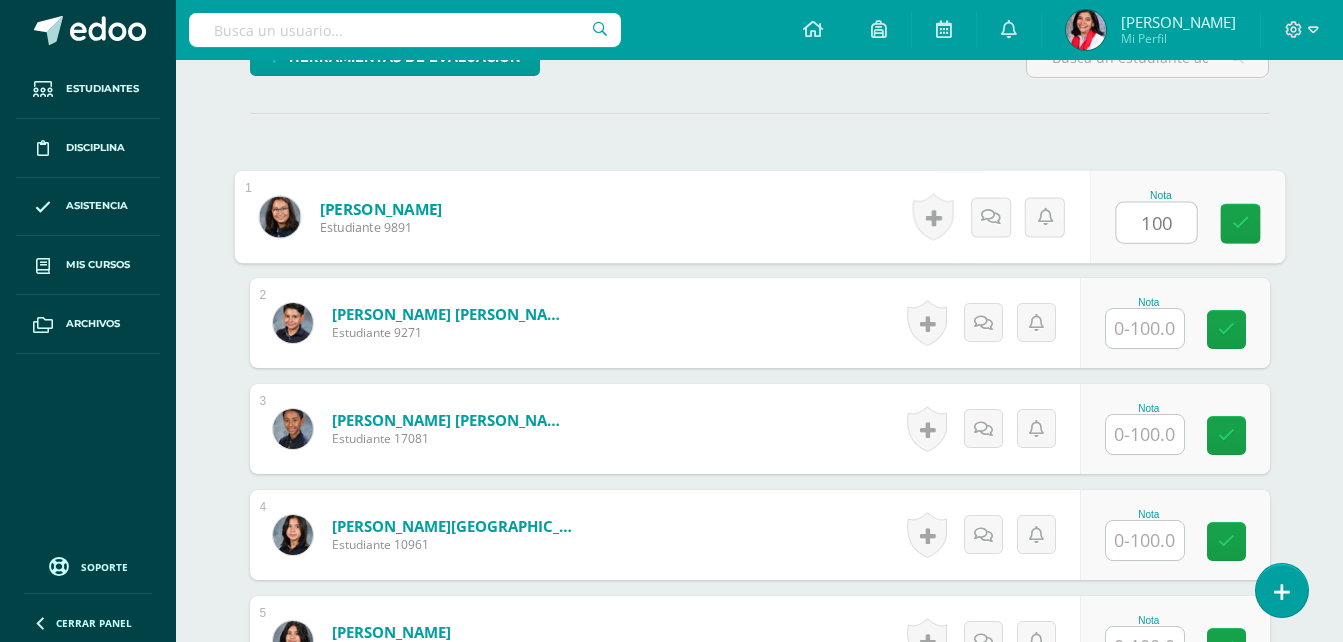 type on "100" 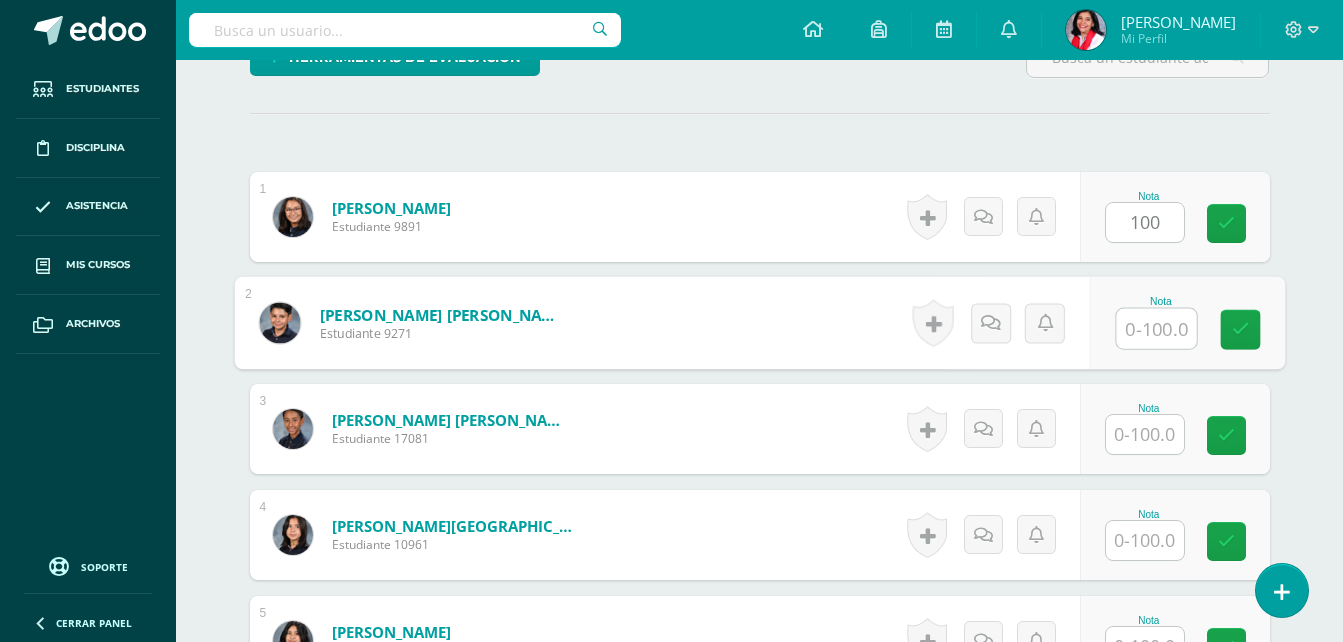 click at bounding box center [1156, 329] 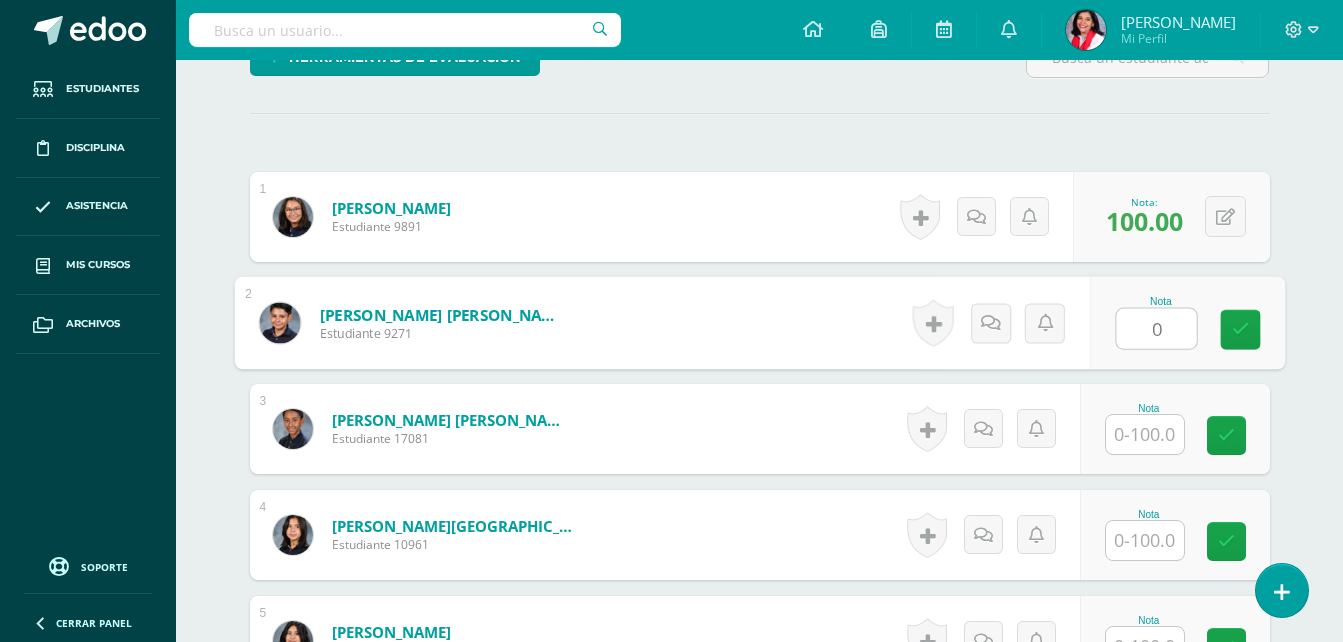 type on "0" 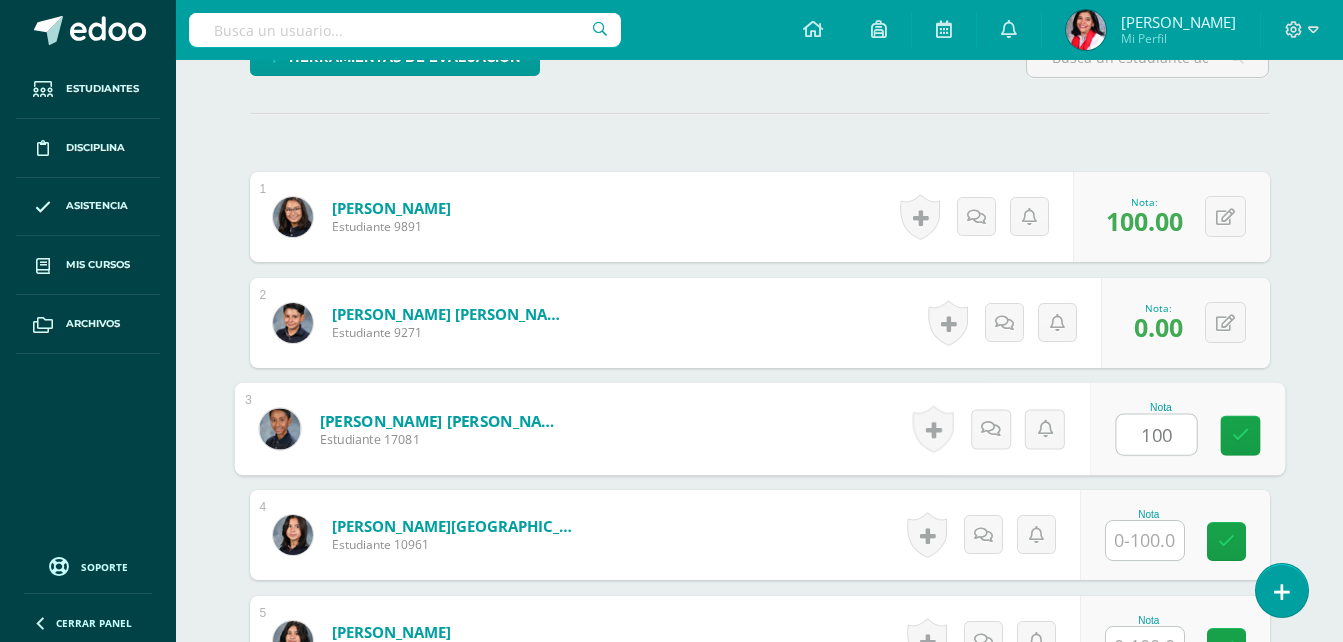 type on "100" 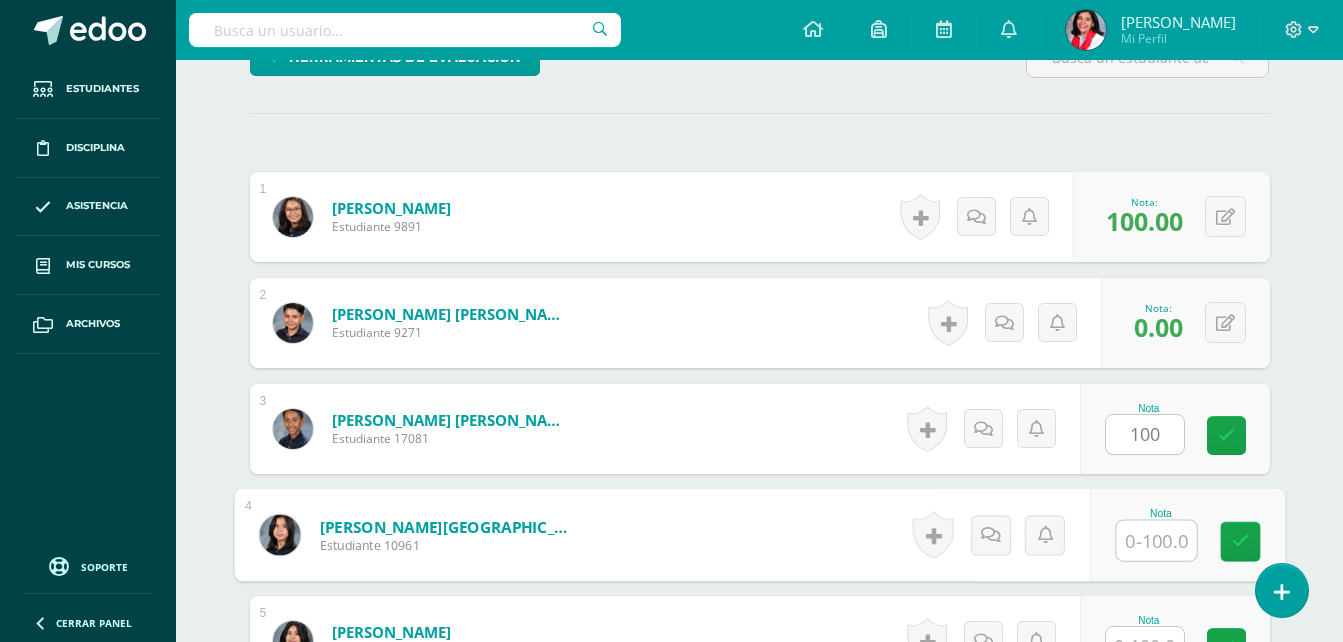 click at bounding box center (1156, 541) 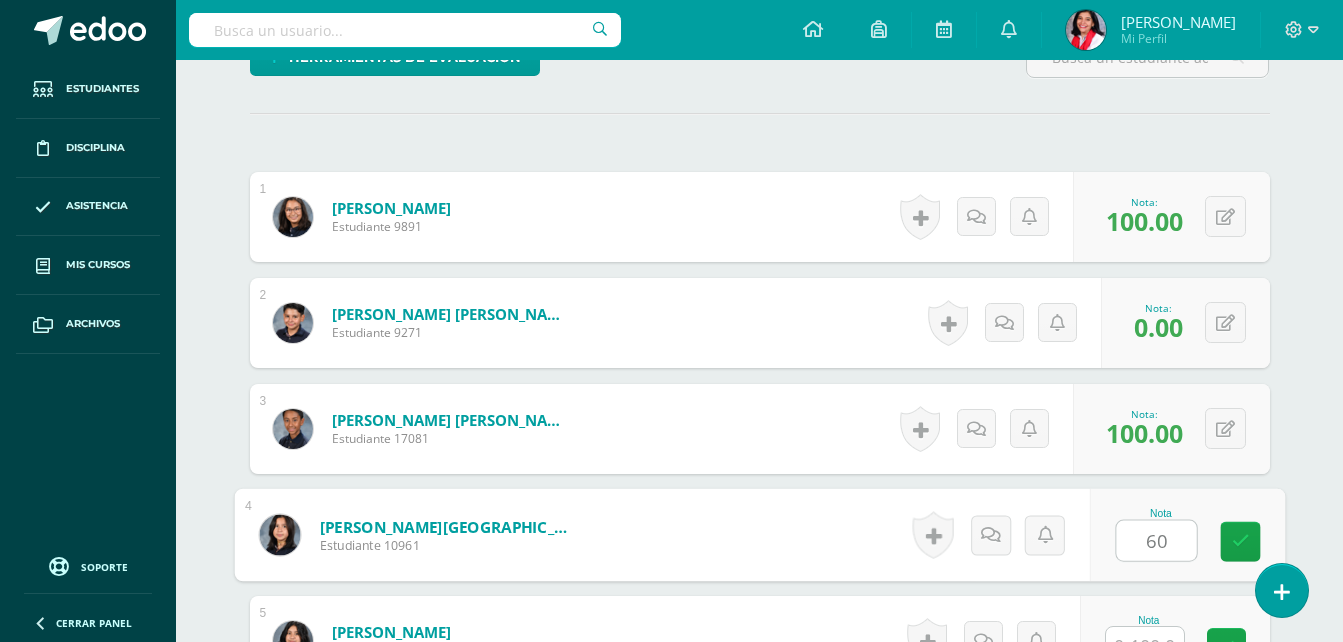 type on "60" 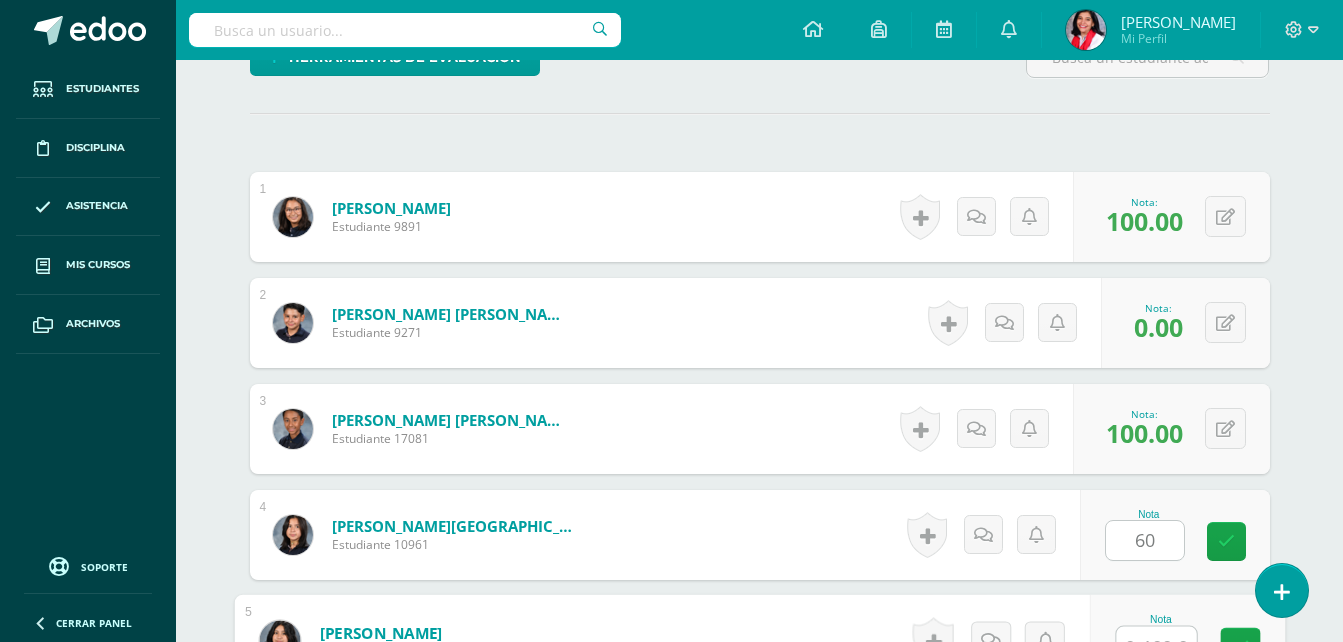 click at bounding box center [1156, 647] 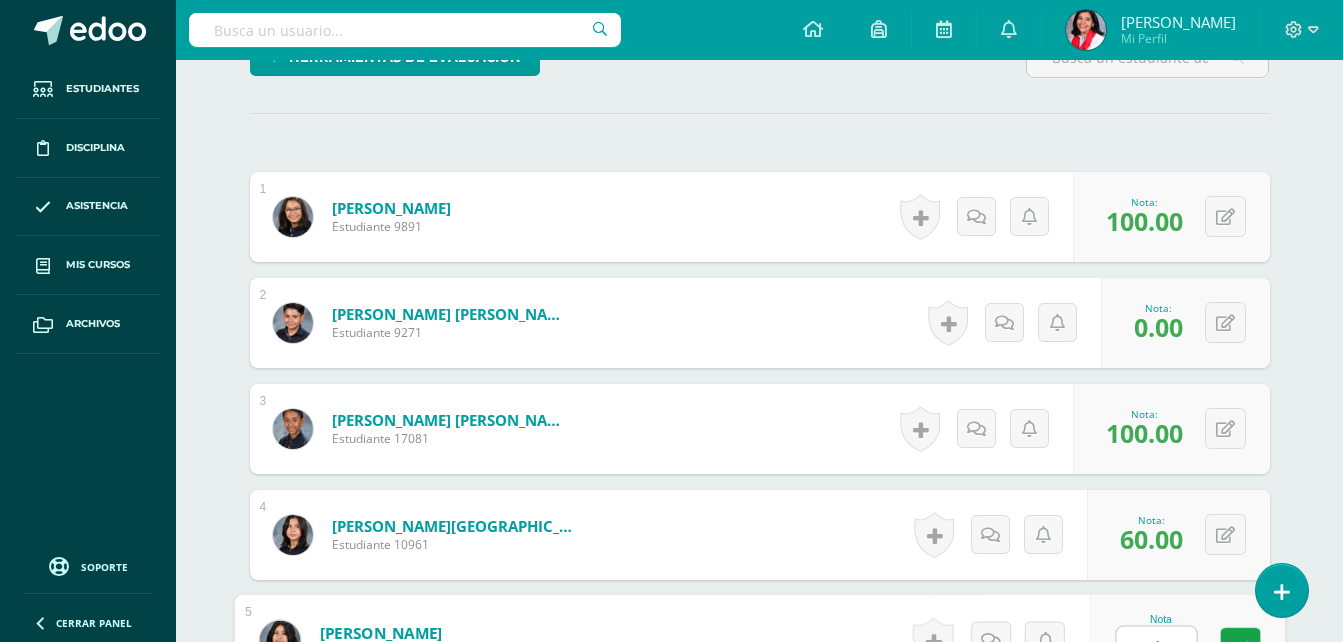 scroll, scrollTop: 559, scrollLeft: 0, axis: vertical 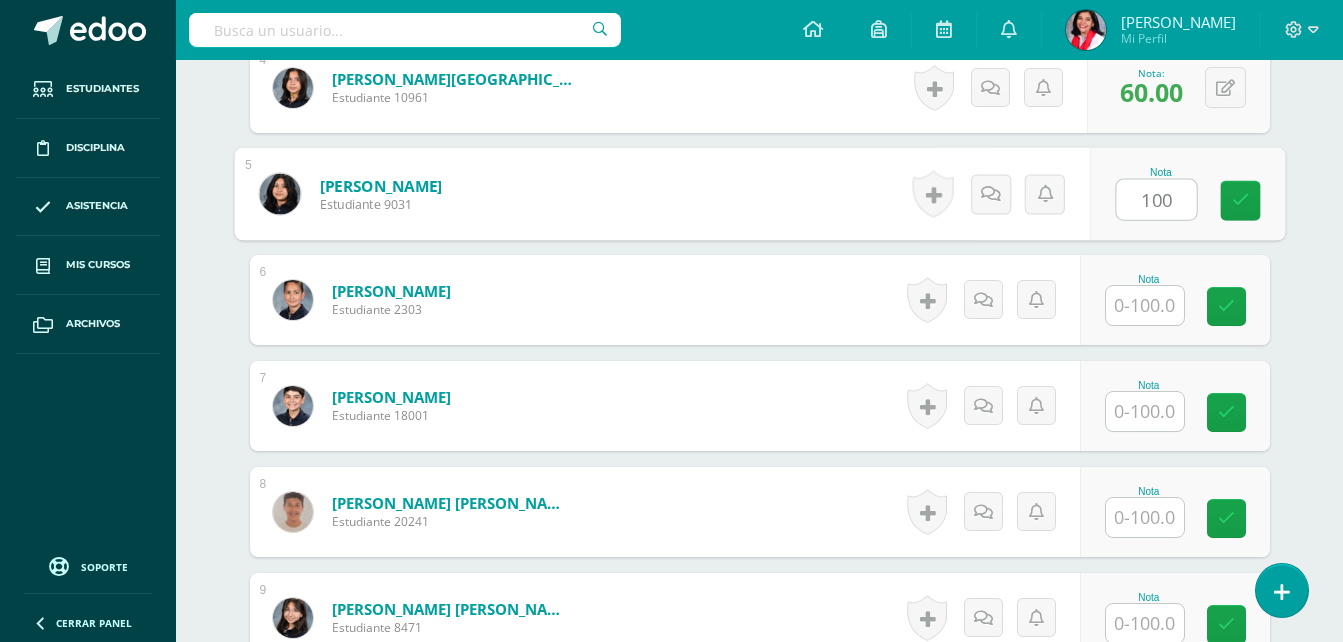 type on "100" 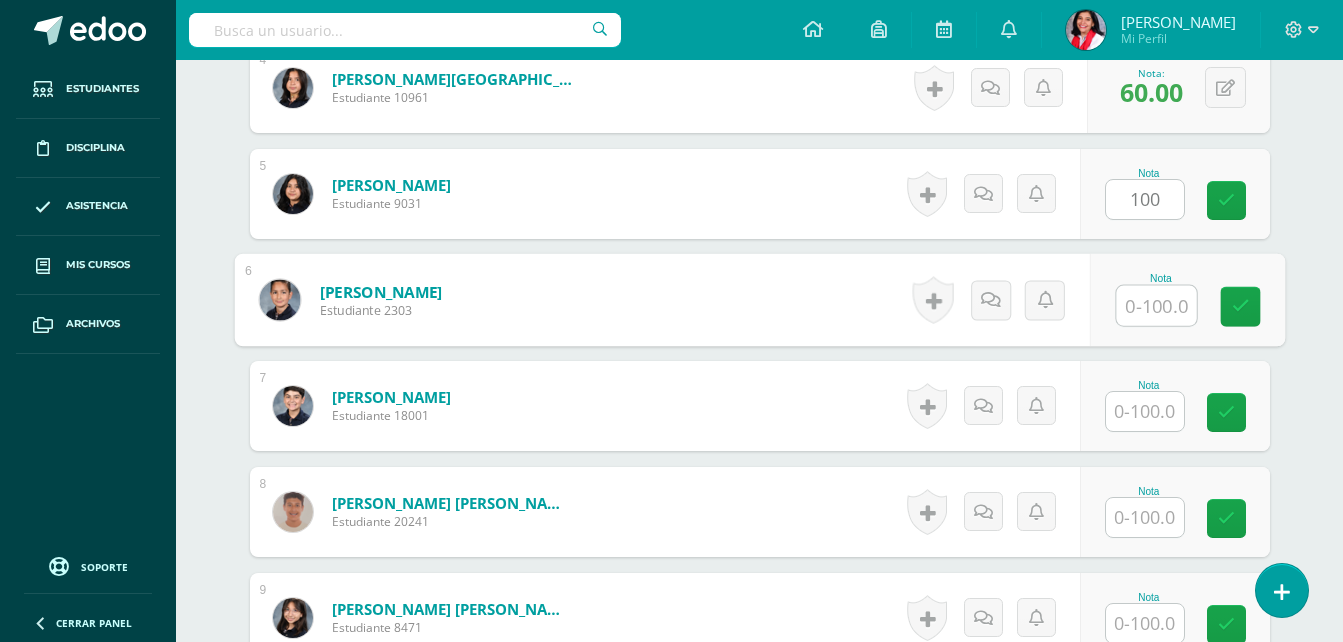 click at bounding box center (1156, 306) 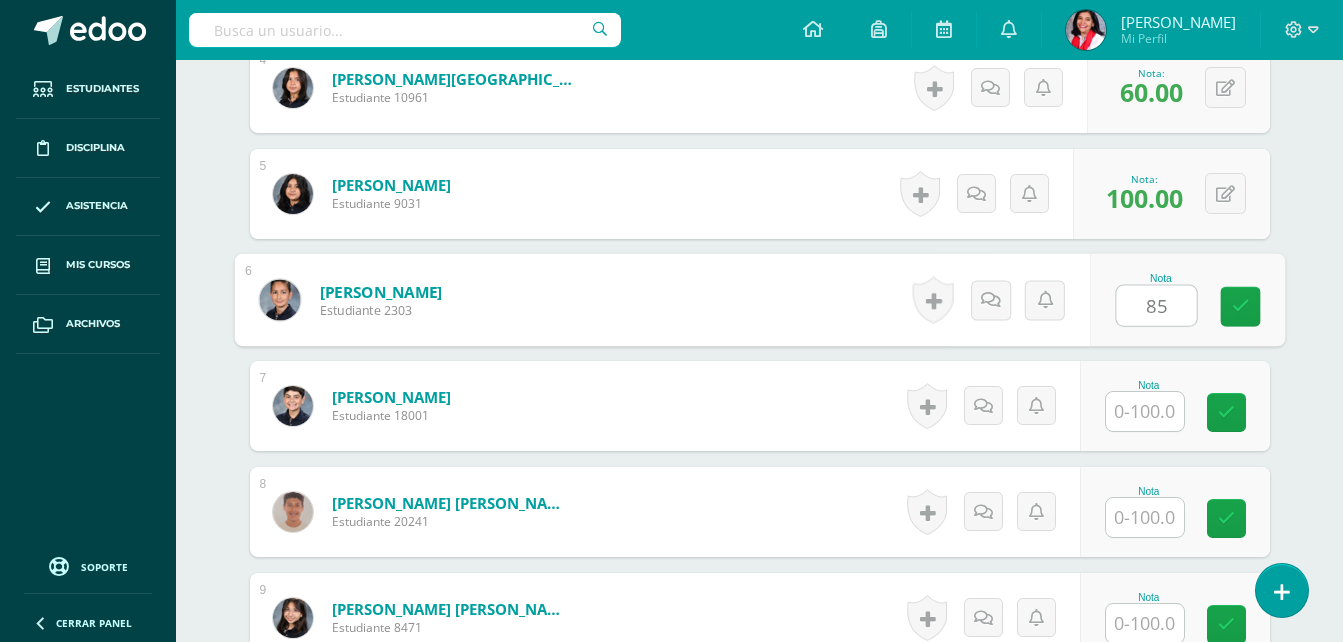 type on "85" 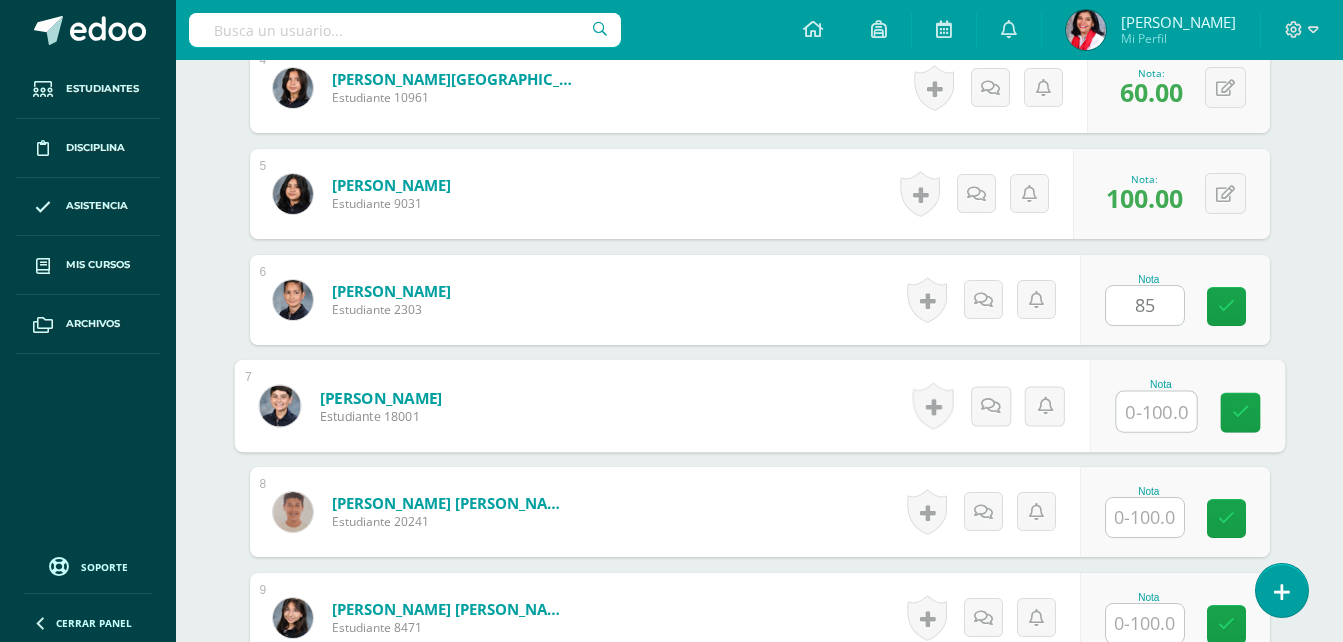 click at bounding box center [1156, 412] 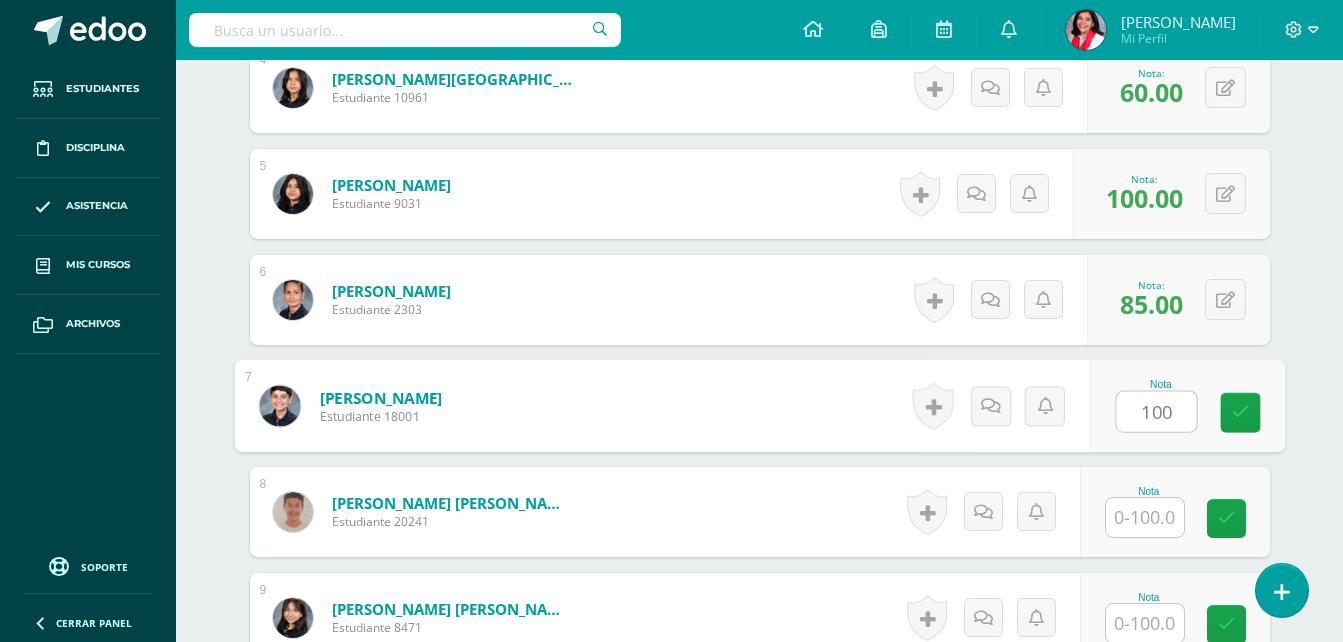 type on "100" 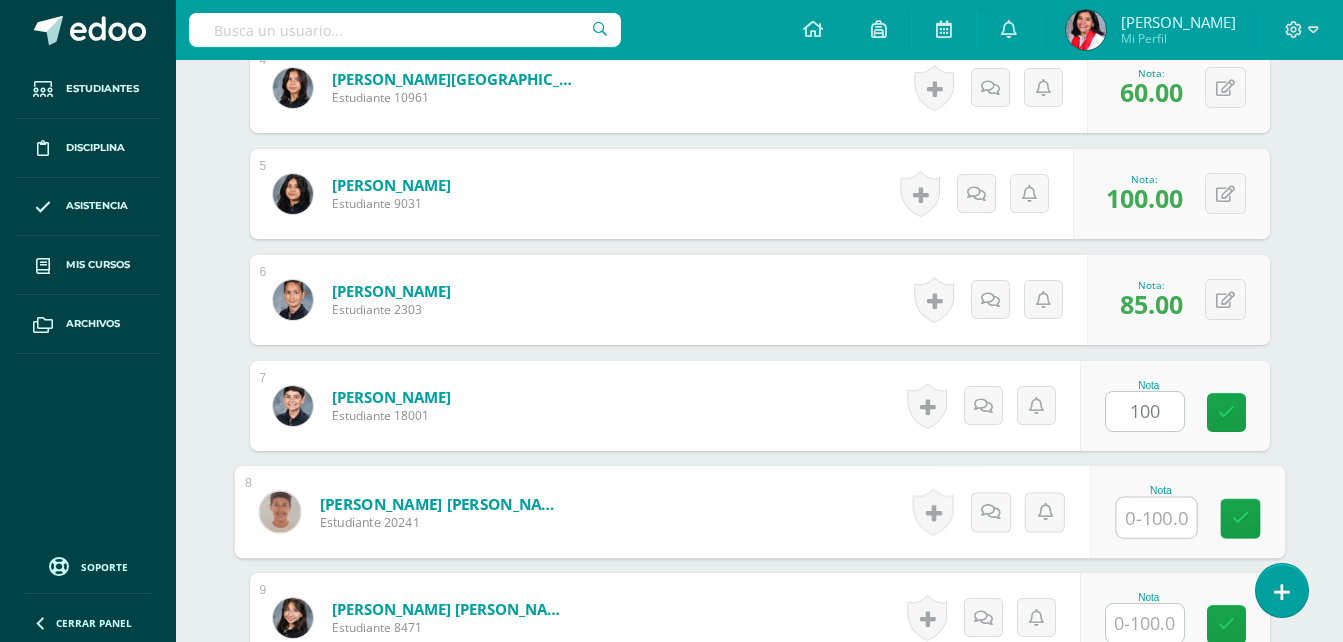 click at bounding box center (1156, 518) 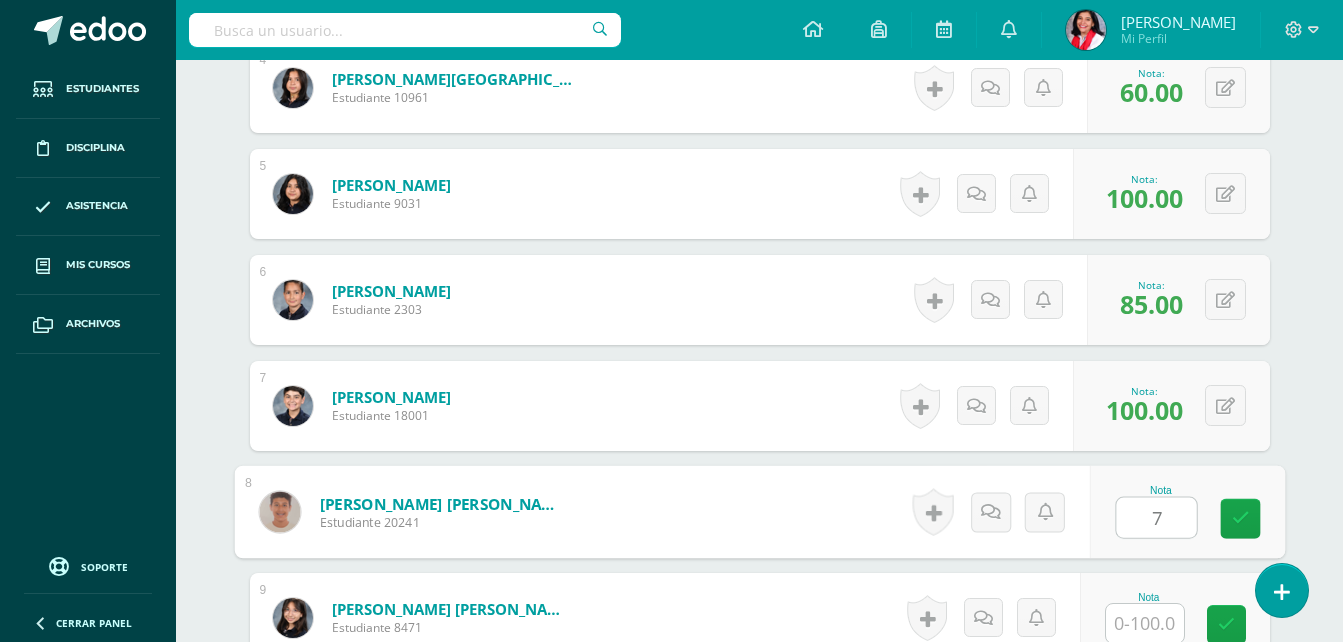 type on "75" 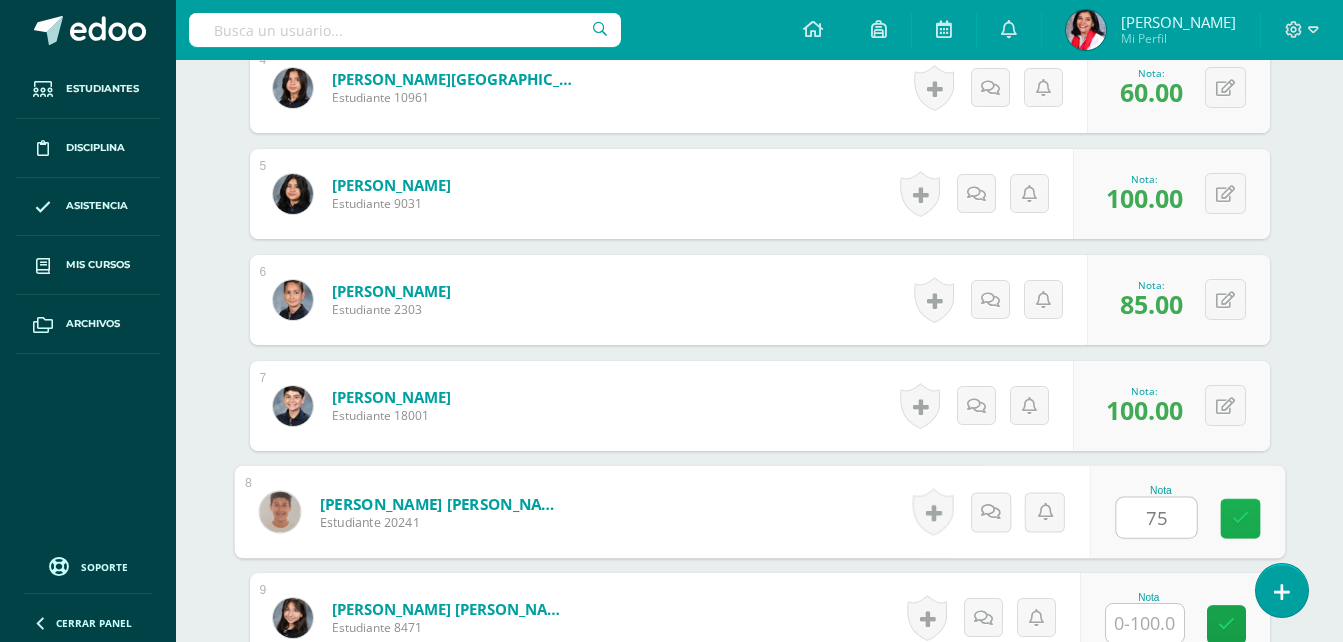 click at bounding box center [1240, 518] 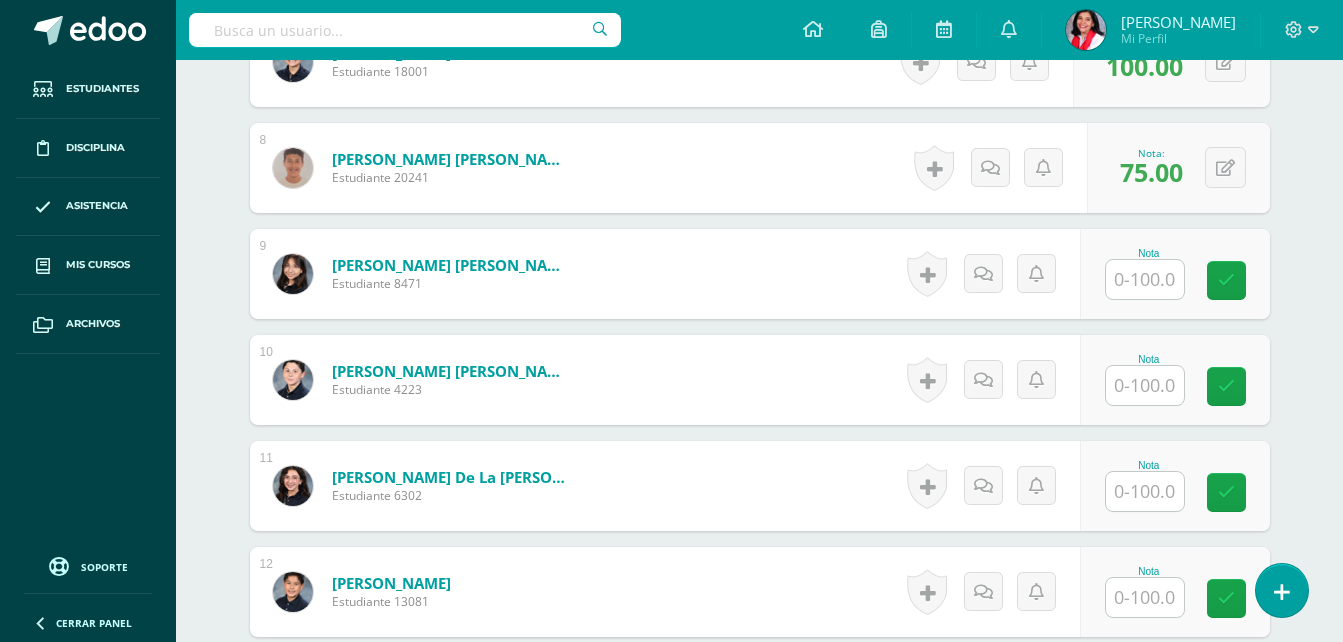 scroll, scrollTop: 1328, scrollLeft: 0, axis: vertical 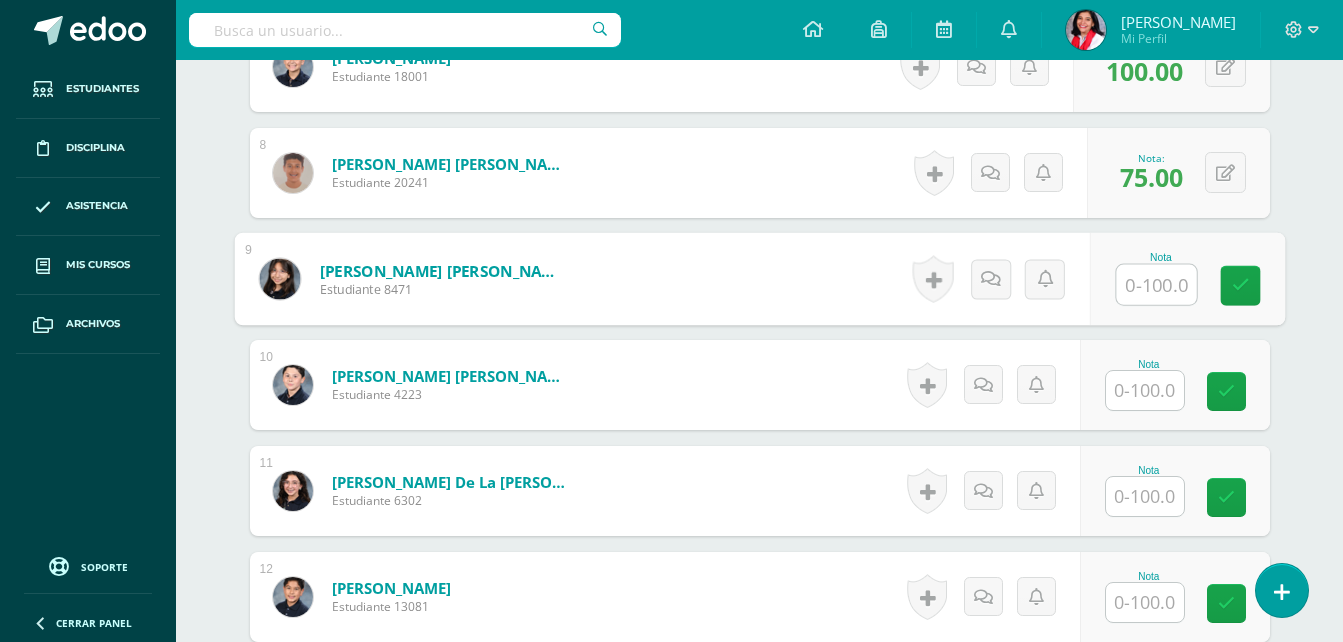 click at bounding box center [1156, 285] 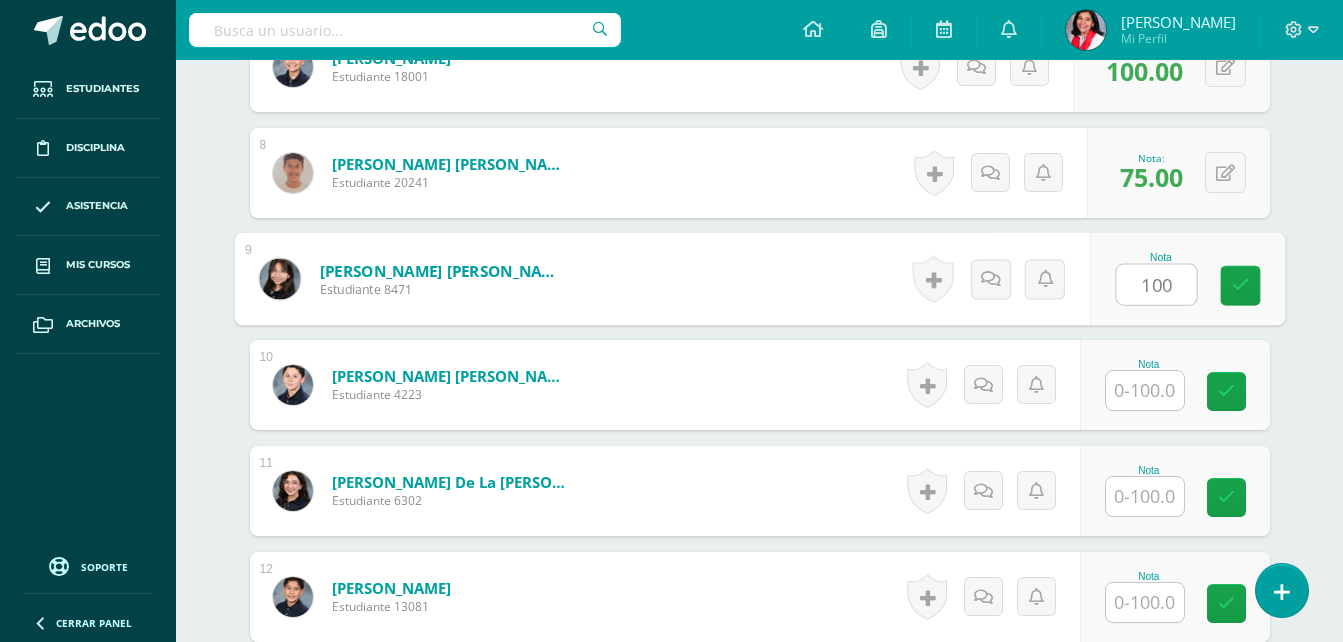 type on "100" 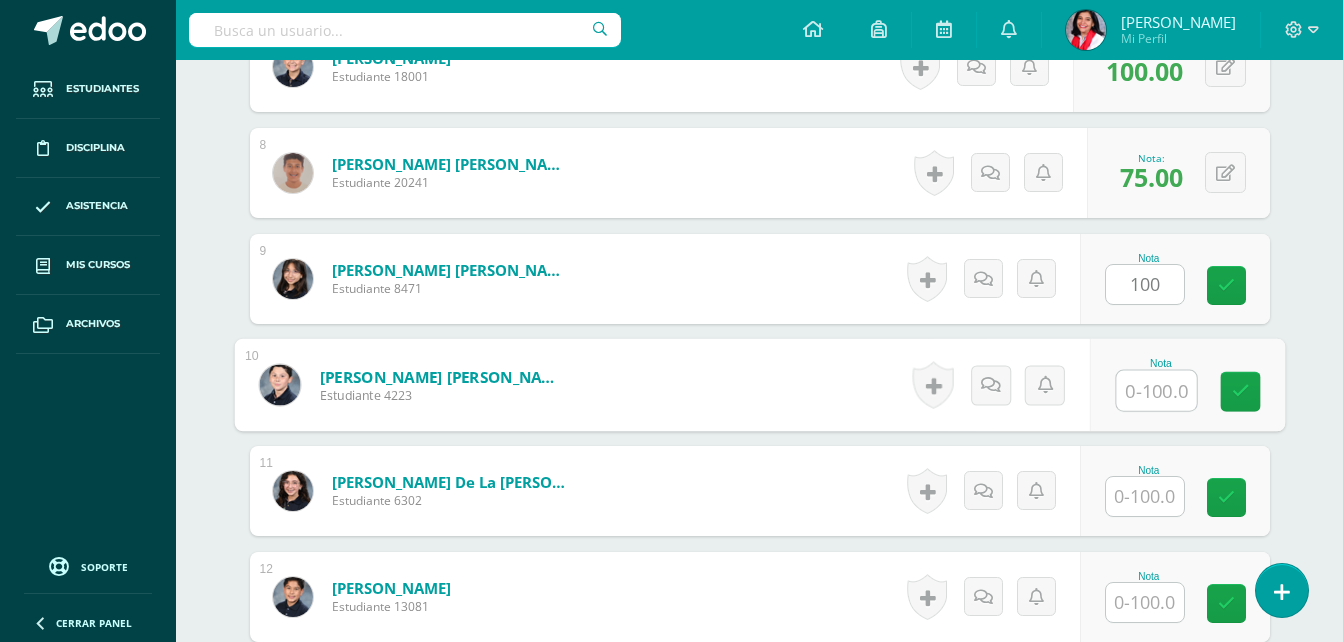 click at bounding box center [1156, 391] 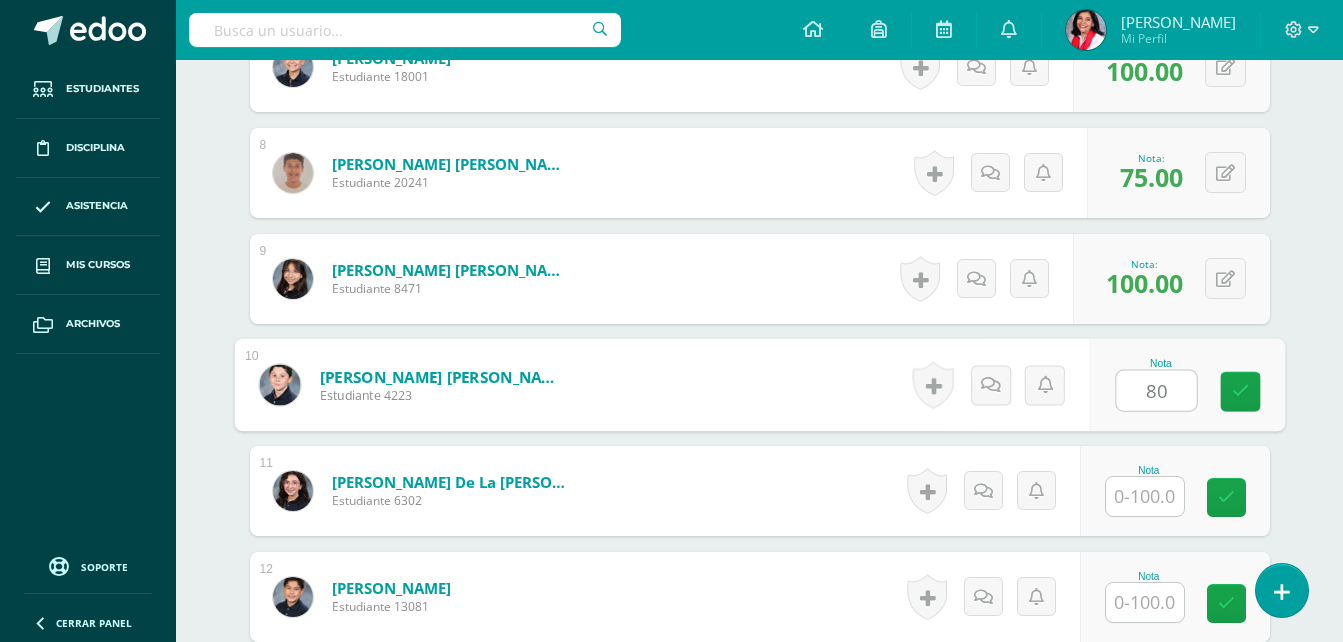 type on "80" 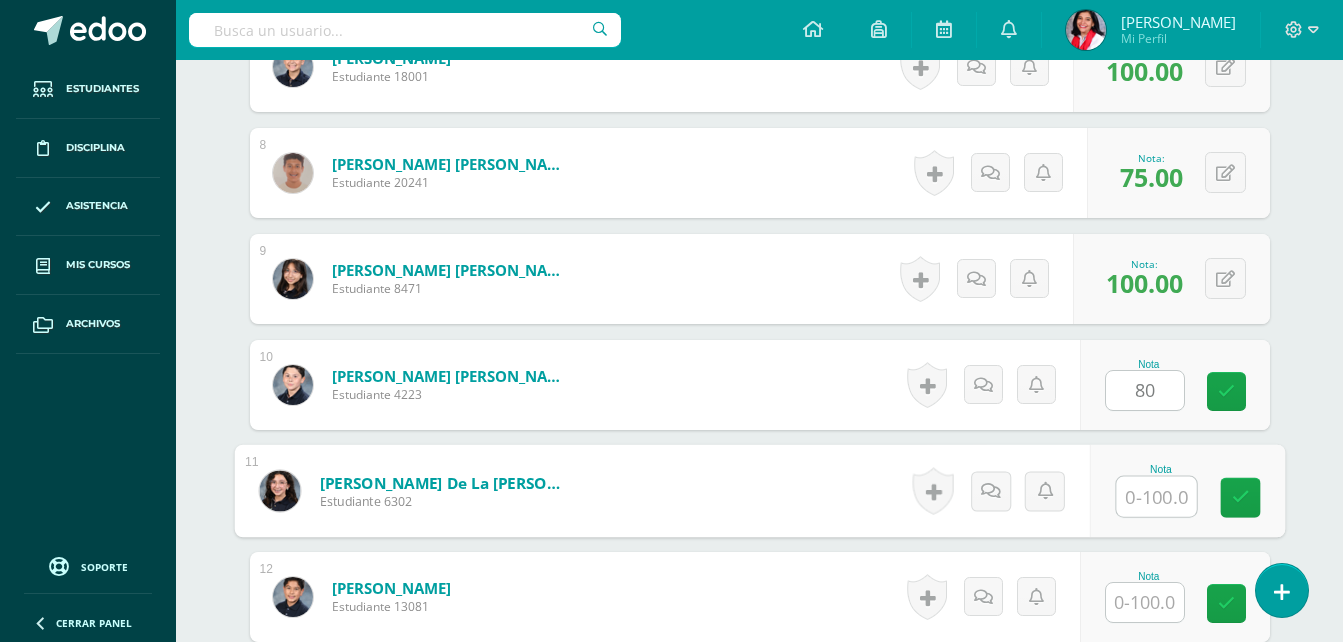 click at bounding box center (1156, 497) 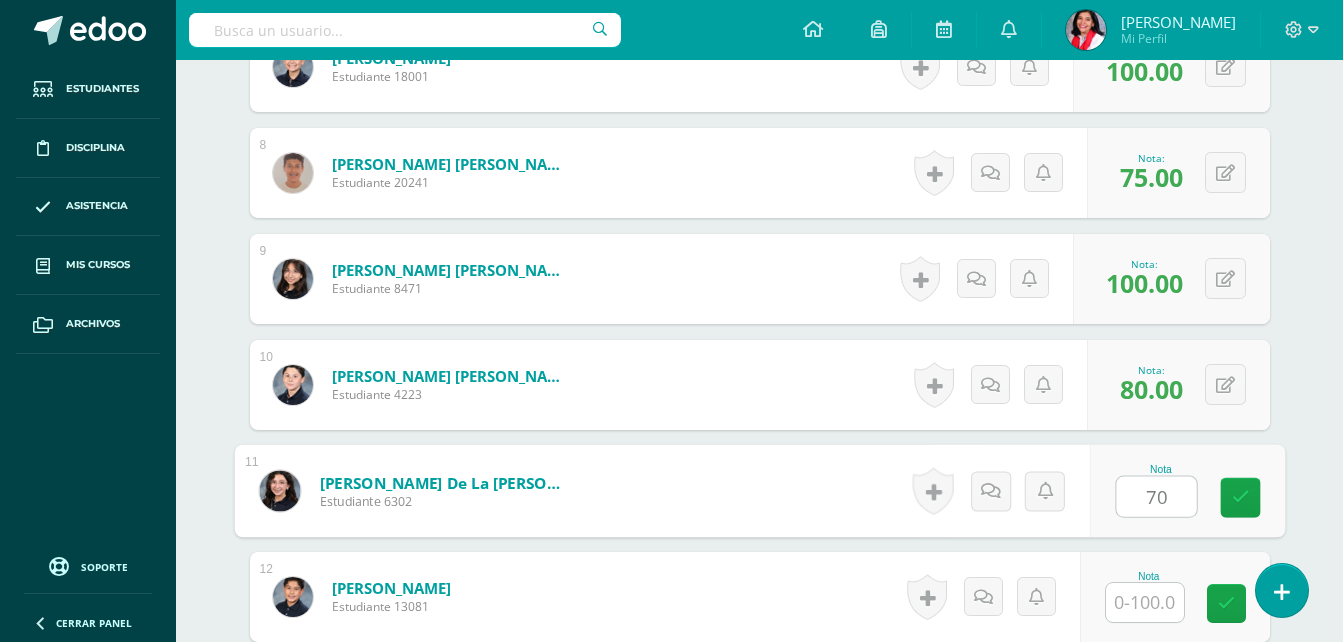 type on "70" 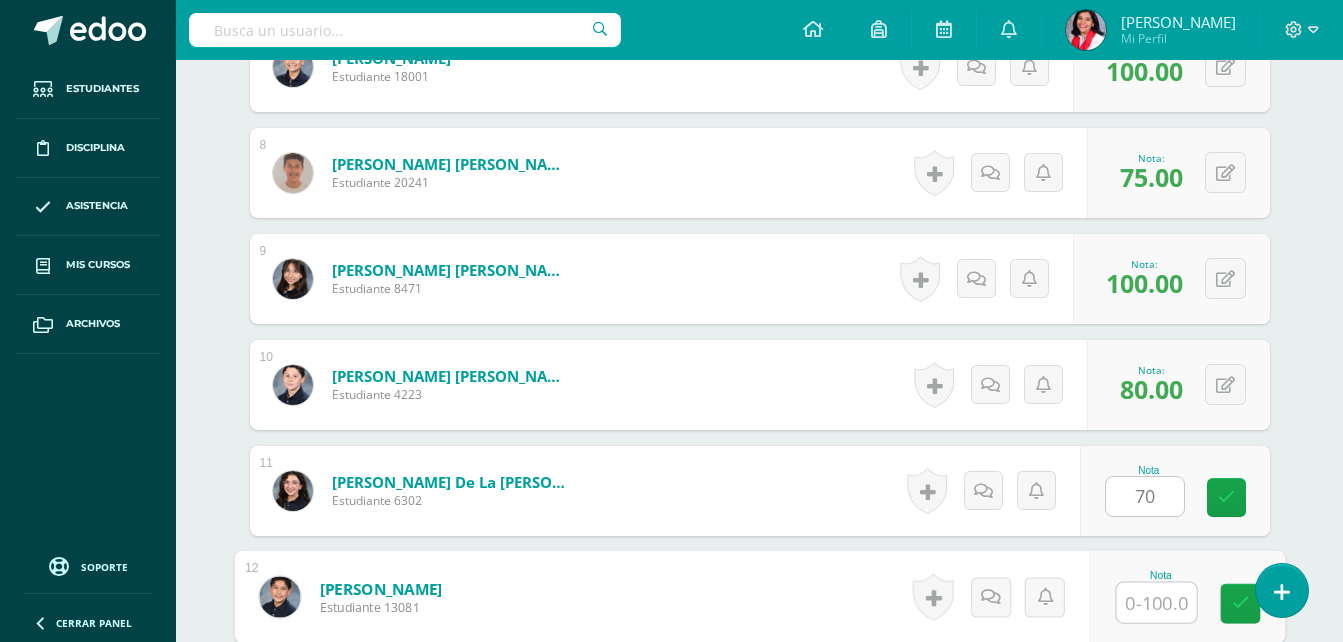 click at bounding box center [1156, 603] 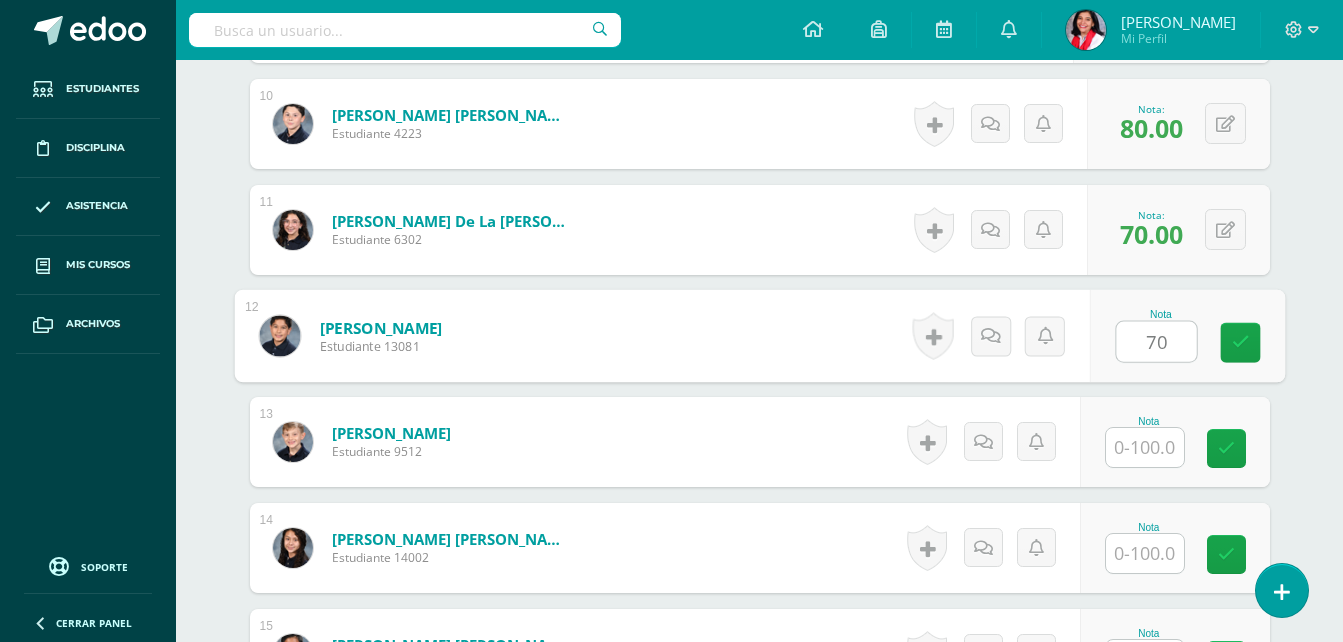 scroll, scrollTop: 1598, scrollLeft: 0, axis: vertical 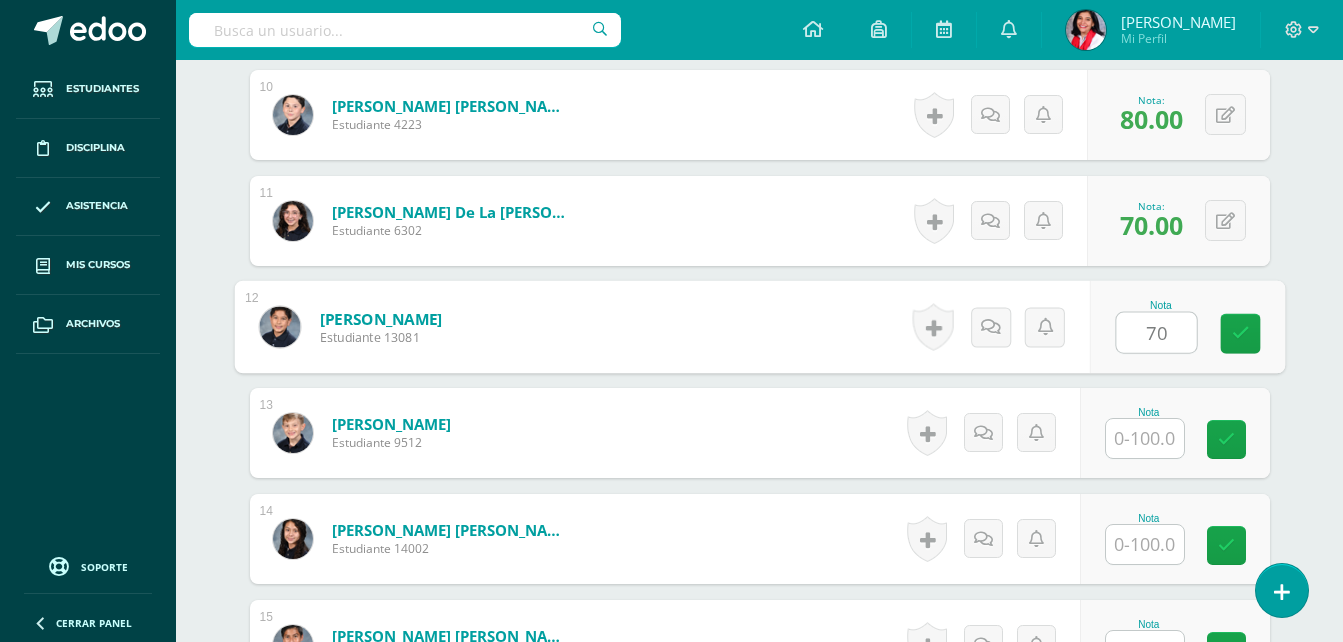 type on "70" 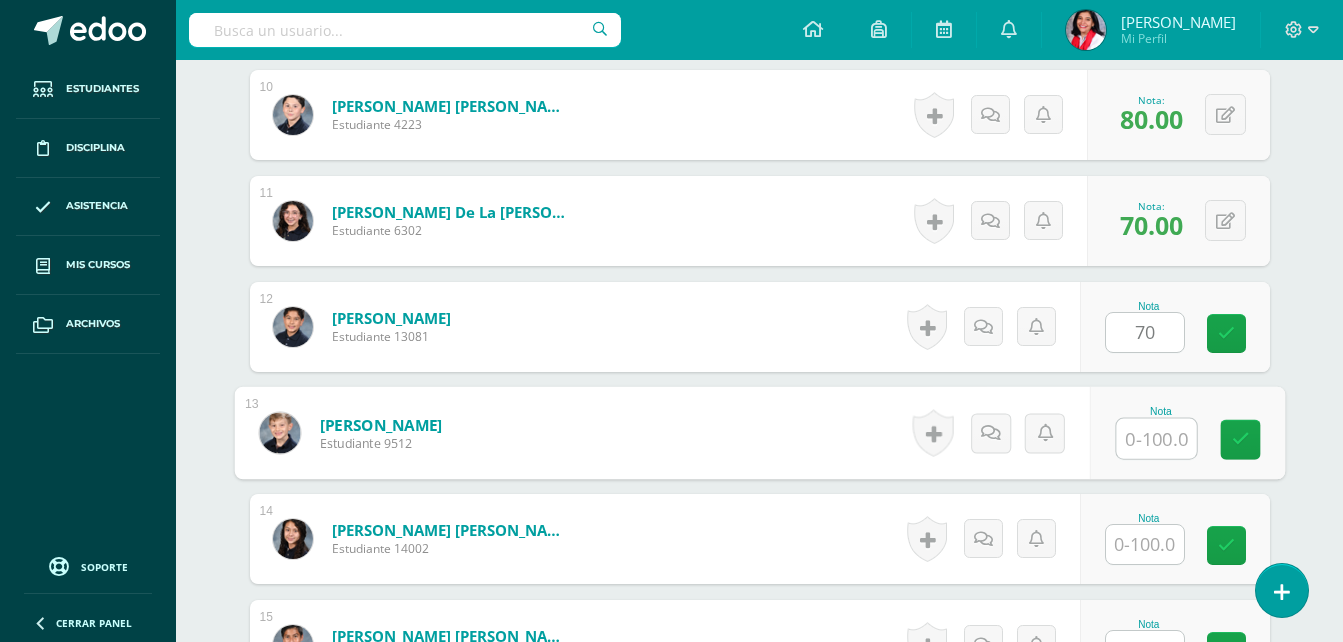 click at bounding box center (1156, 439) 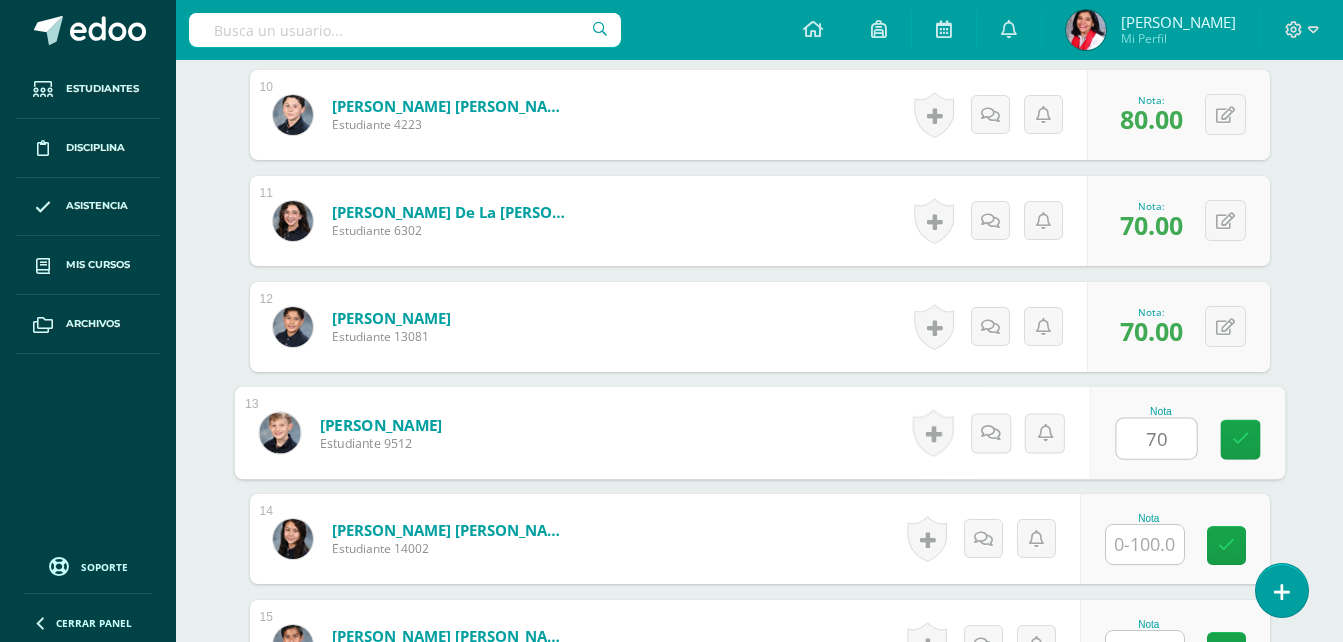type on "70" 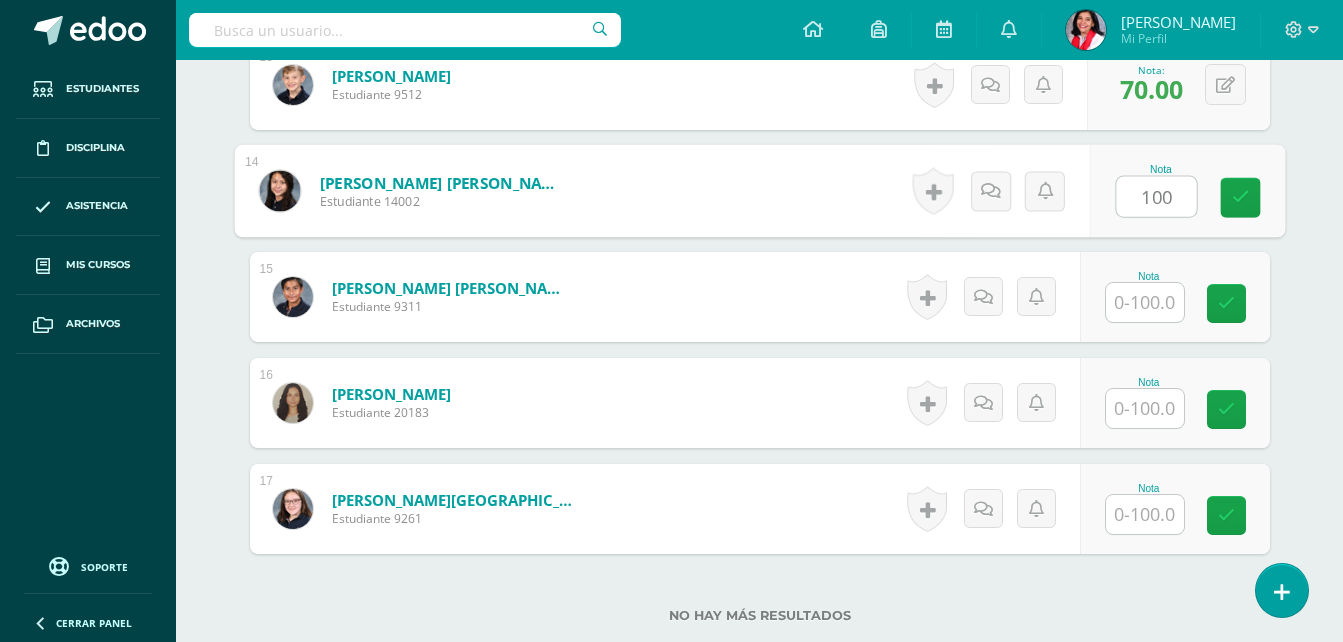 scroll, scrollTop: 1937, scrollLeft: 0, axis: vertical 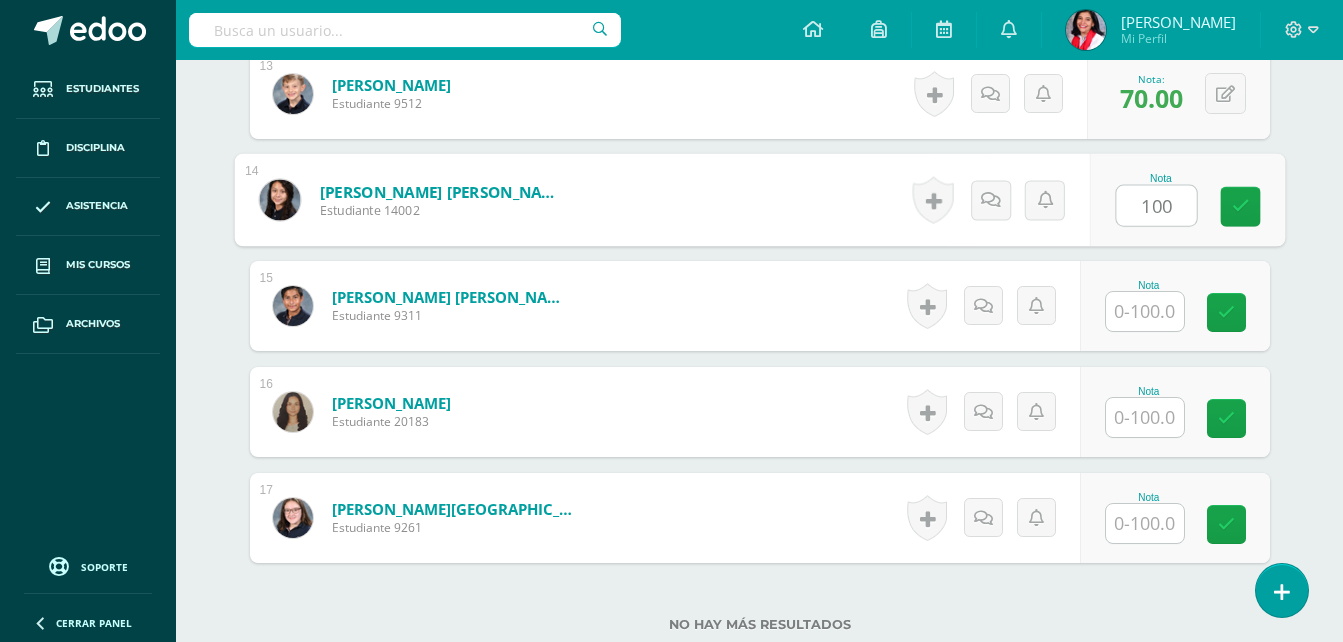 type on "100" 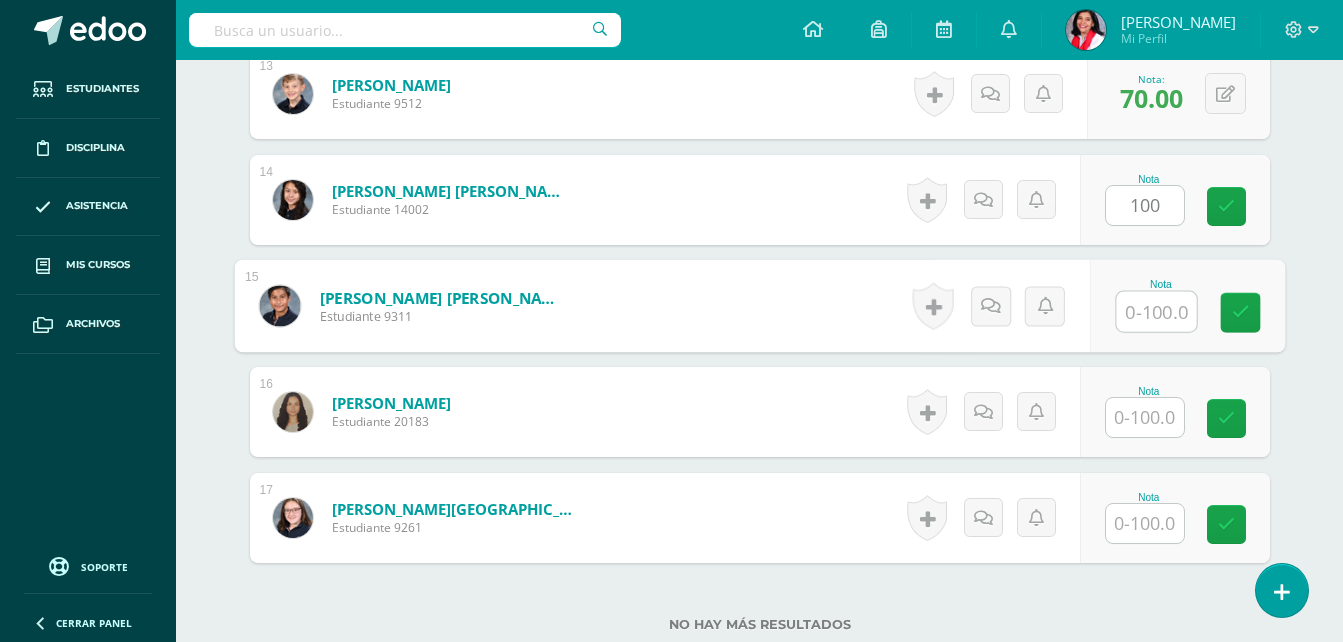 click at bounding box center [1156, 312] 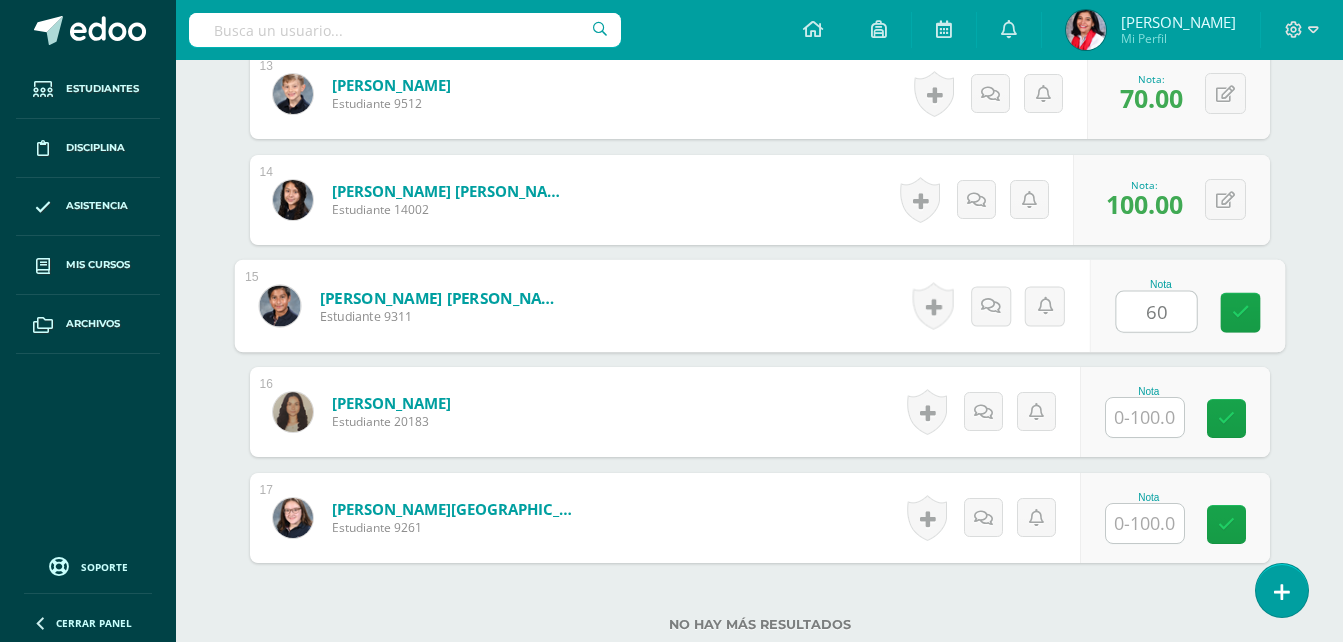 type on "60" 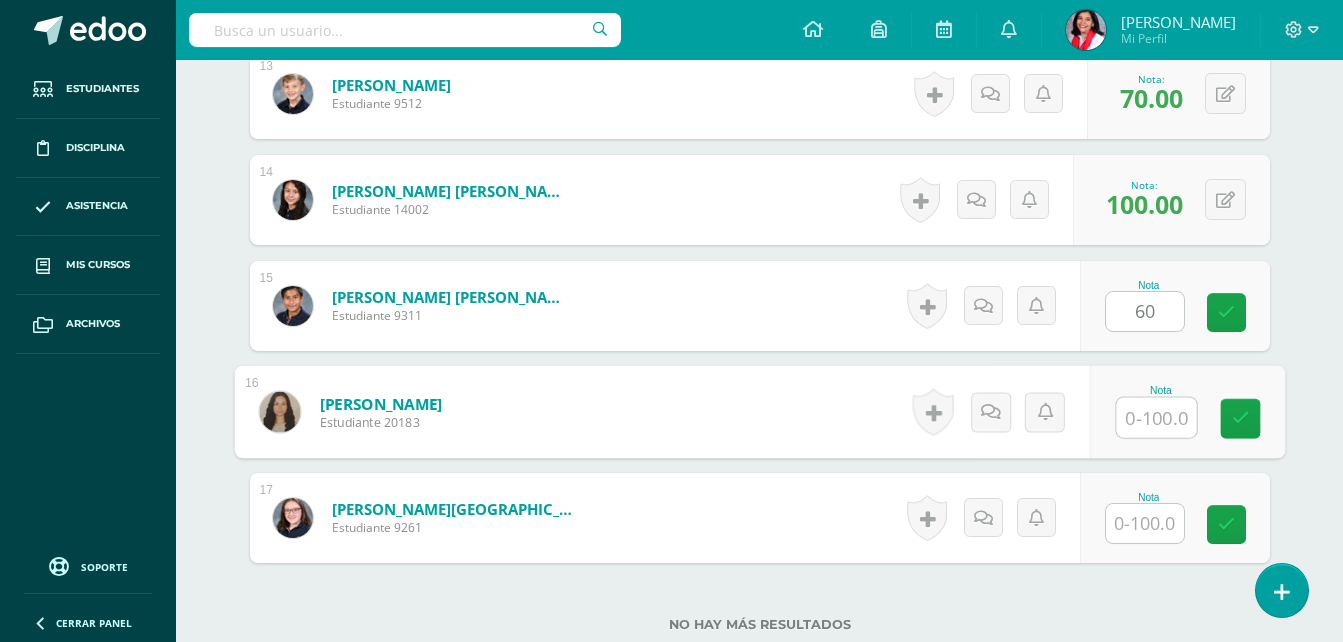 click at bounding box center (1156, 418) 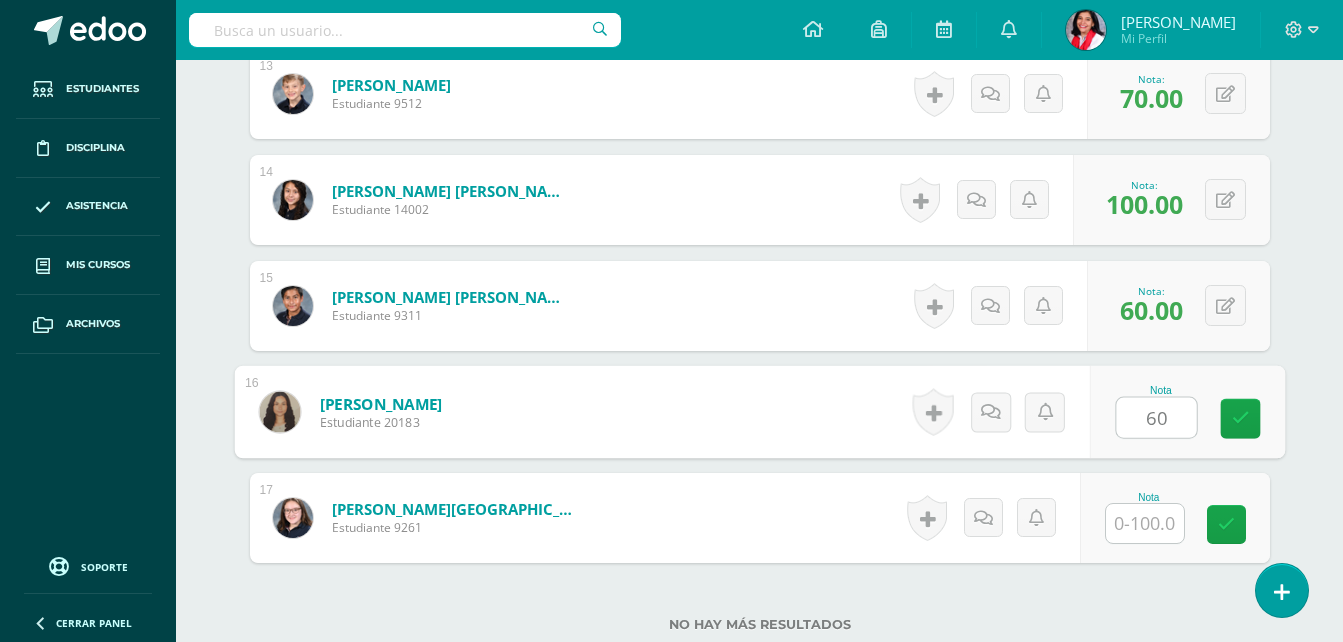 type on "60" 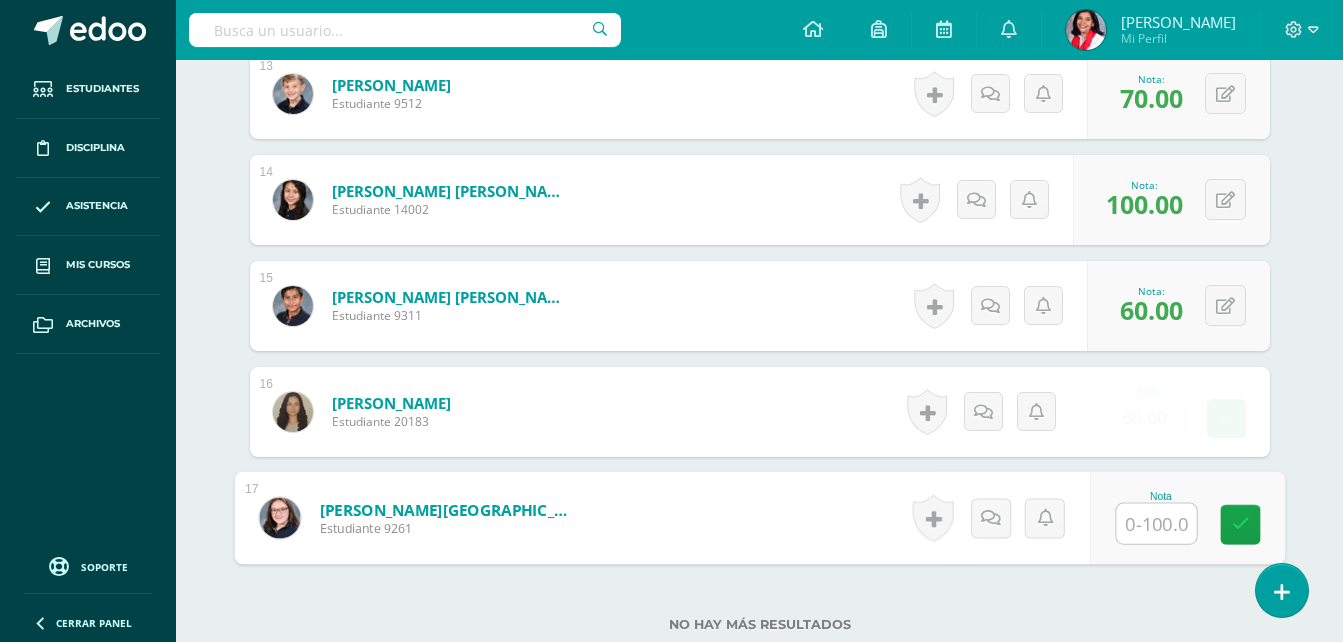 type on "0" 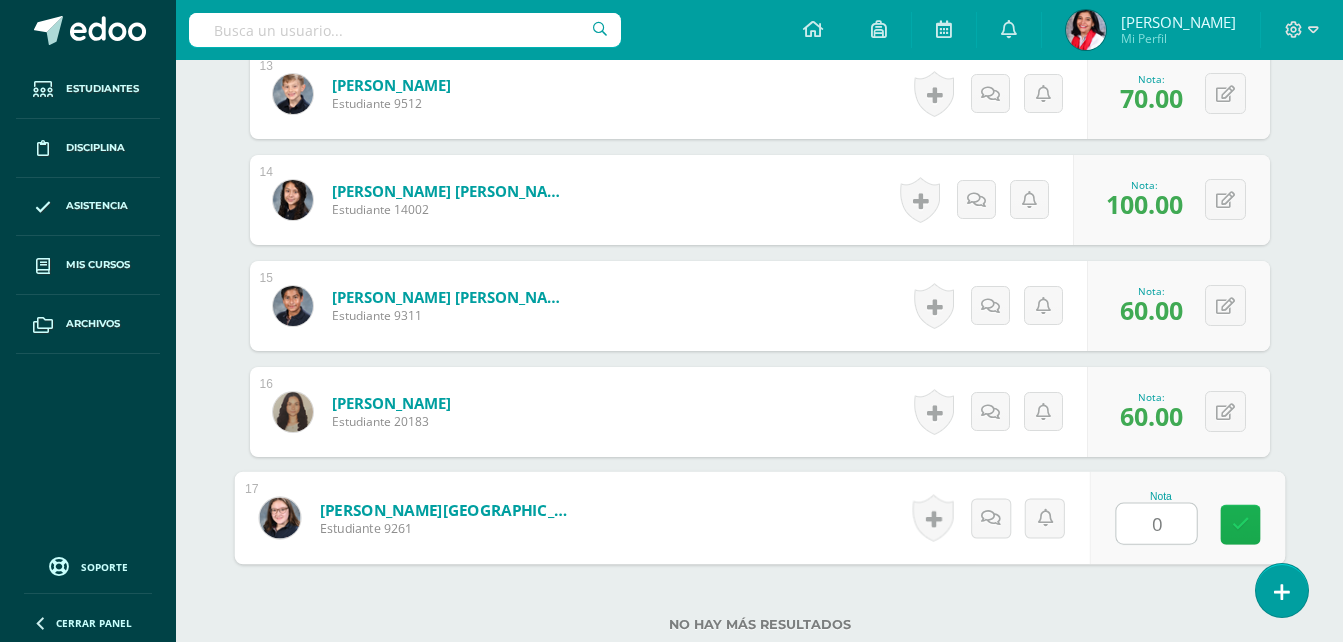 click at bounding box center [1240, 524] 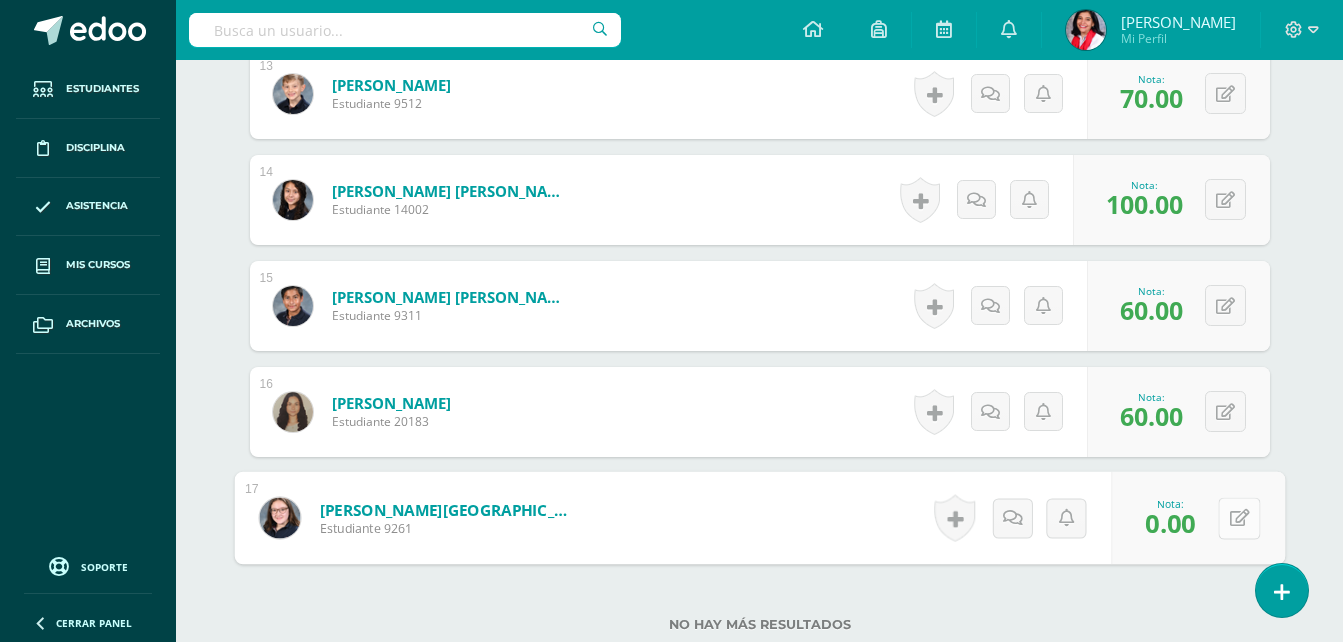 click at bounding box center [1239, 517] 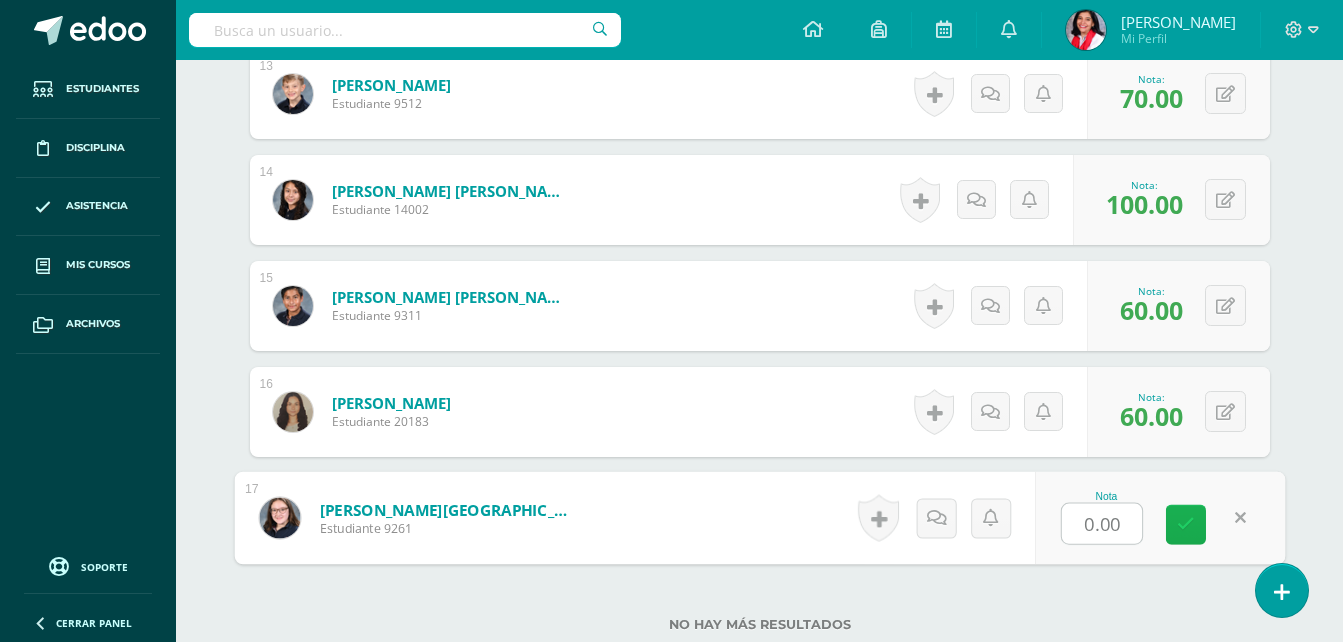 click at bounding box center [1186, 524] 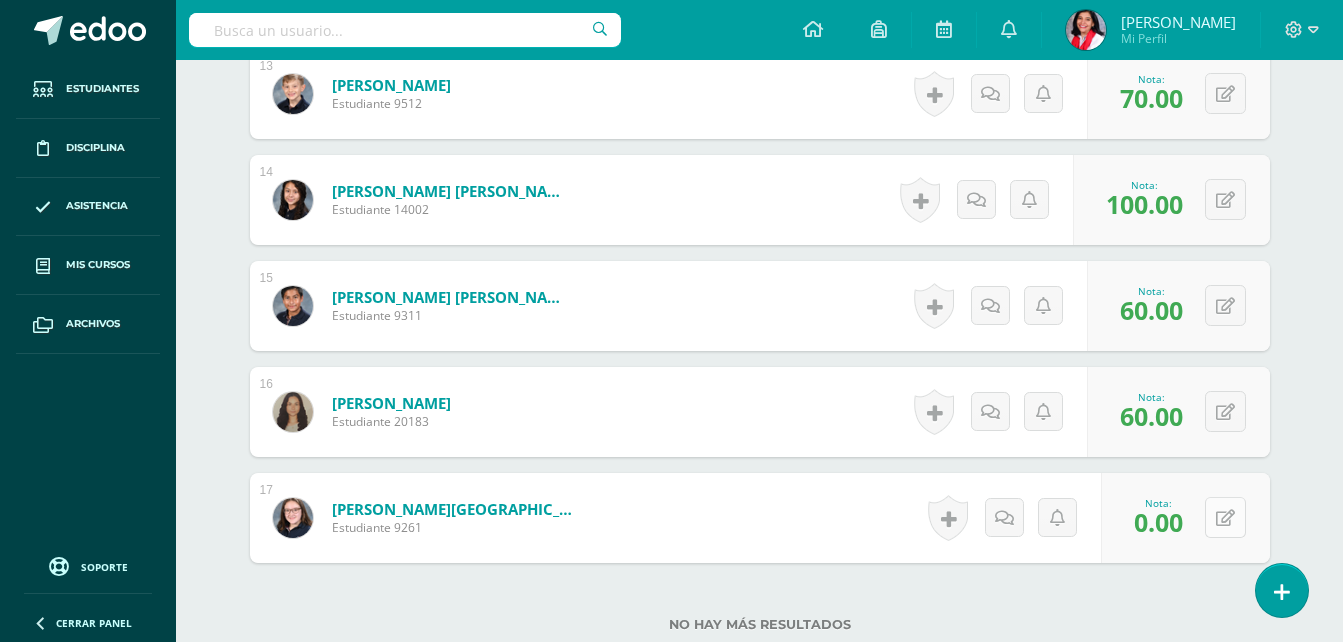 click at bounding box center [1225, 517] 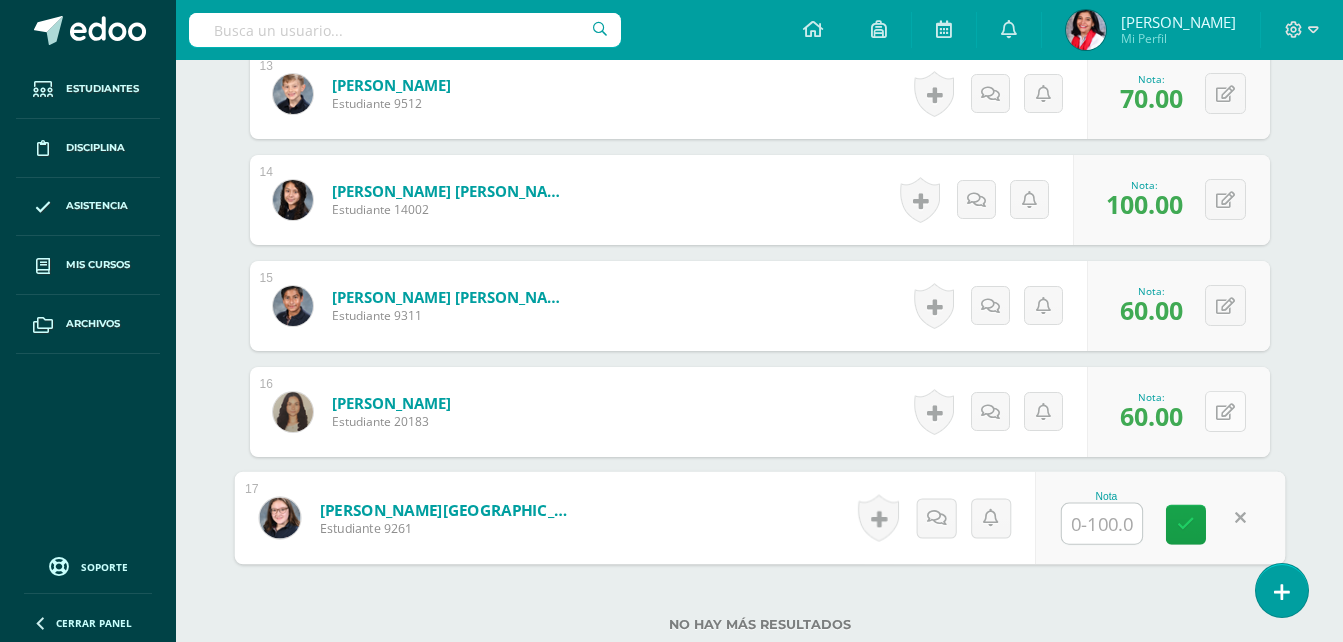 type 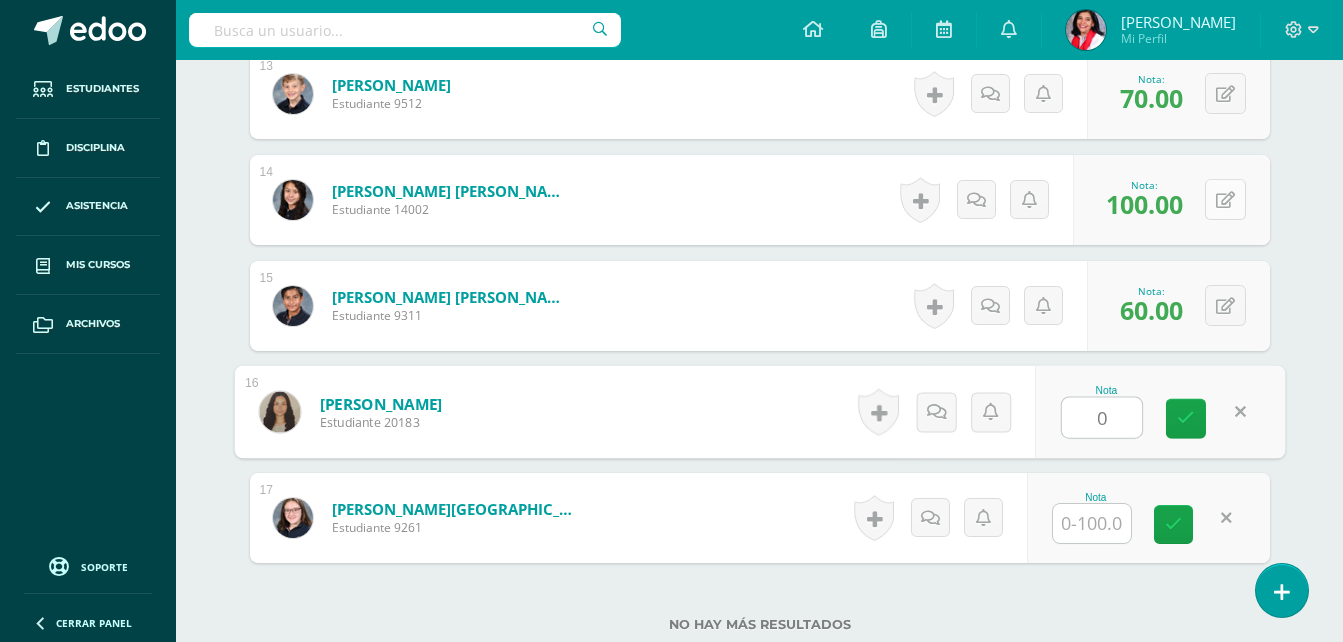 type on "0" 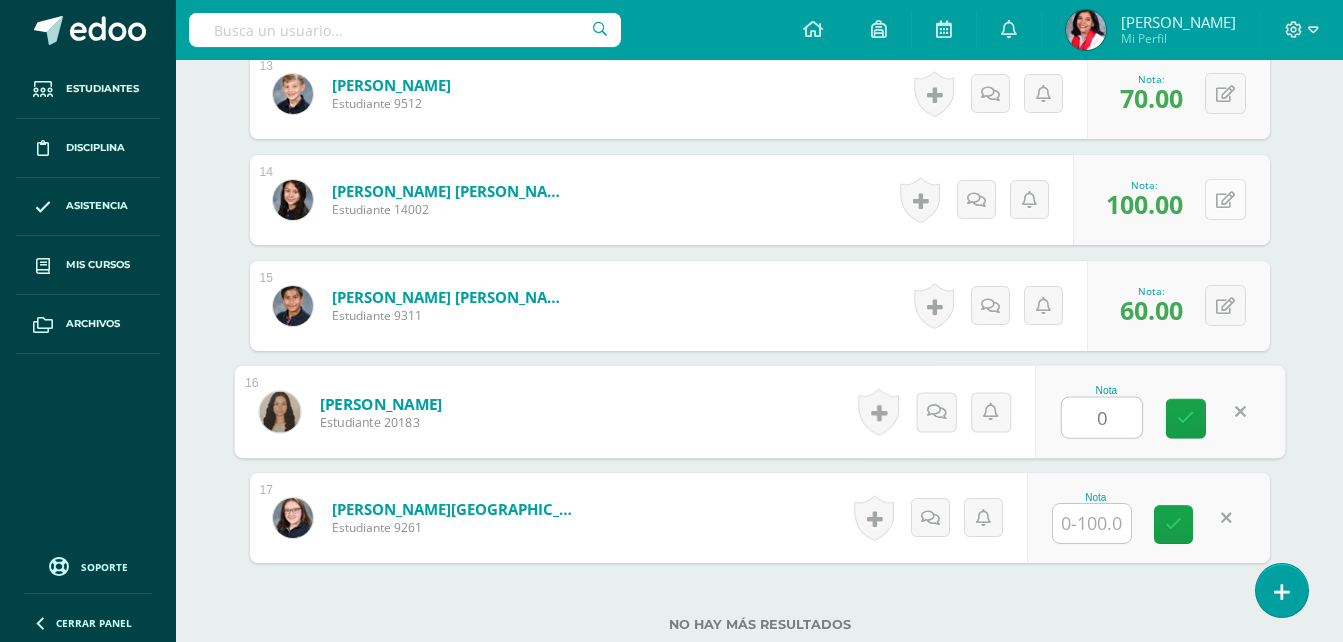 click at bounding box center (1225, 199) 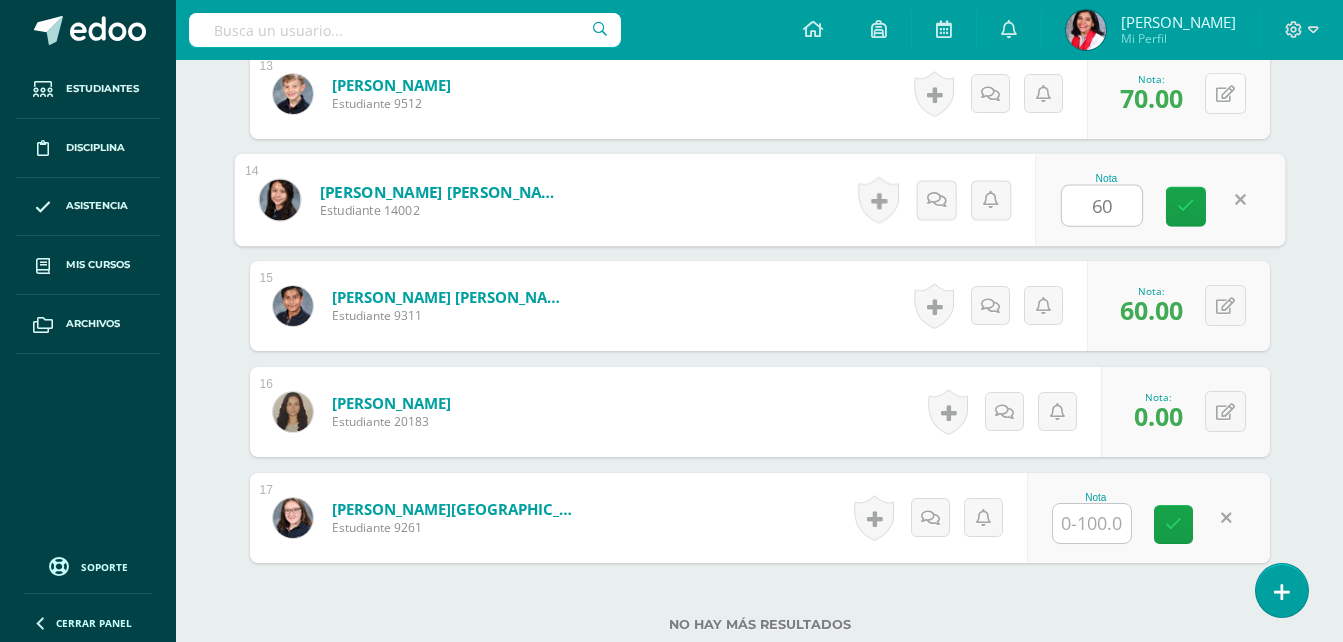 type on "60" 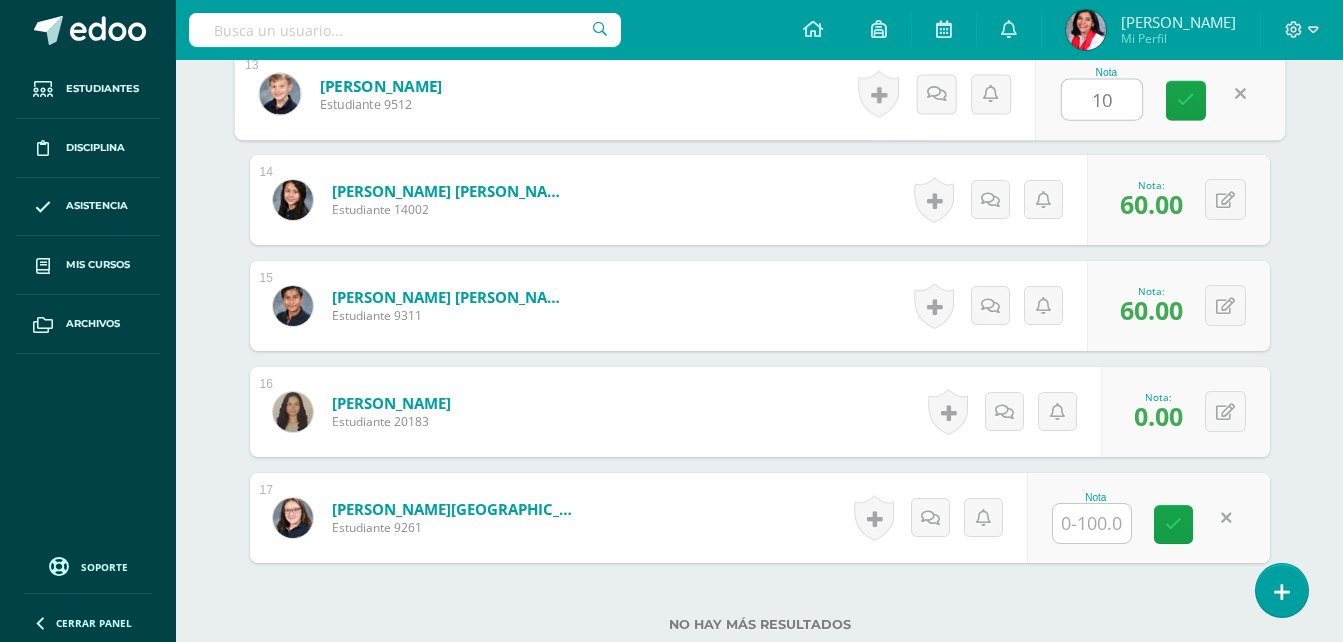 type on "100" 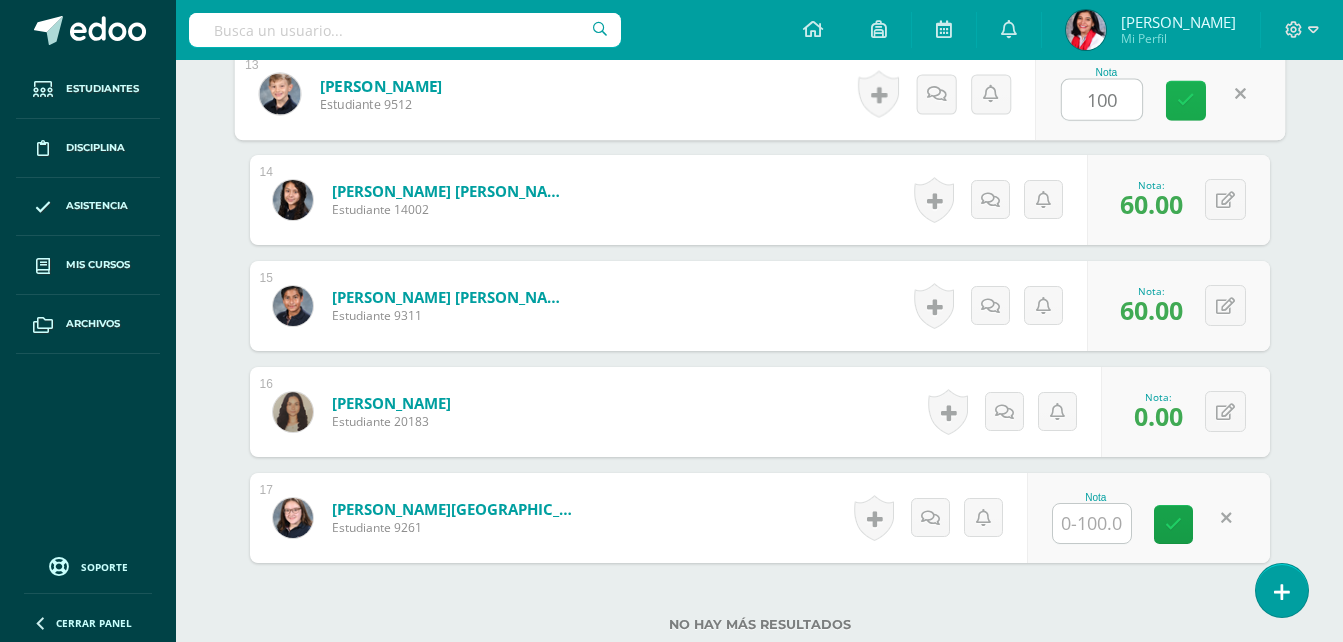 click at bounding box center [1186, 101] 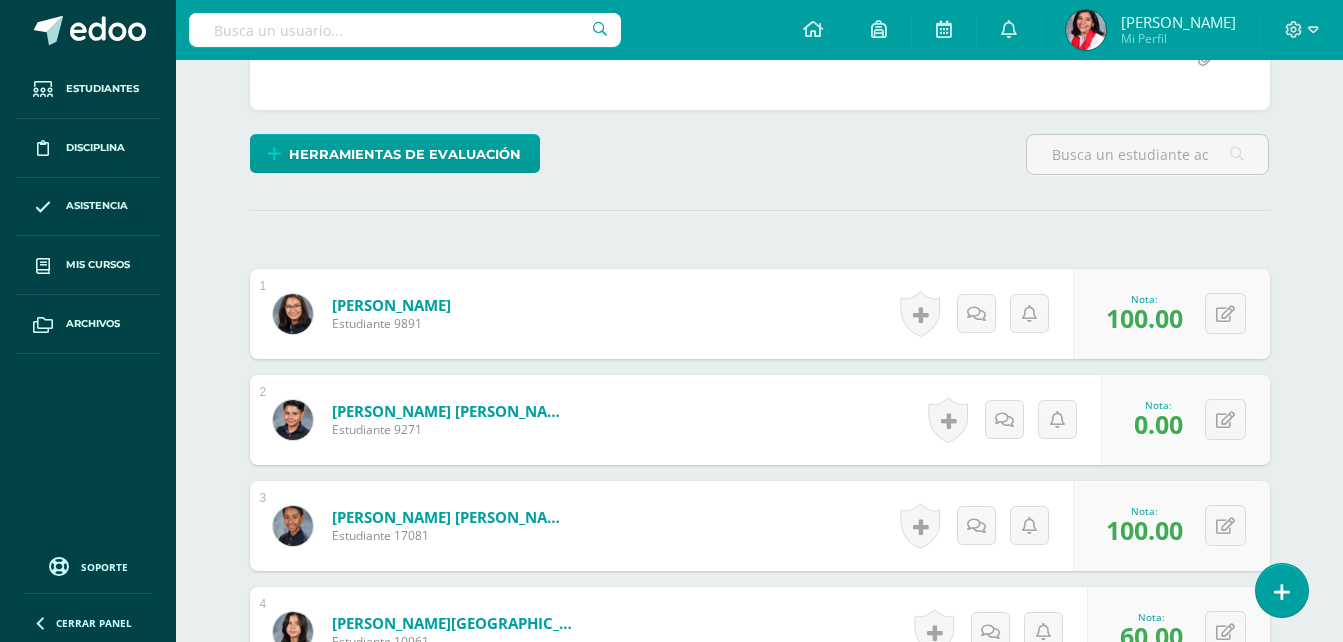 scroll, scrollTop: 0, scrollLeft: 0, axis: both 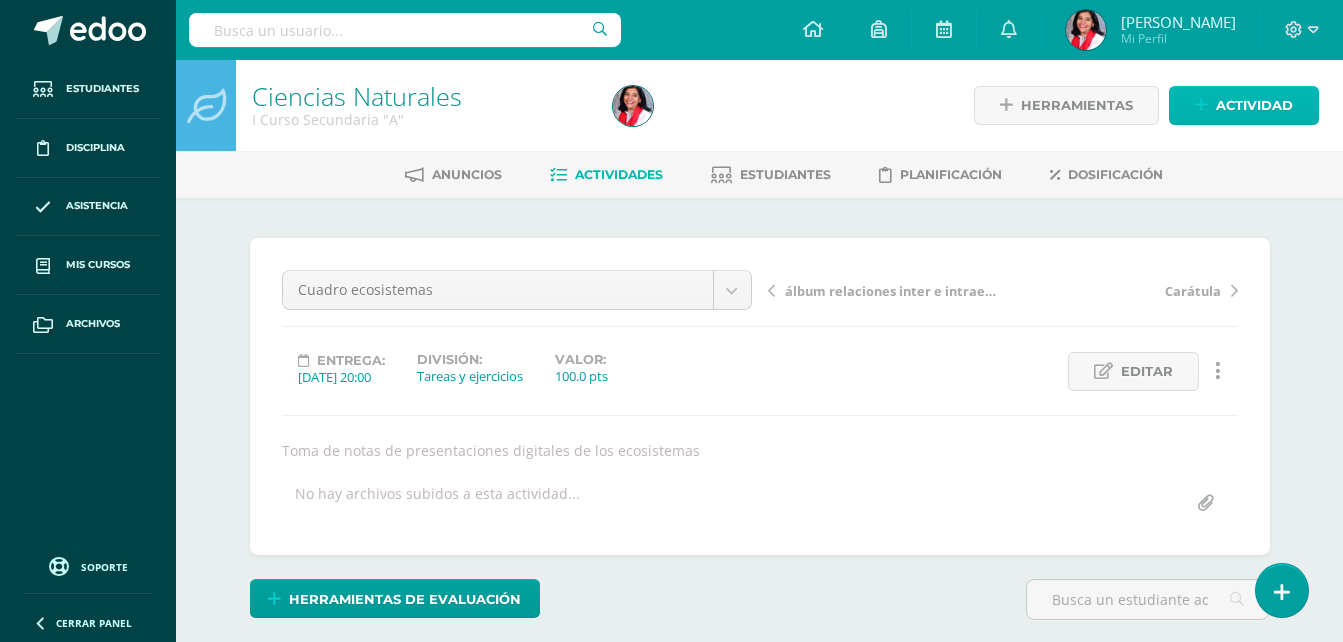 click on "Actividad" at bounding box center (1254, 105) 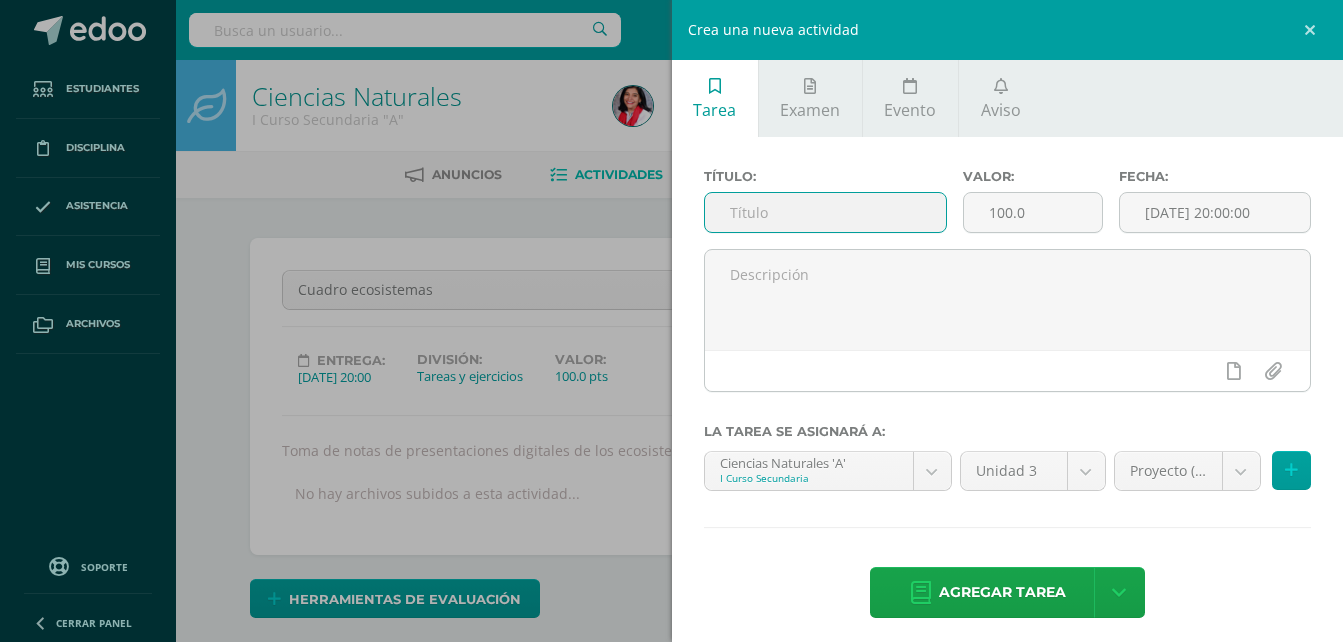 click at bounding box center [826, 212] 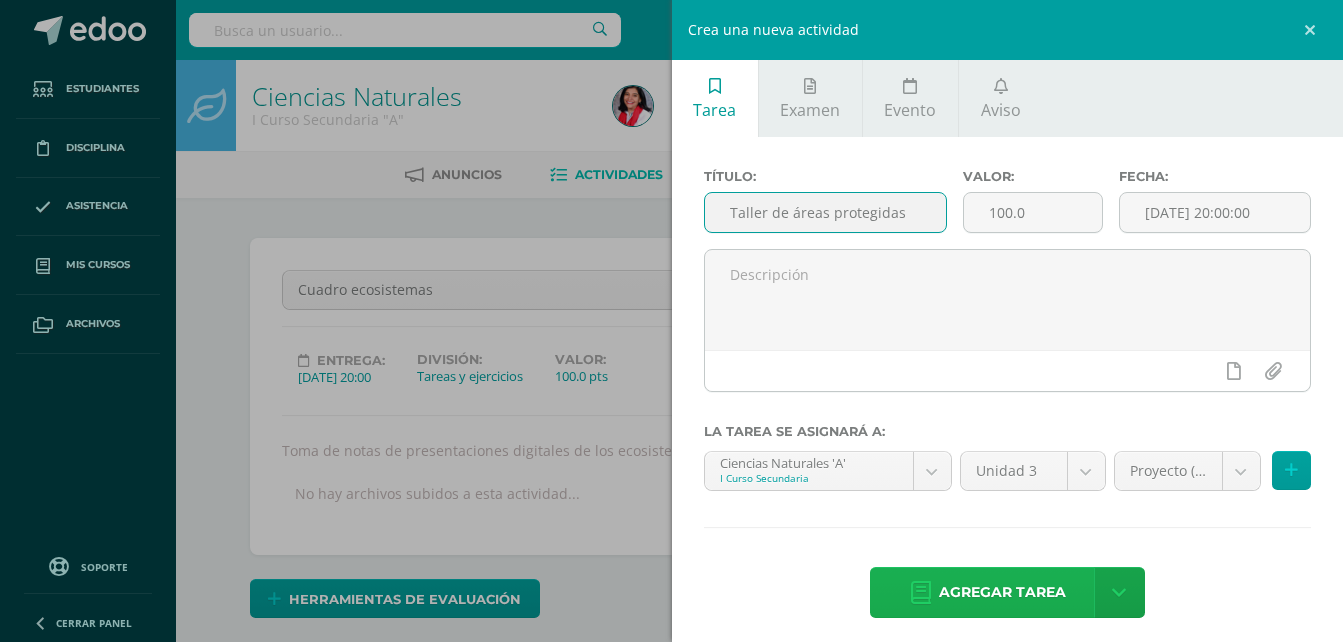 type on "Taller de áreas protegidas" 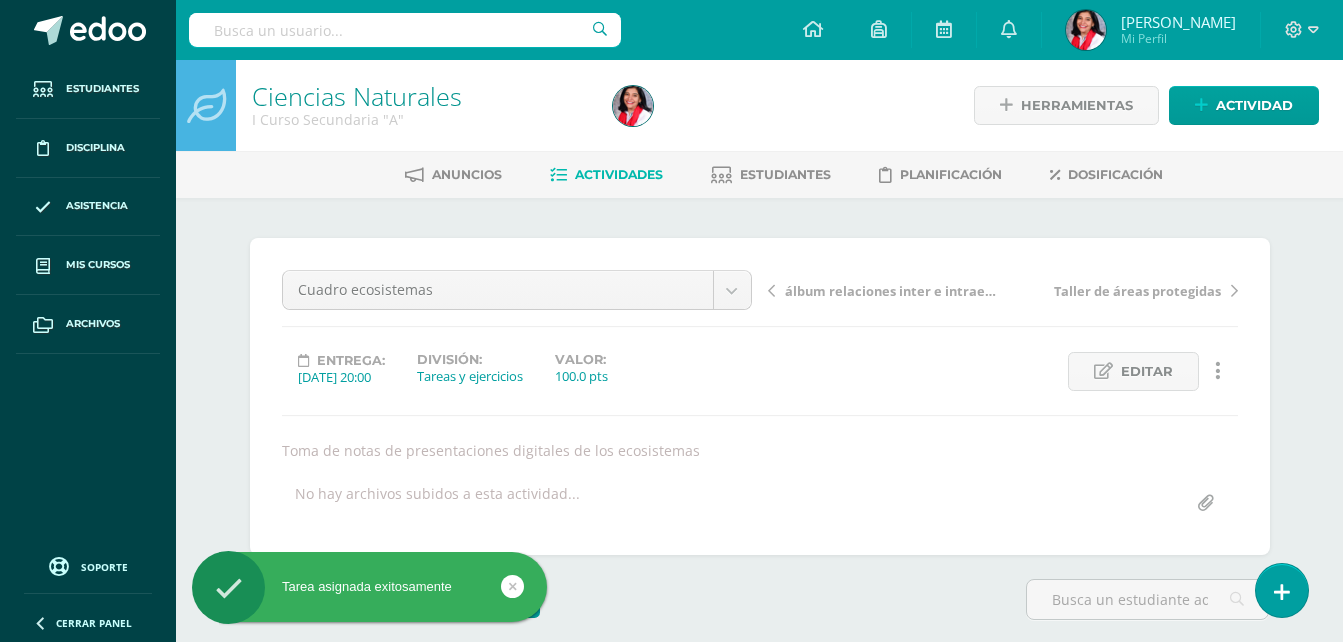 scroll, scrollTop: 0, scrollLeft: 0, axis: both 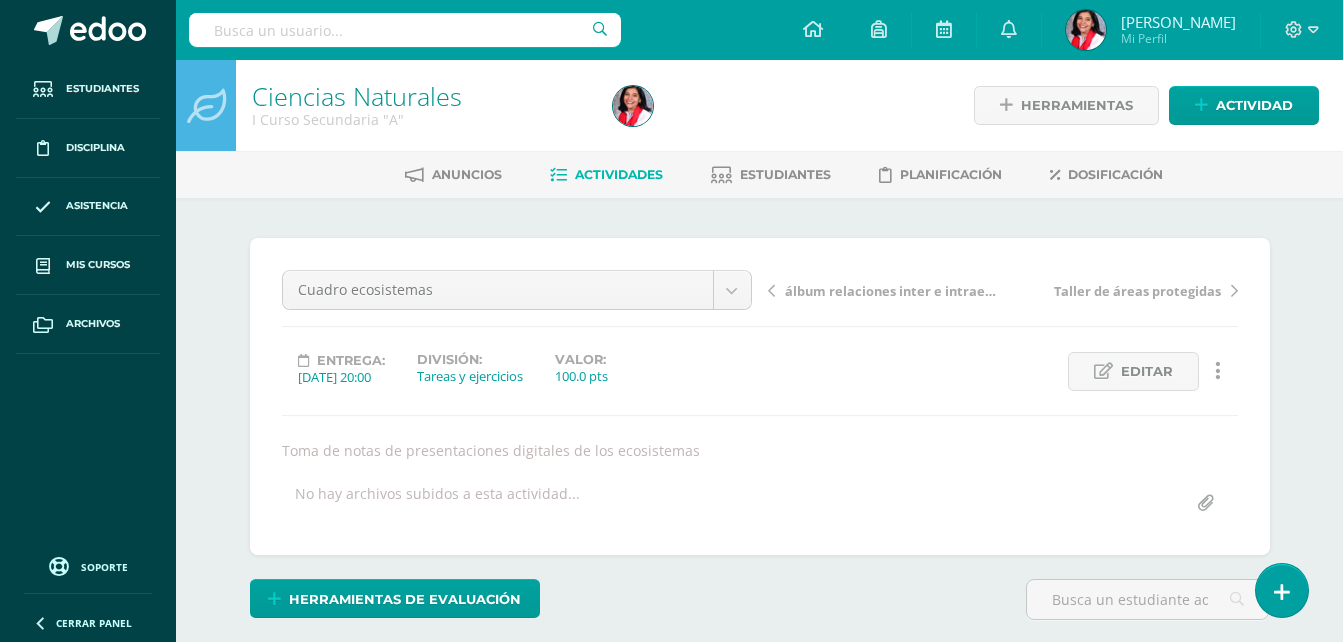 click on "Actividades" at bounding box center [619, 174] 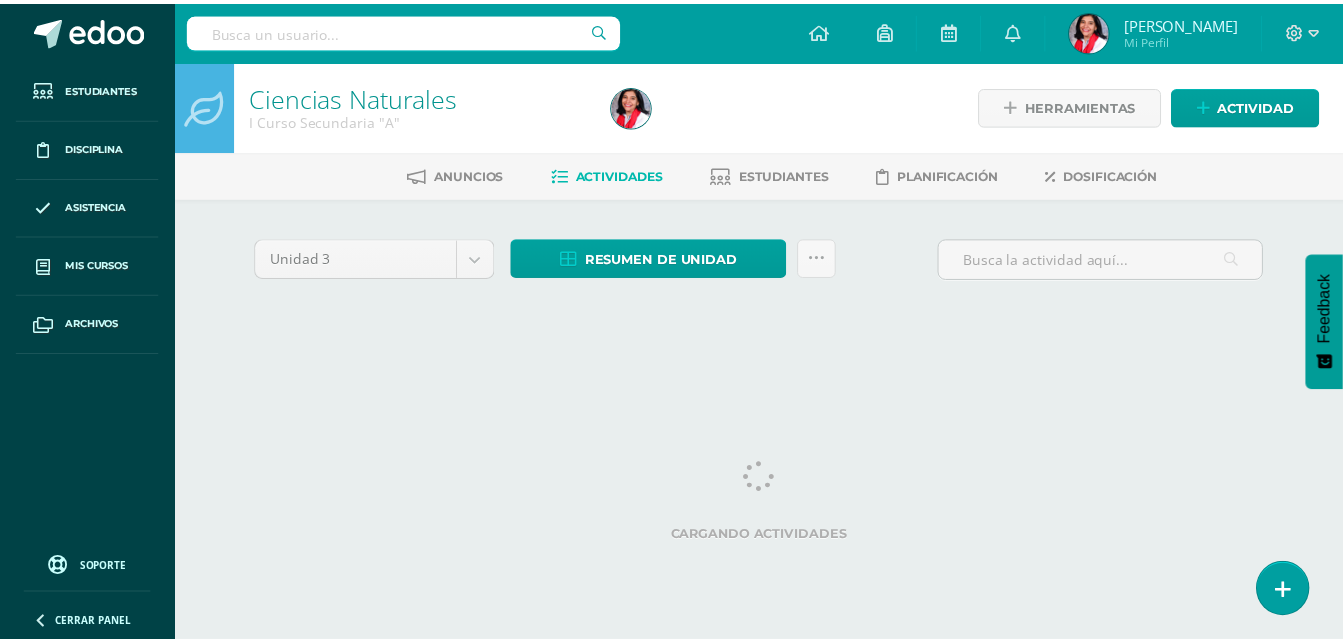 scroll, scrollTop: 0, scrollLeft: 0, axis: both 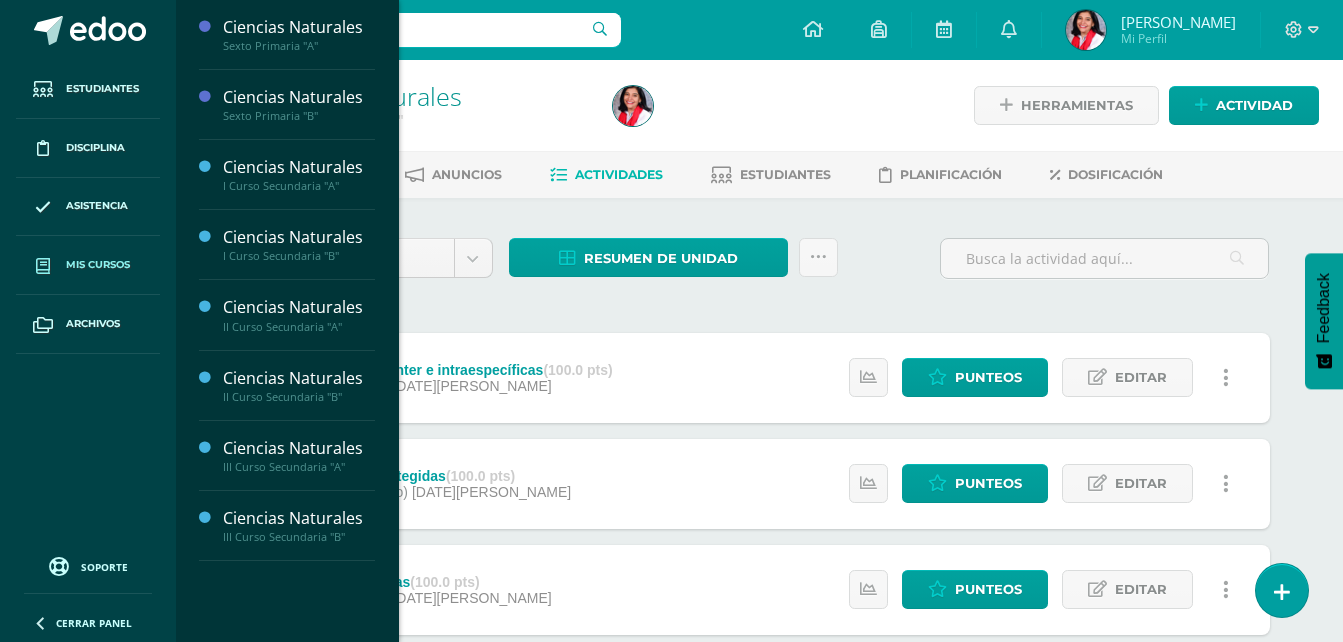 click on "Mis cursos" at bounding box center (98, 265) 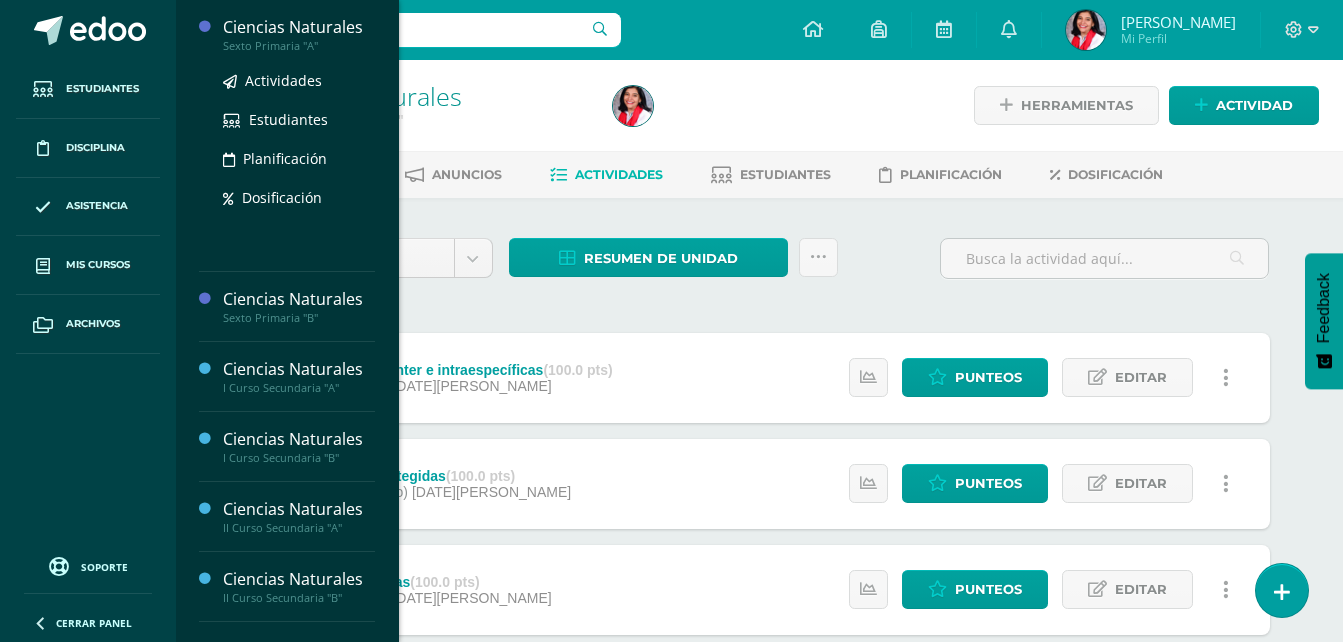 click on "Sexto
Primaria
"A"" at bounding box center [299, 46] 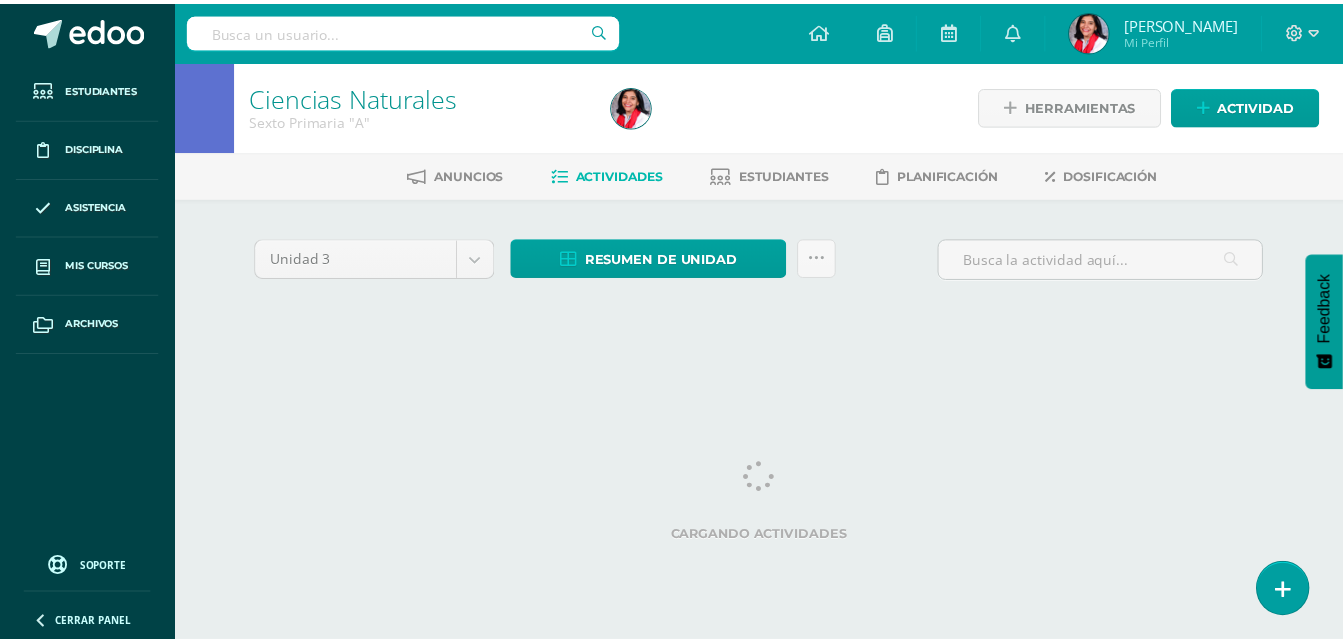 scroll, scrollTop: 0, scrollLeft: 0, axis: both 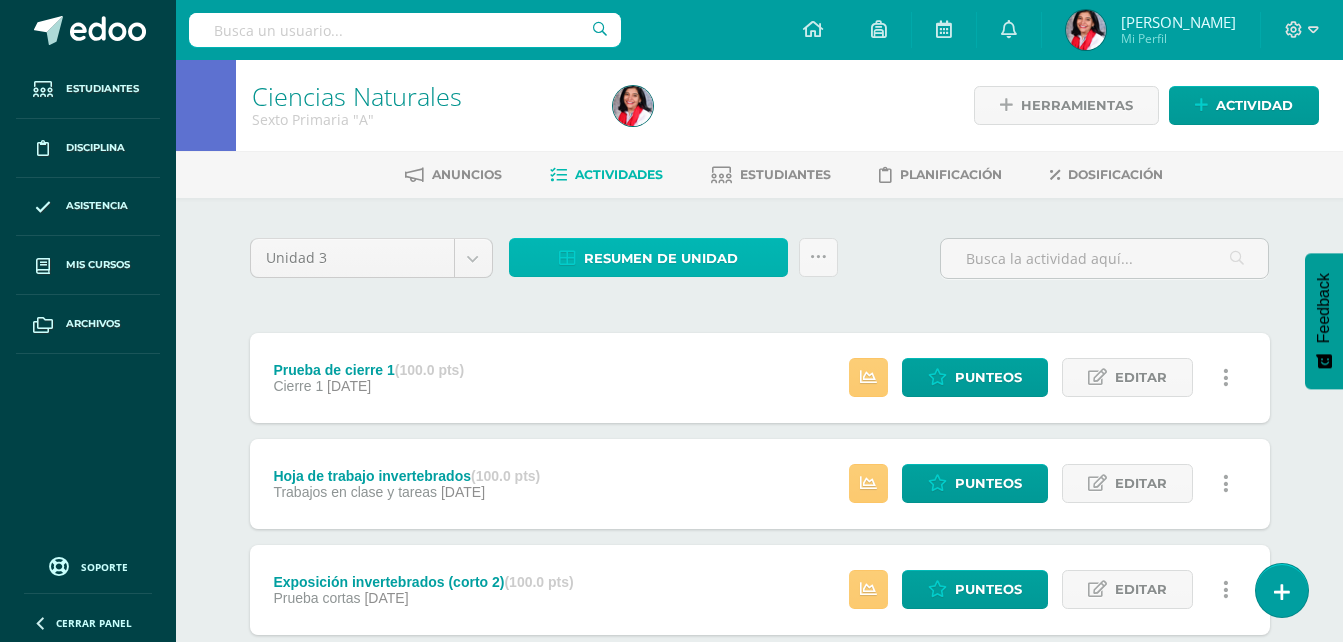 click on "Resumen de unidad" at bounding box center (661, 258) 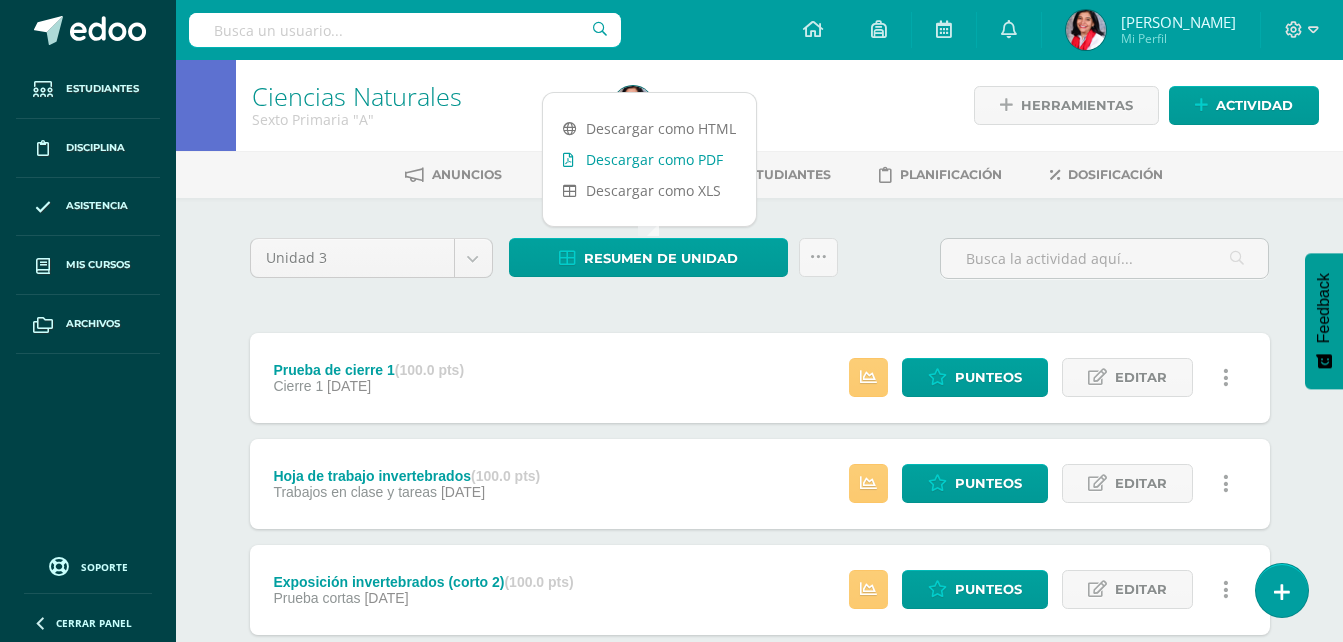 click on "Descargar como PDF" at bounding box center [649, 159] 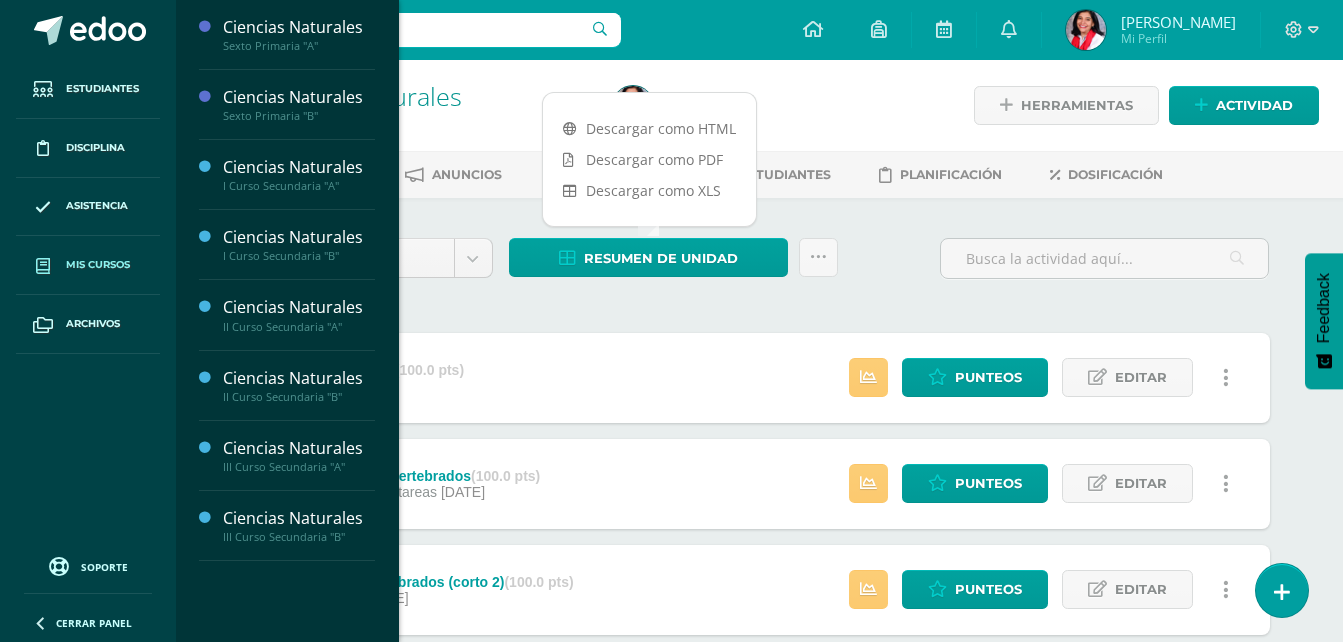 click on "Mis cursos" at bounding box center (98, 265) 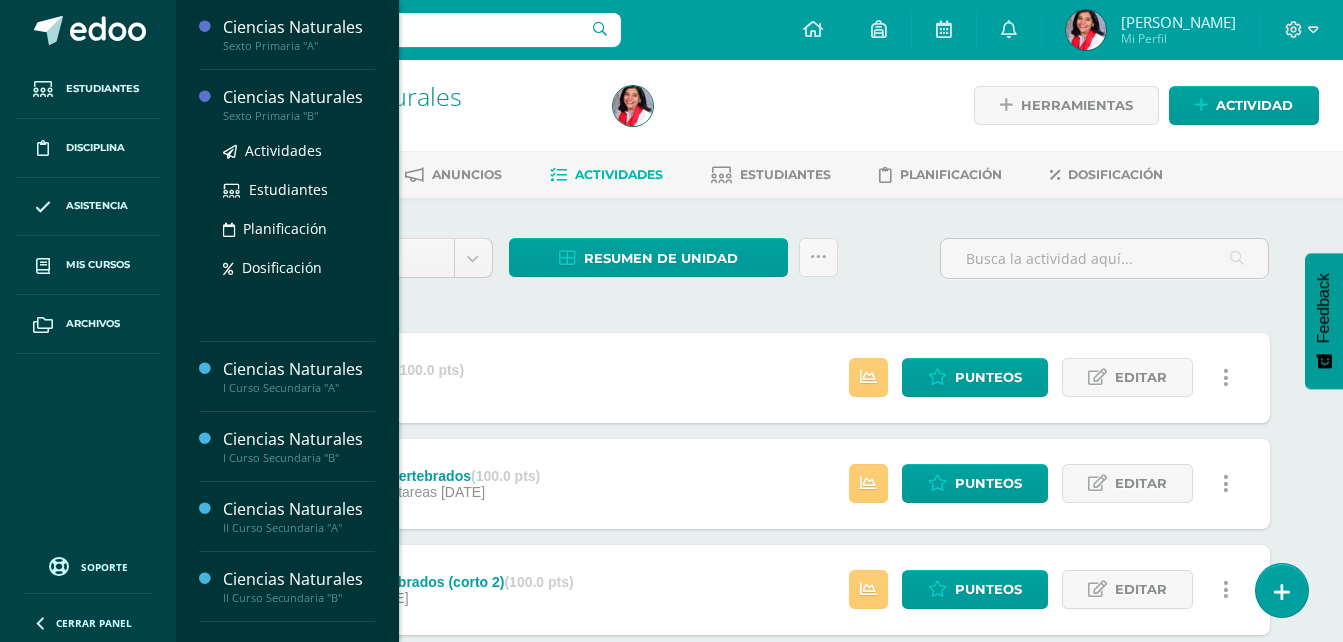 click on "Sexto
Primaria
"B"" at bounding box center (299, 116) 